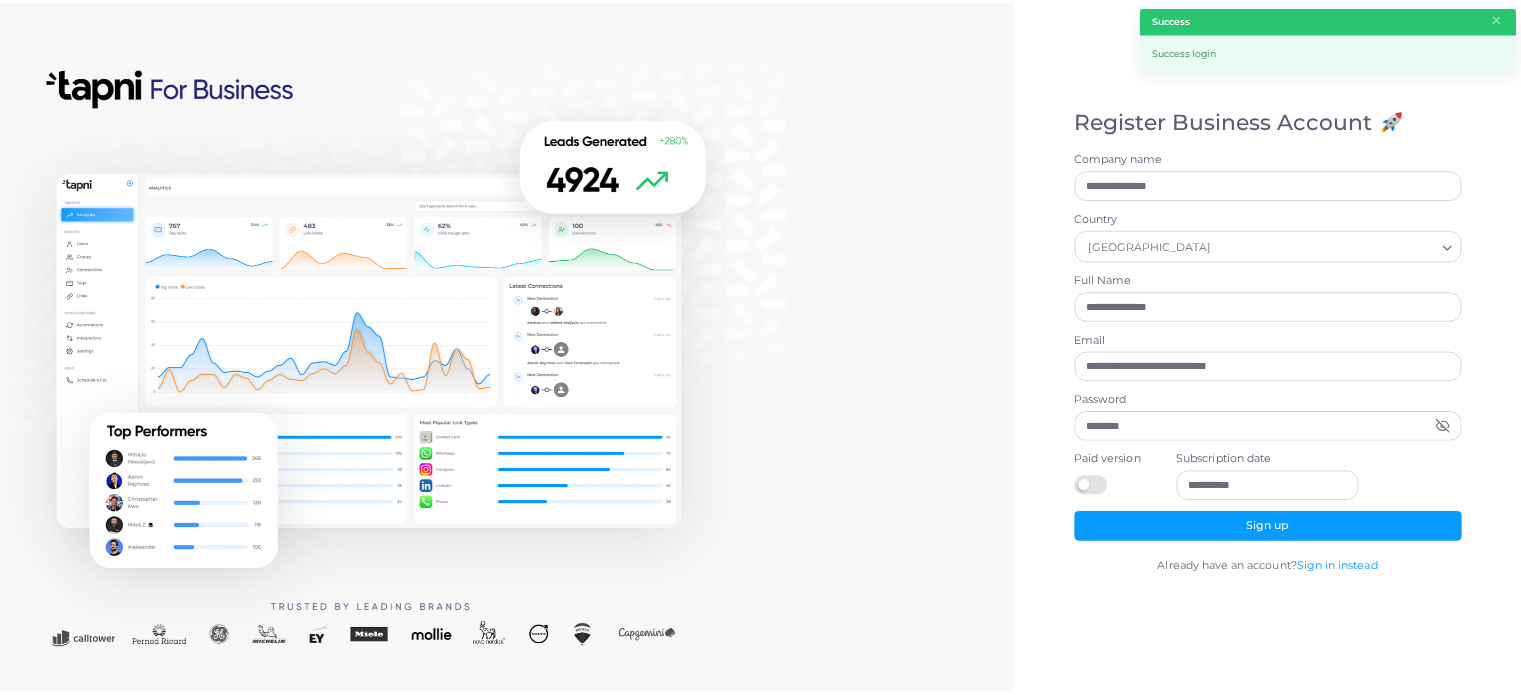 scroll, scrollTop: 0, scrollLeft: 0, axis: both 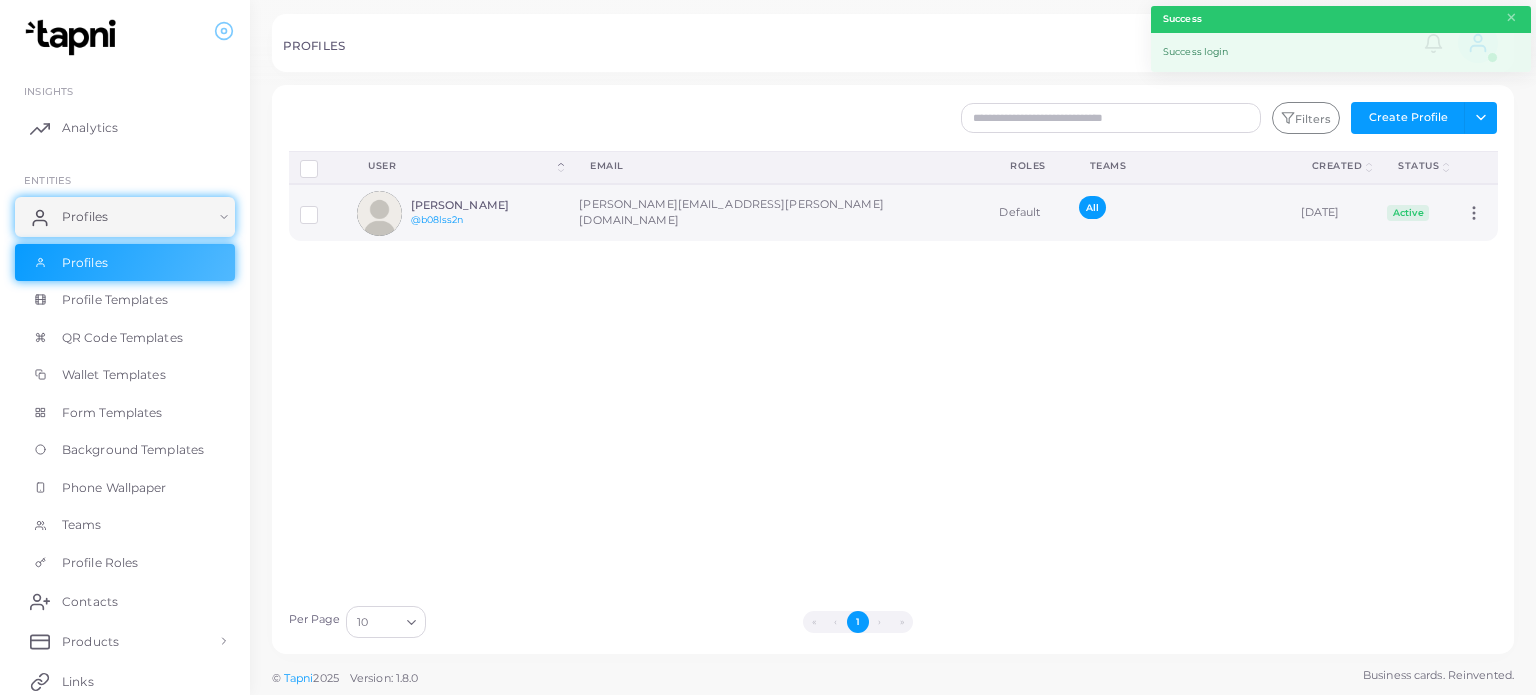 click on "[PERSON_NAME][EMAIL_ADDRESS][PERSON_NAME][DOMAIN_NAME]" at bounding box center (778, 212) 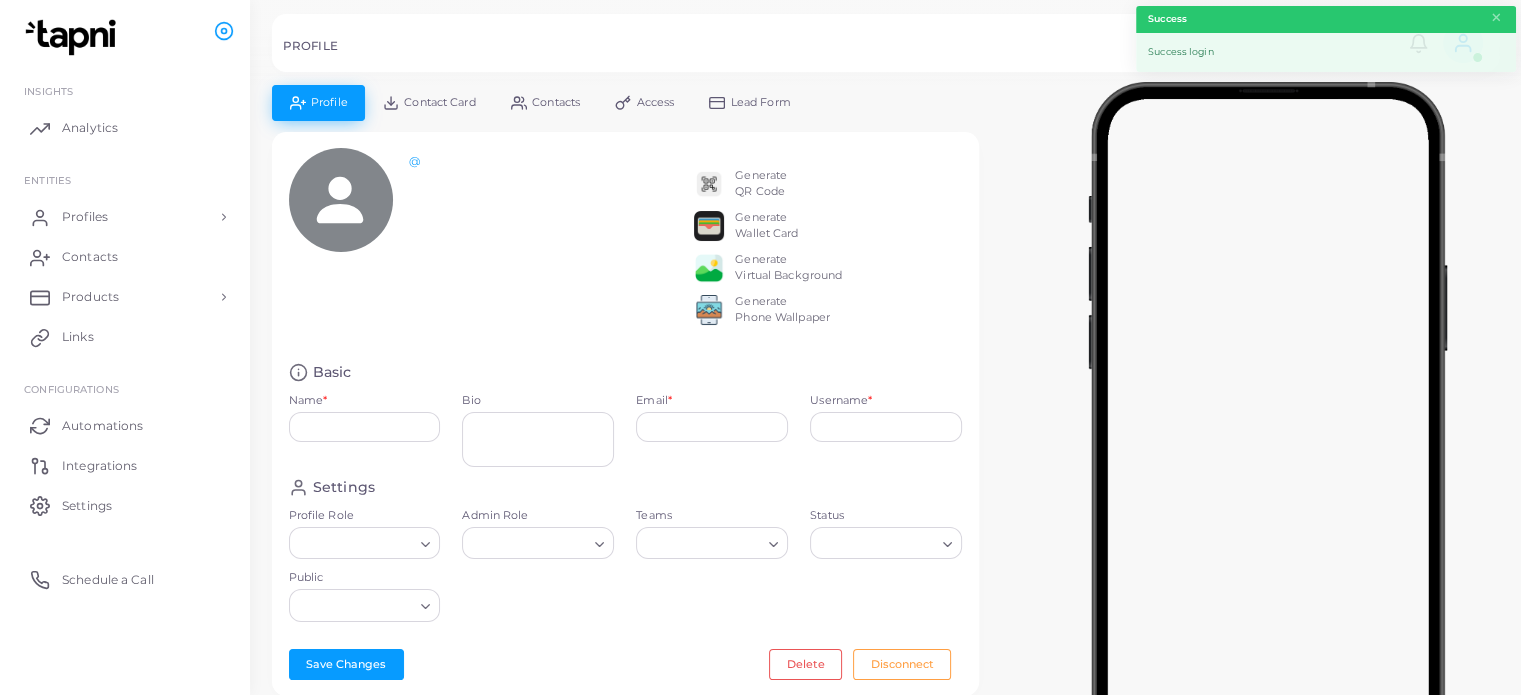 type on "**********" 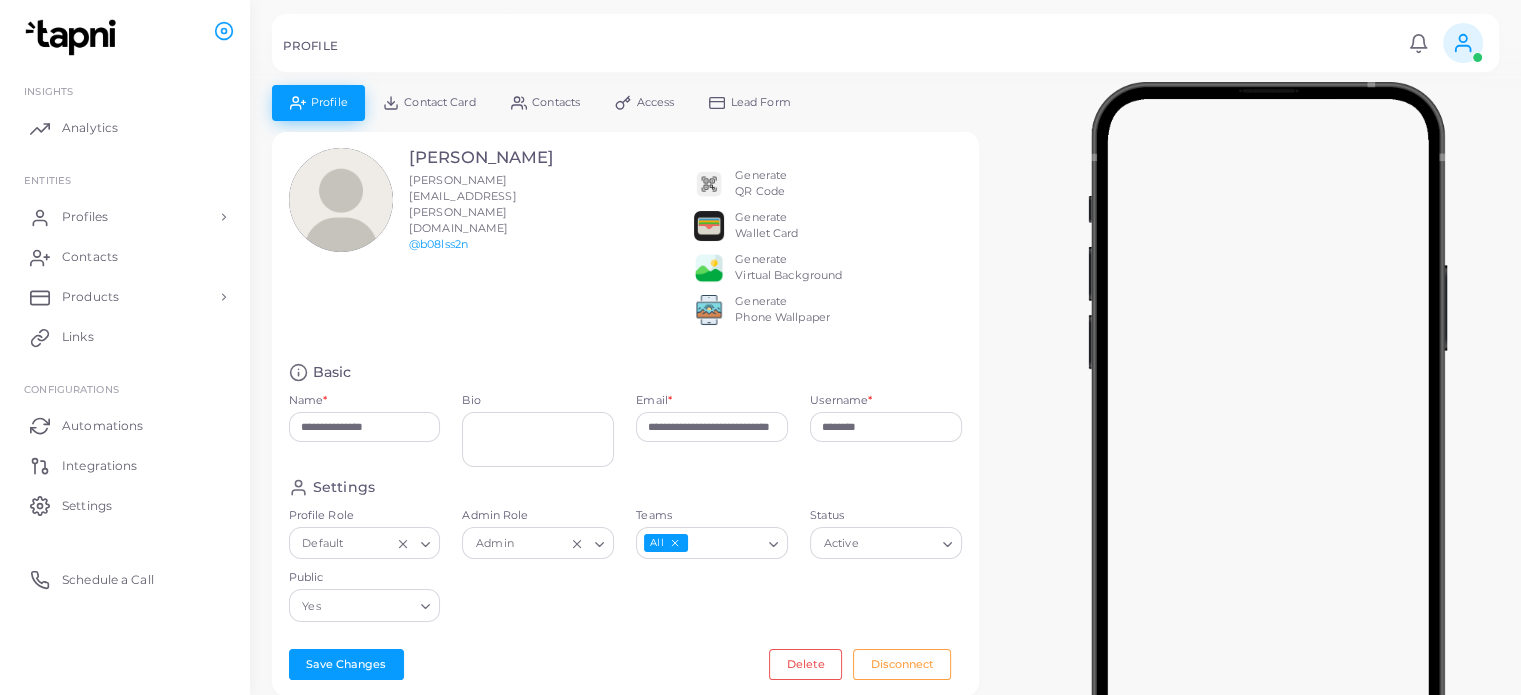 click on "Access" at bounding box center (656, 102) 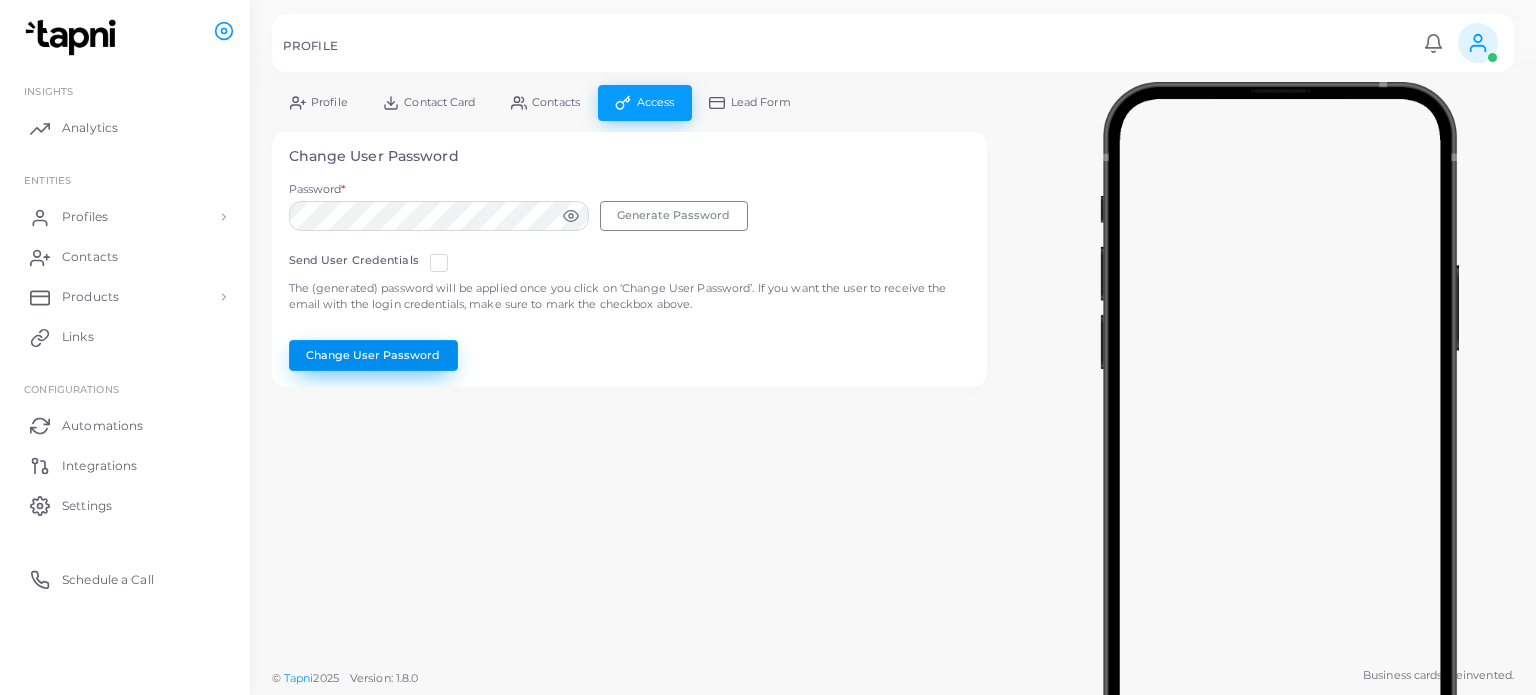 click on "Change User Password" at bounding box center (373, 355) 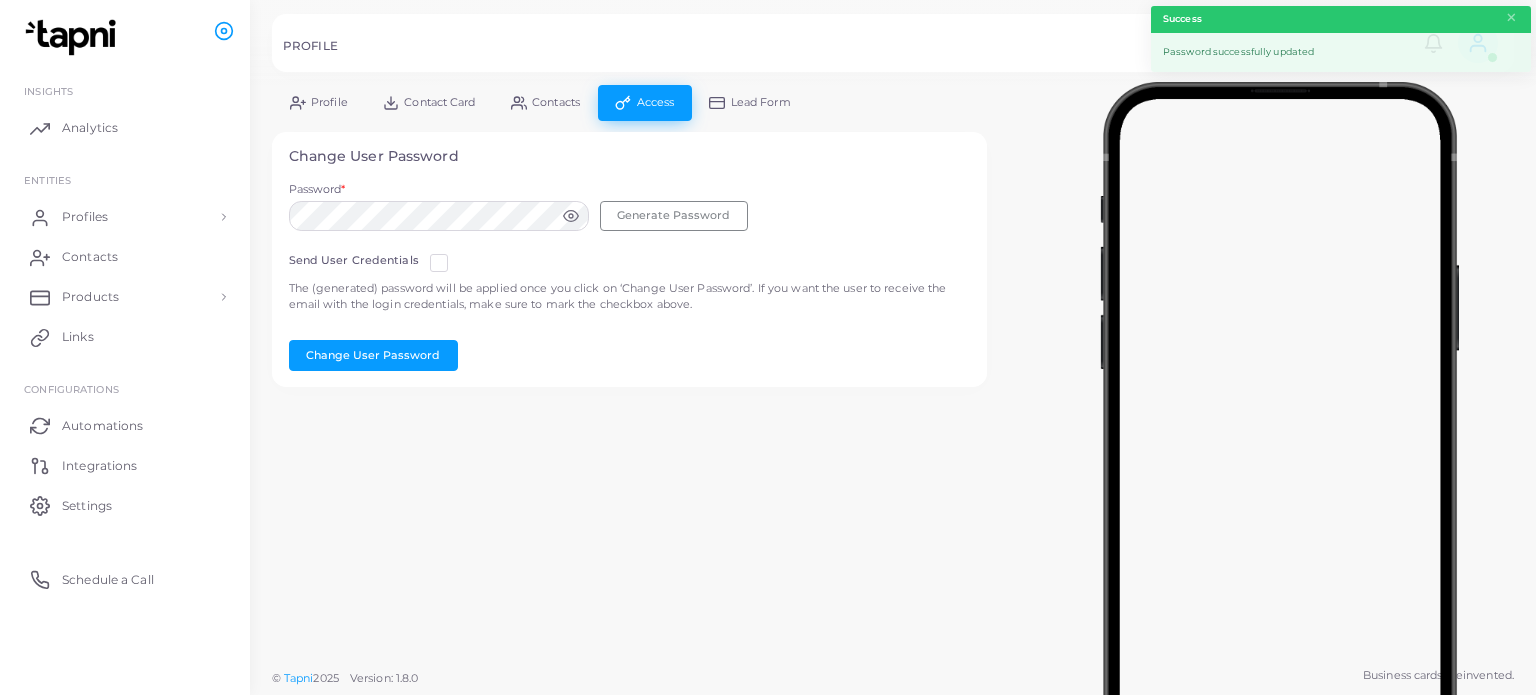 click on "Profile" at bounding box center (318, 102) 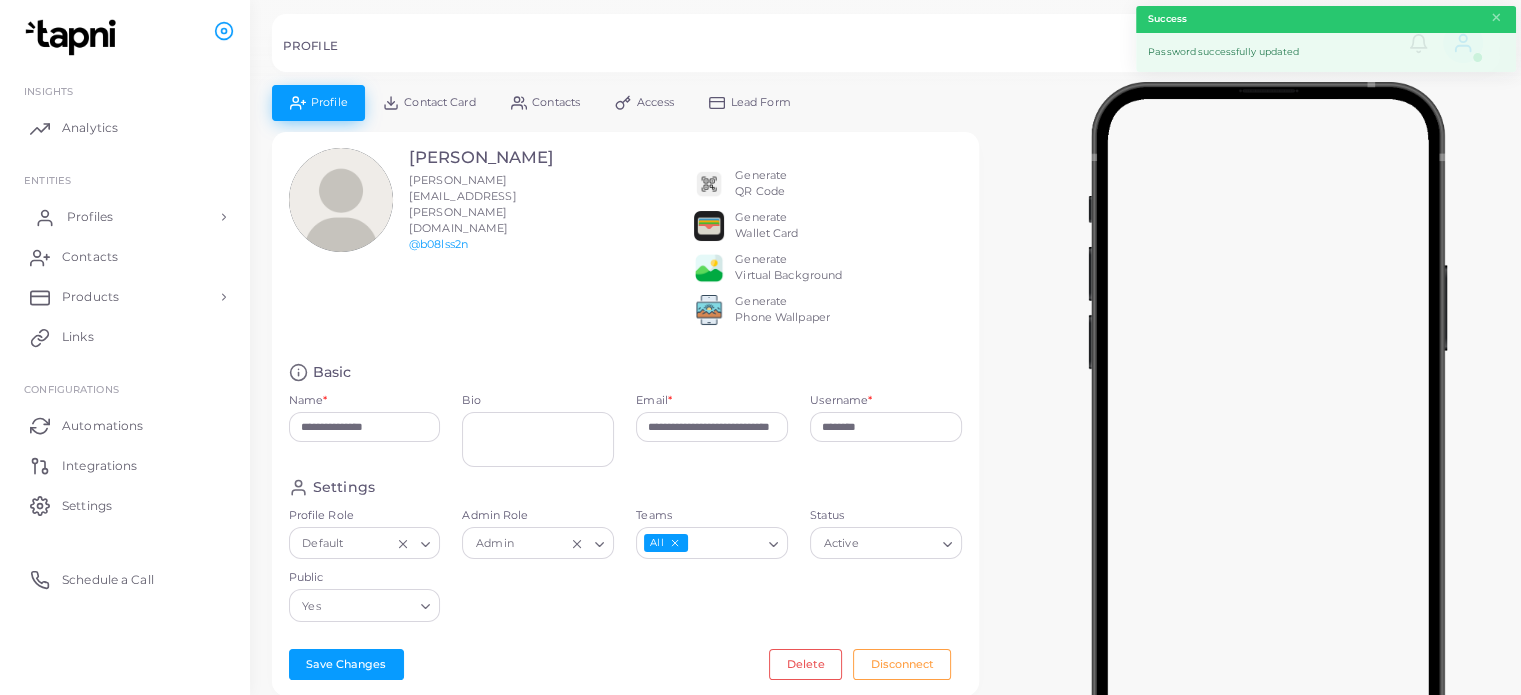 click on "Profiles" at bounding box center [125, 217] 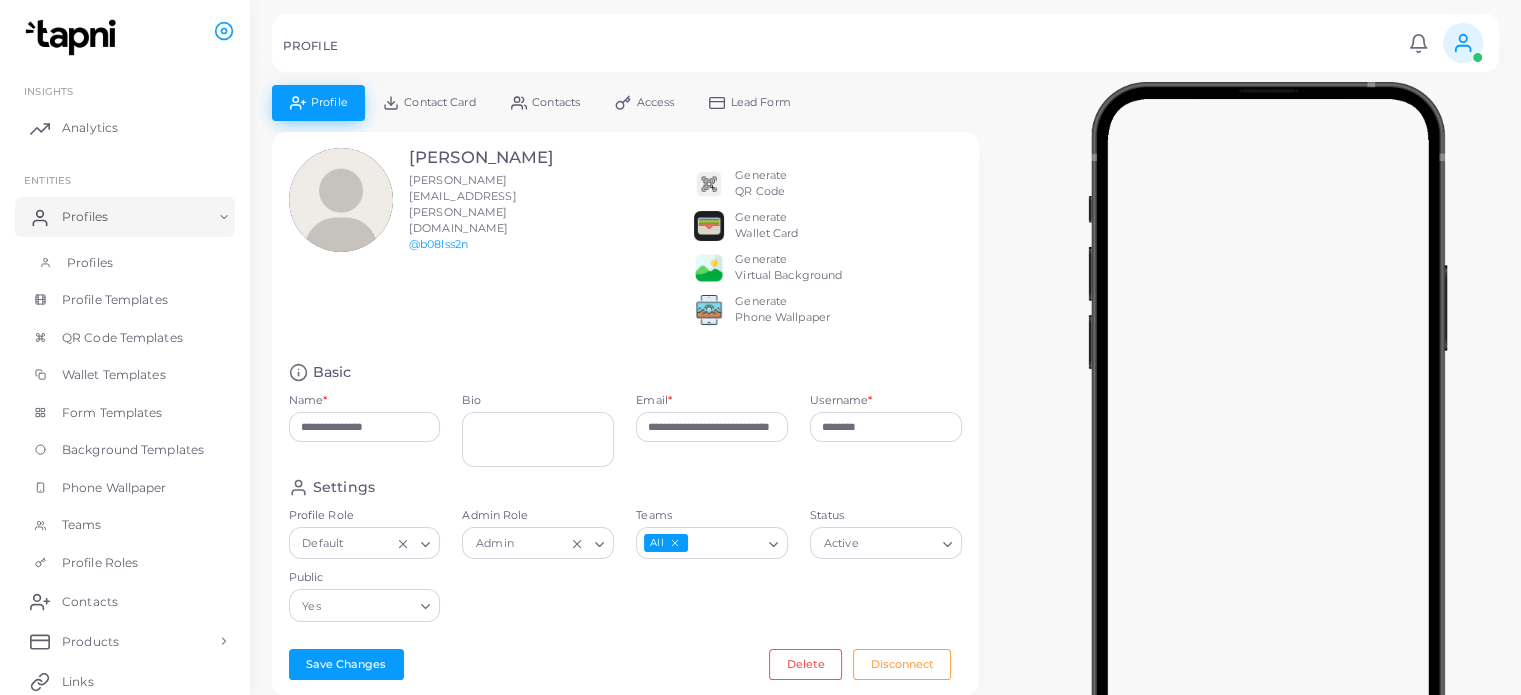 click on "Profiles" at bounding box center [125, 263] 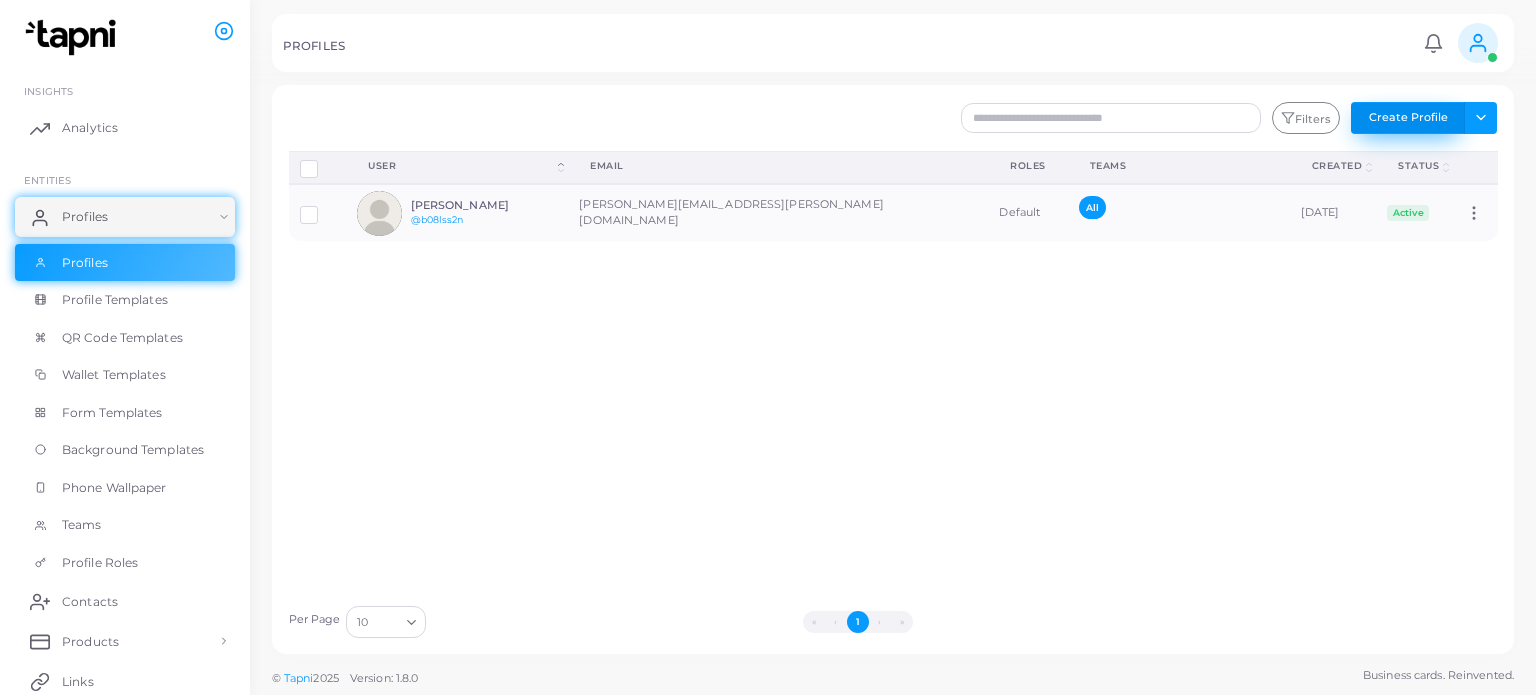 click on "Create Profile" at bounding box center [1408, 118] 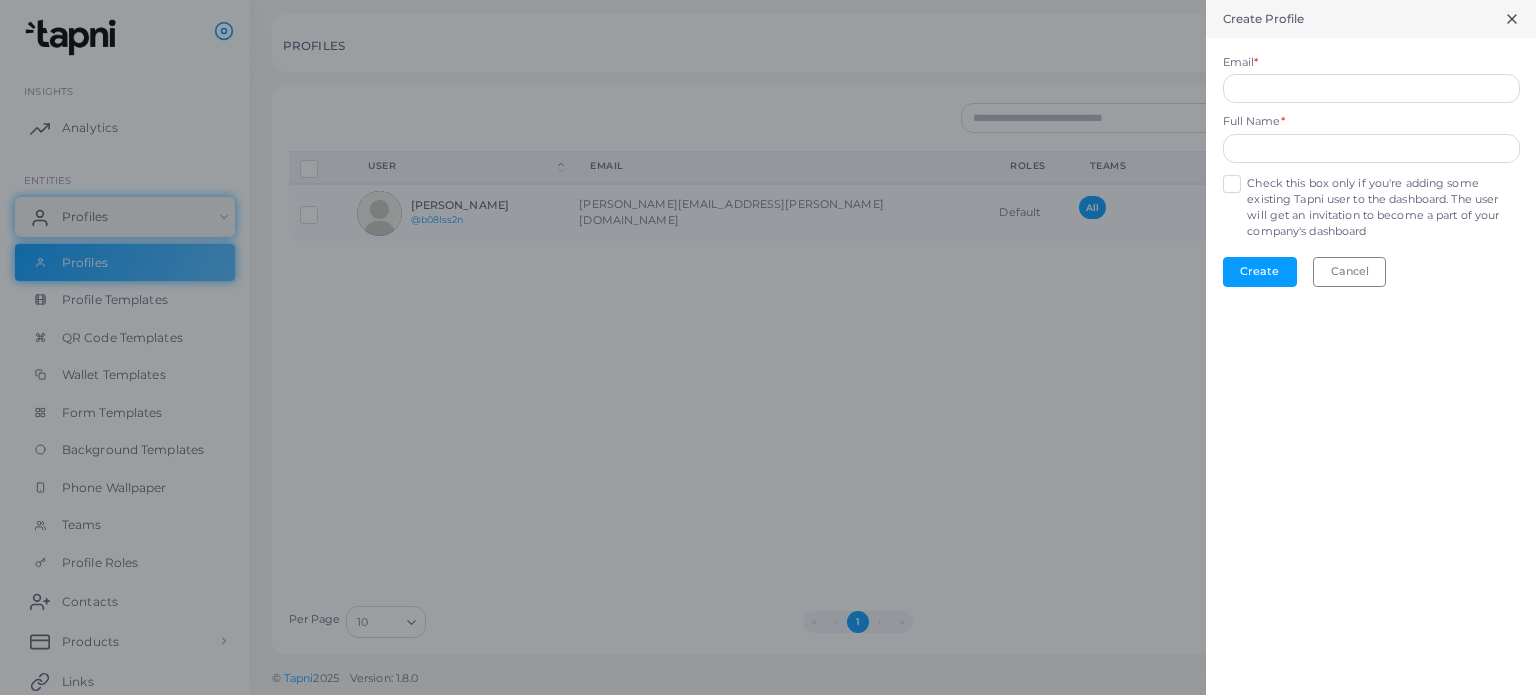 type 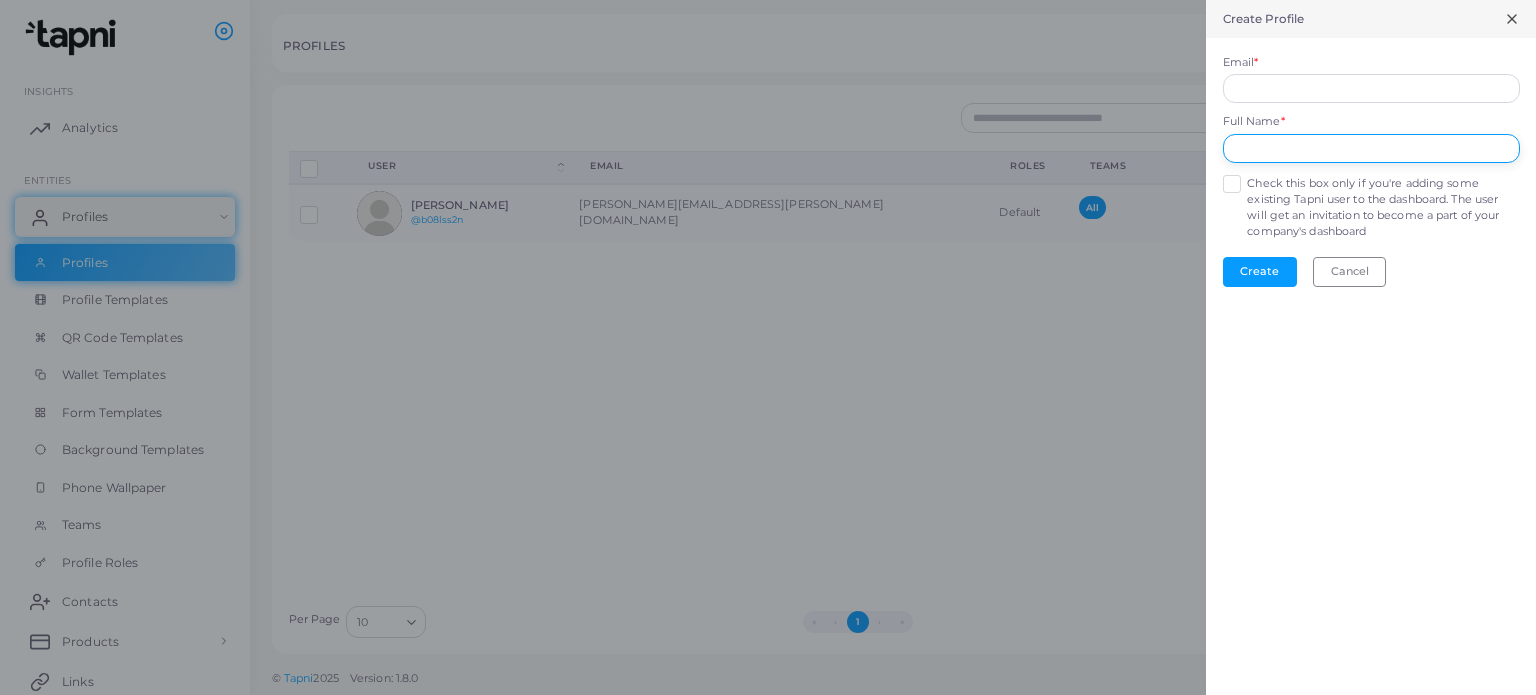 click at bounding box center (1371, 149) 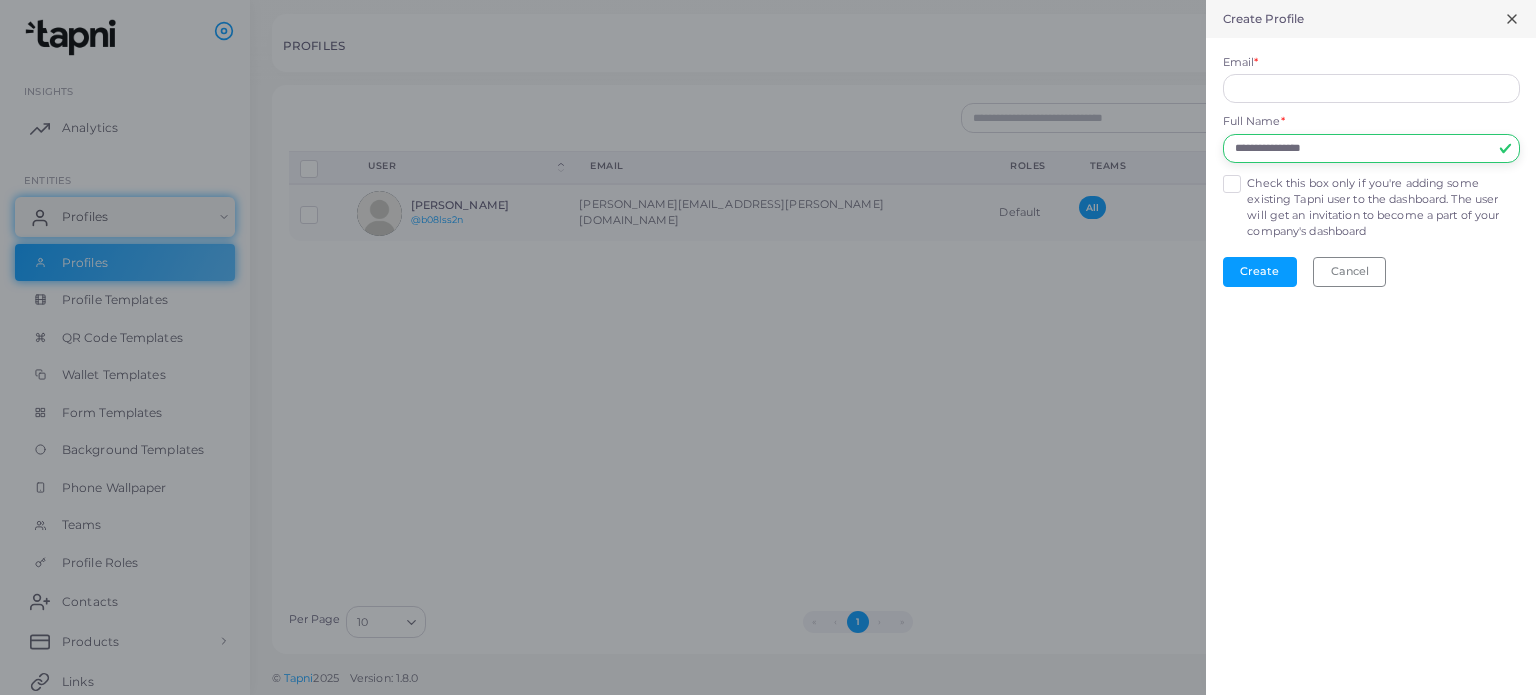 type on "**********" 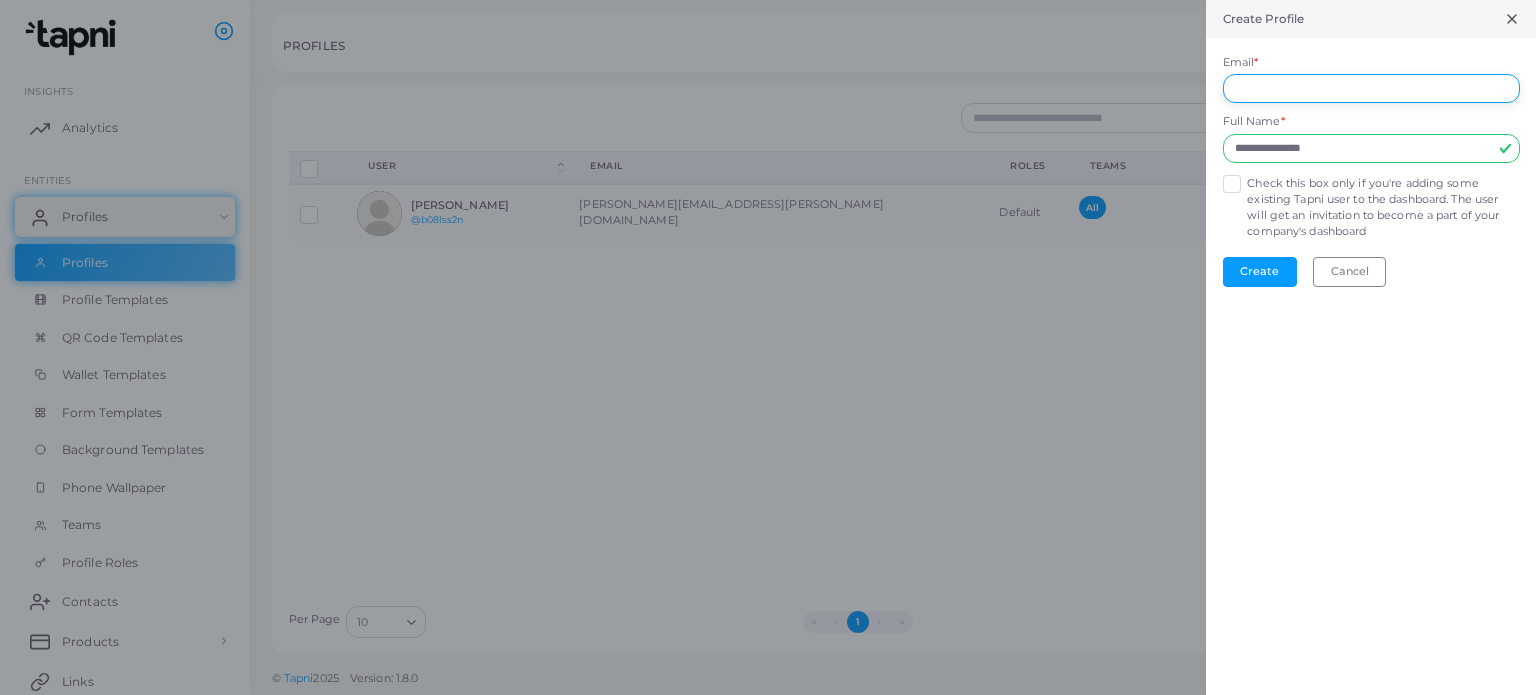 click on "Email  *" at bounding box center [1371, 89] 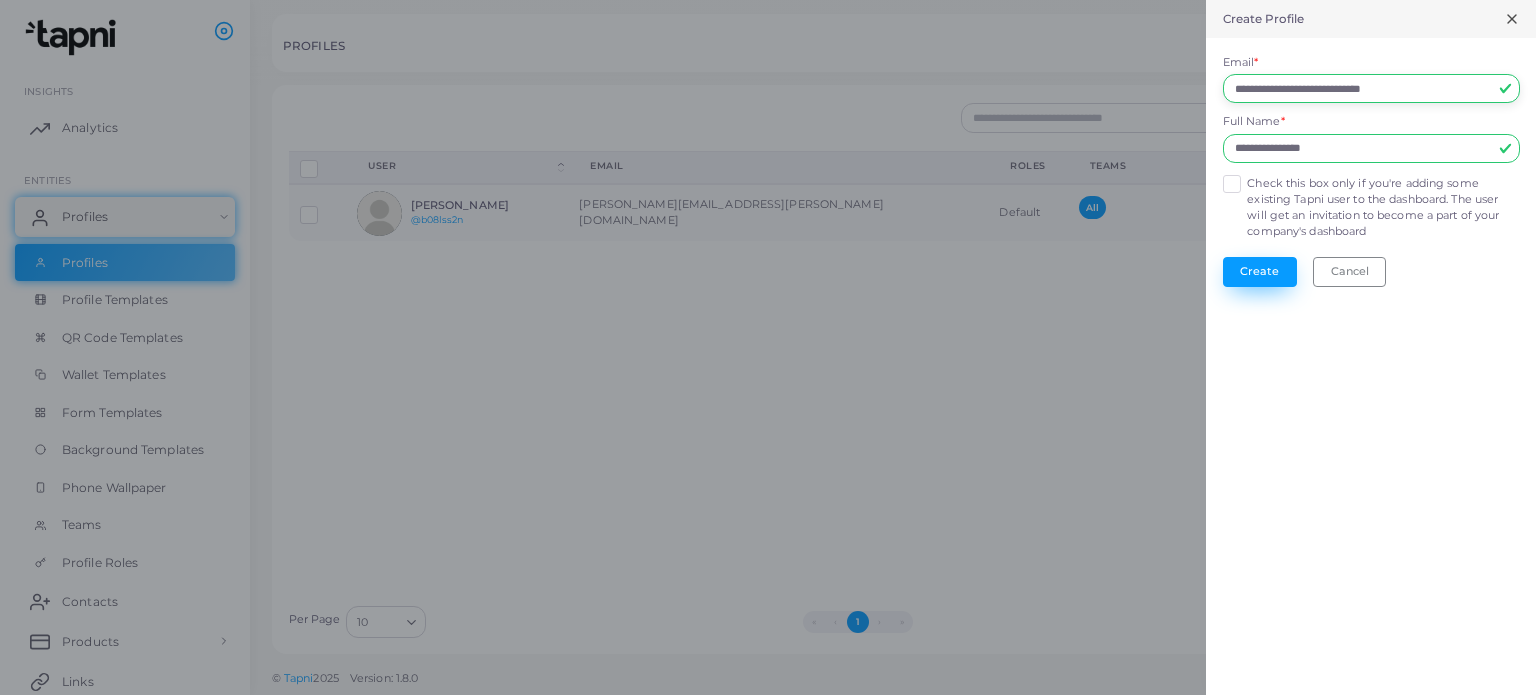 type on "**********" 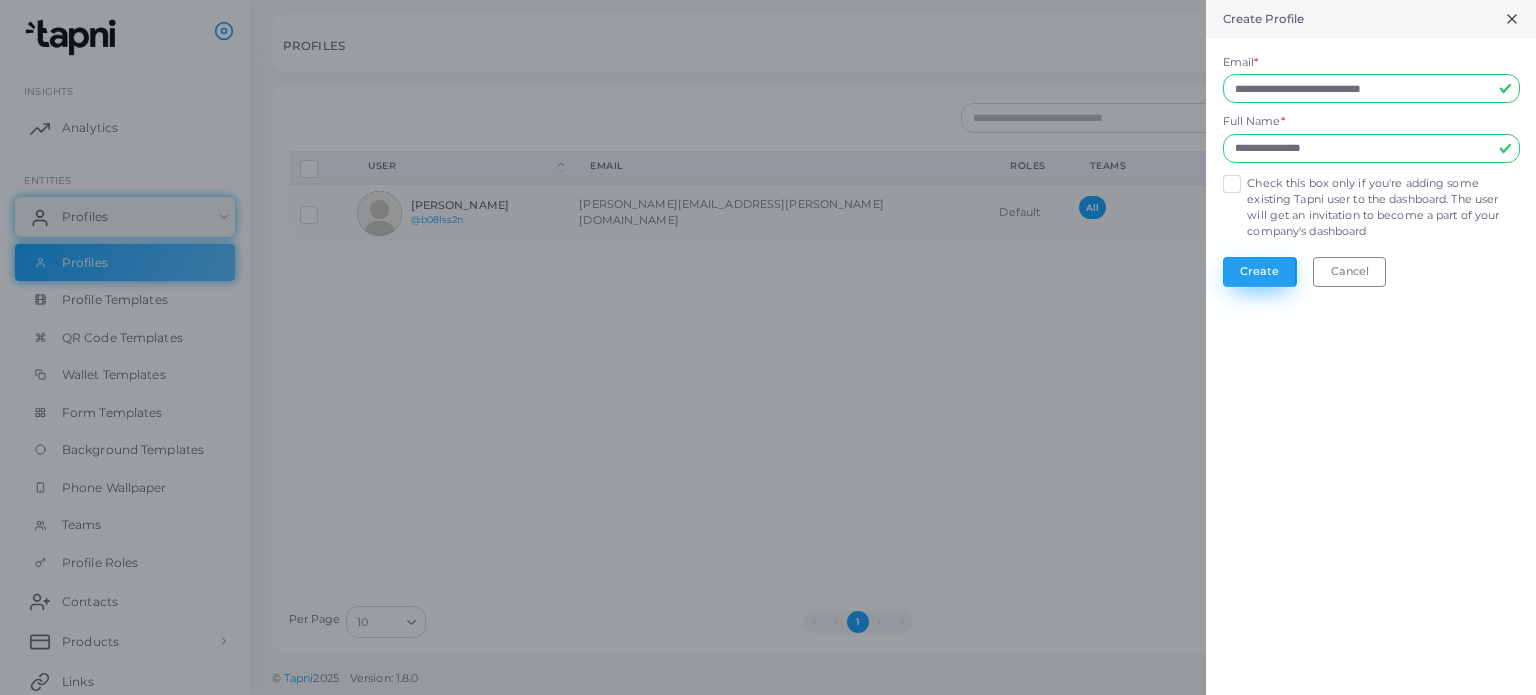 click on "Create" at bounding box center (1260, 272) 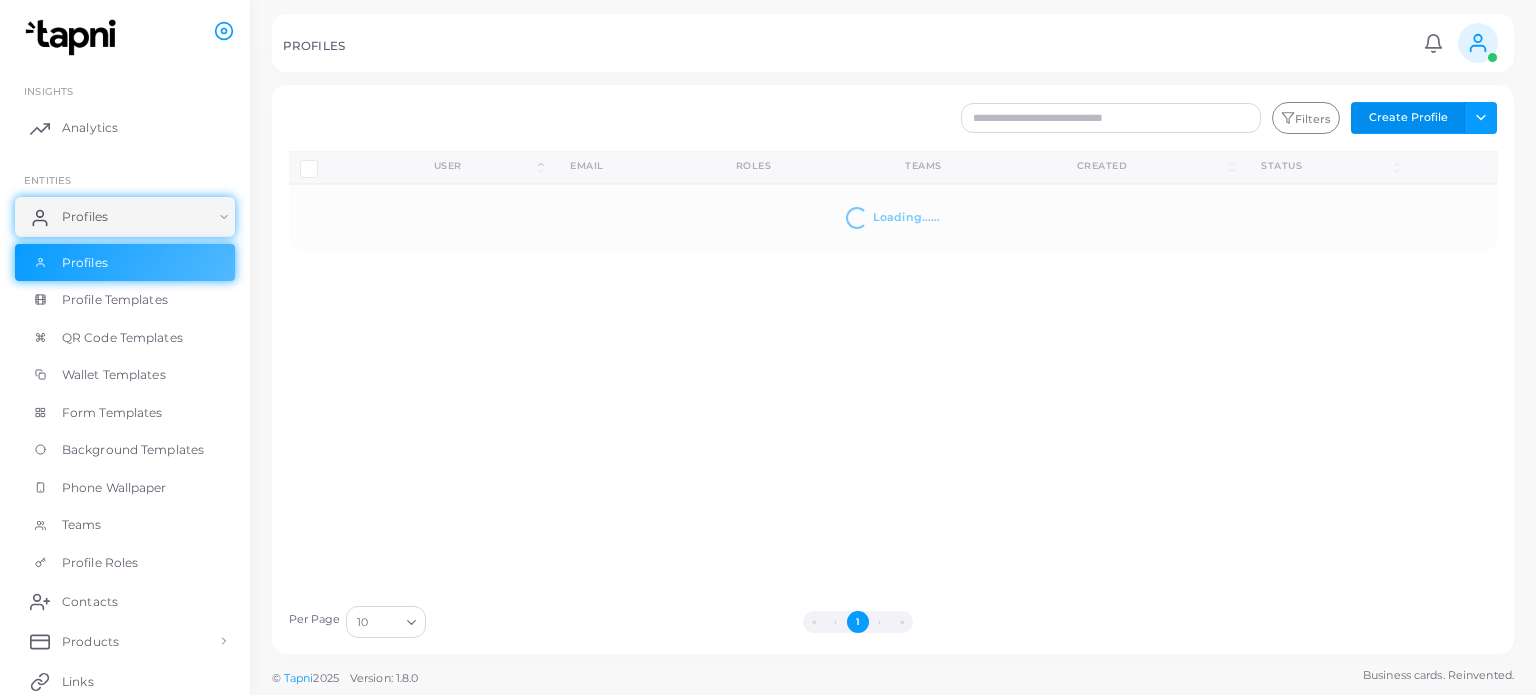 type 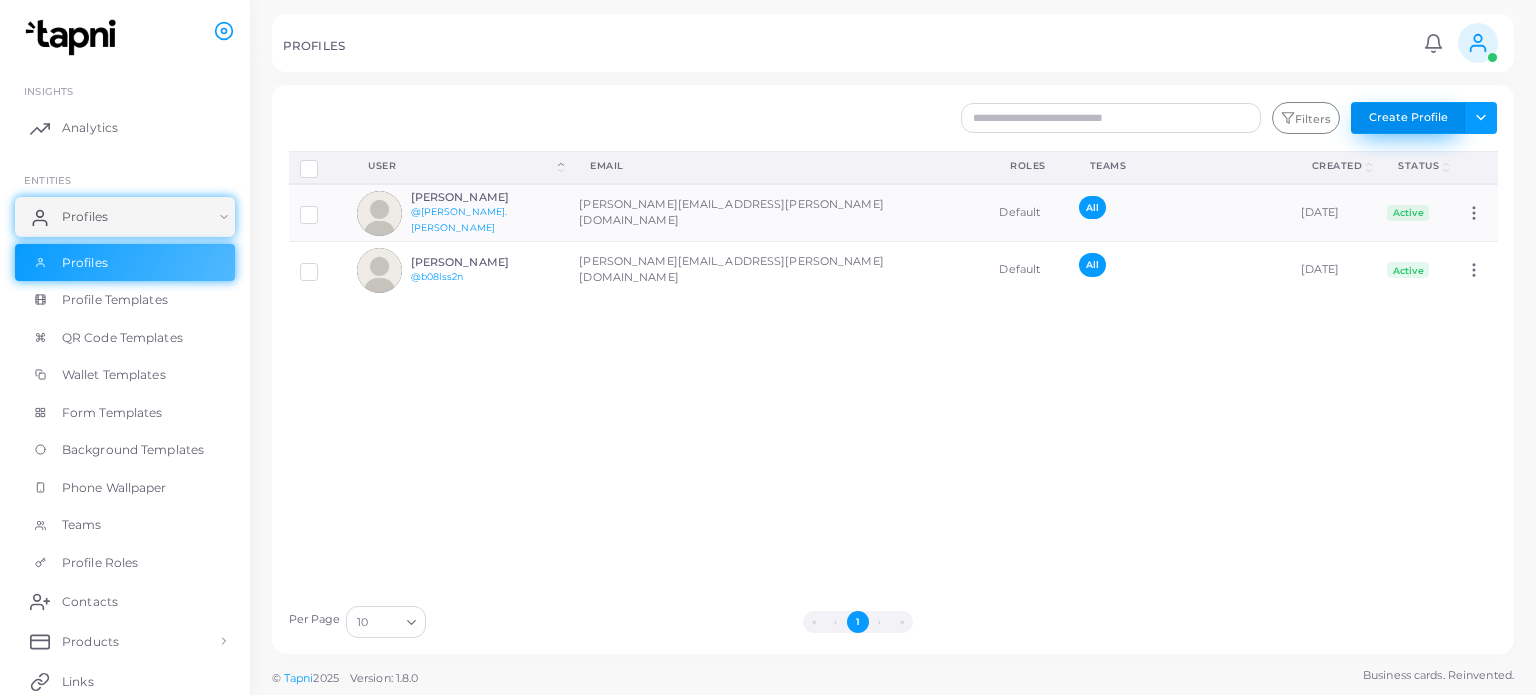 click on "Create Profile" at bounding box center (1408, 118) 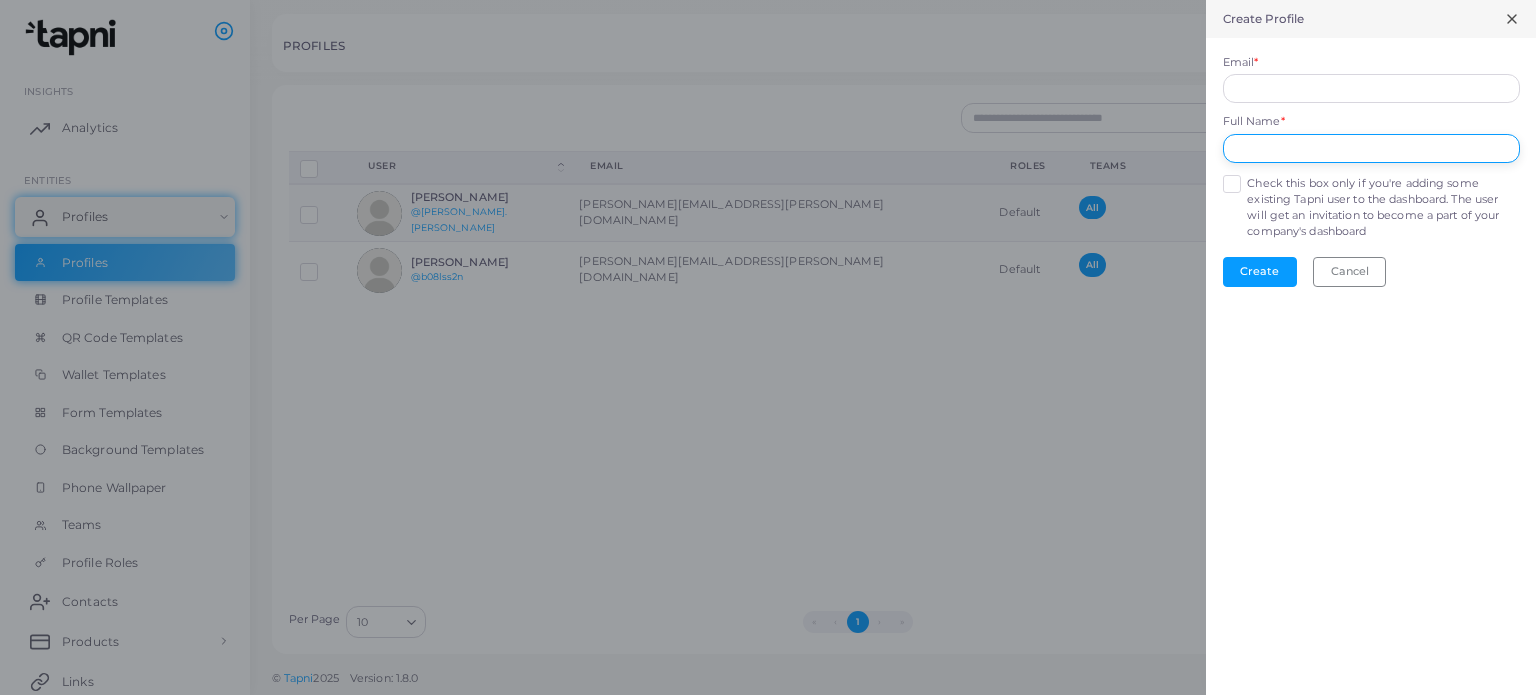 click at bounding box center [1371, 149] 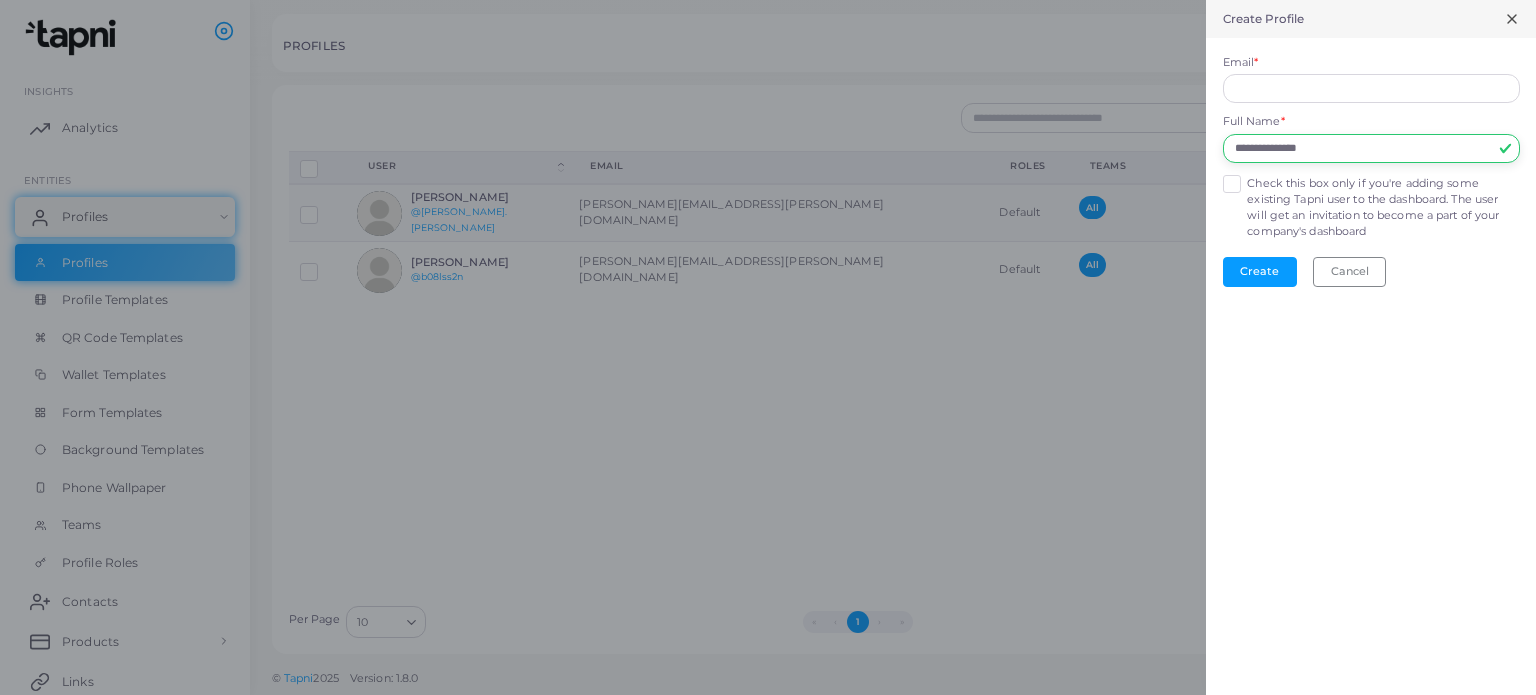 type on "**********" 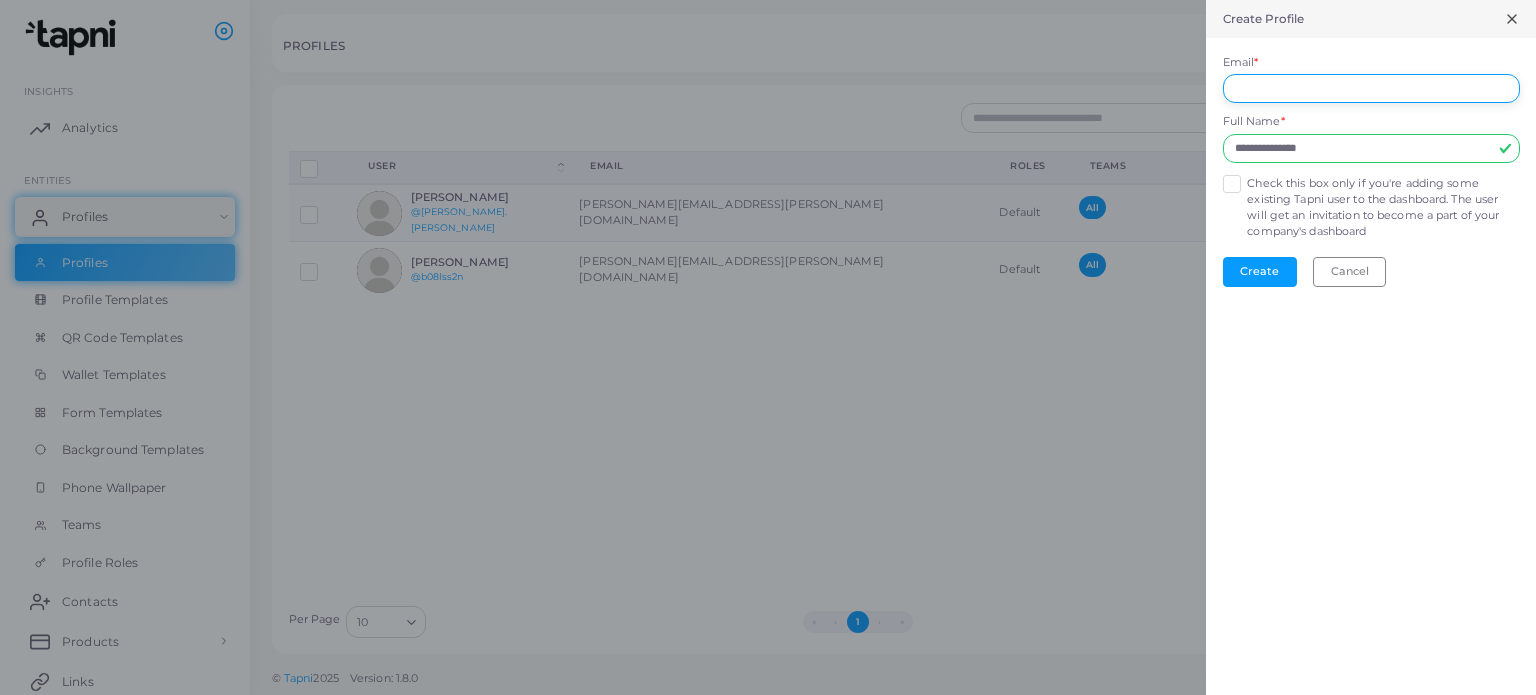 click on "Email  *" at bounding box center [1371, 89] 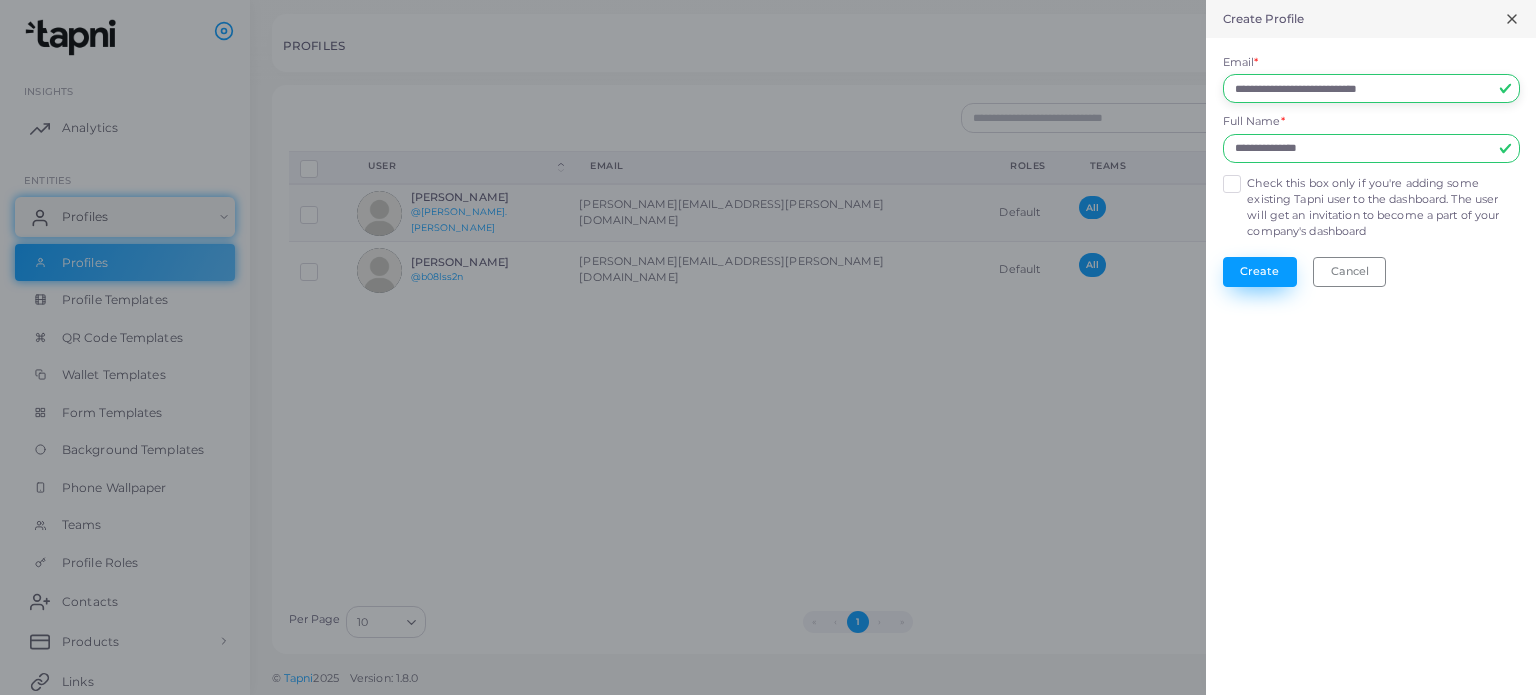 type on "**********" 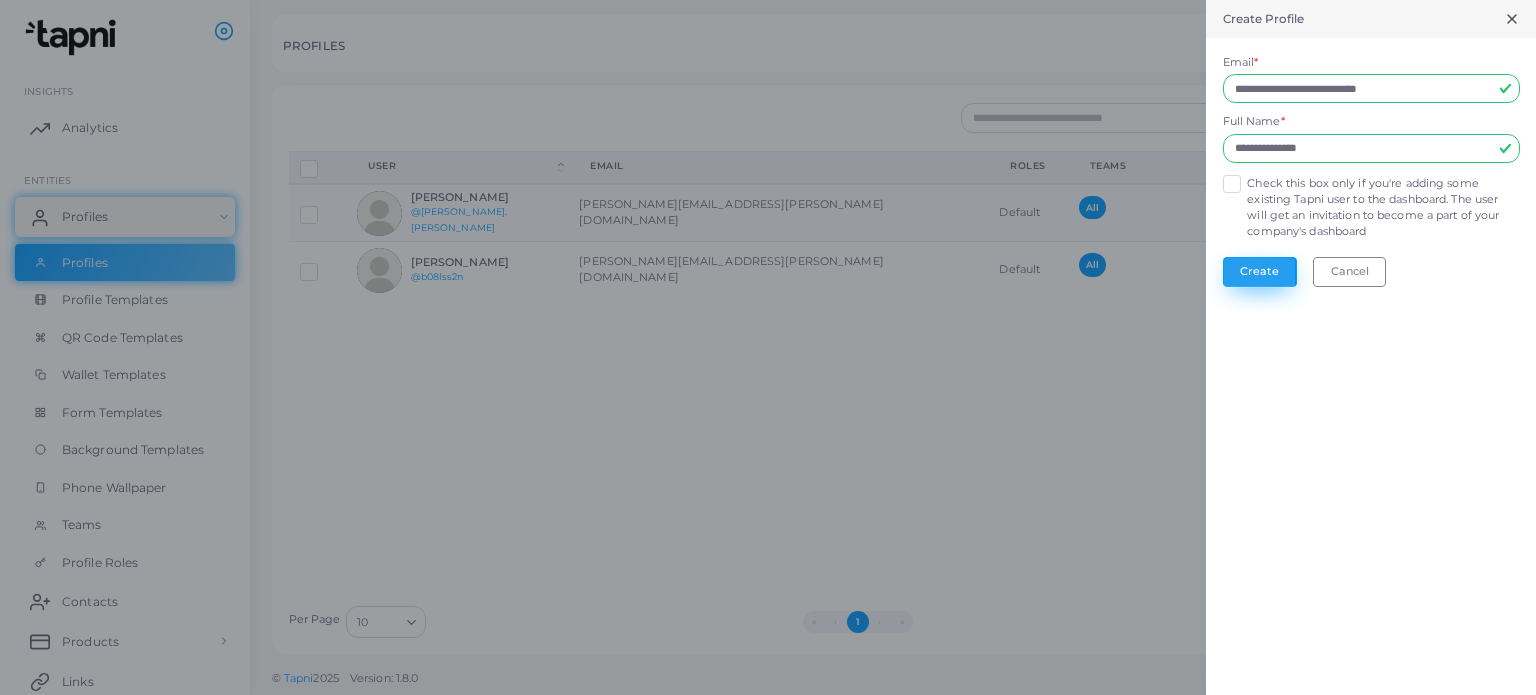 click on "Create" at bounding box center (1260, 272) 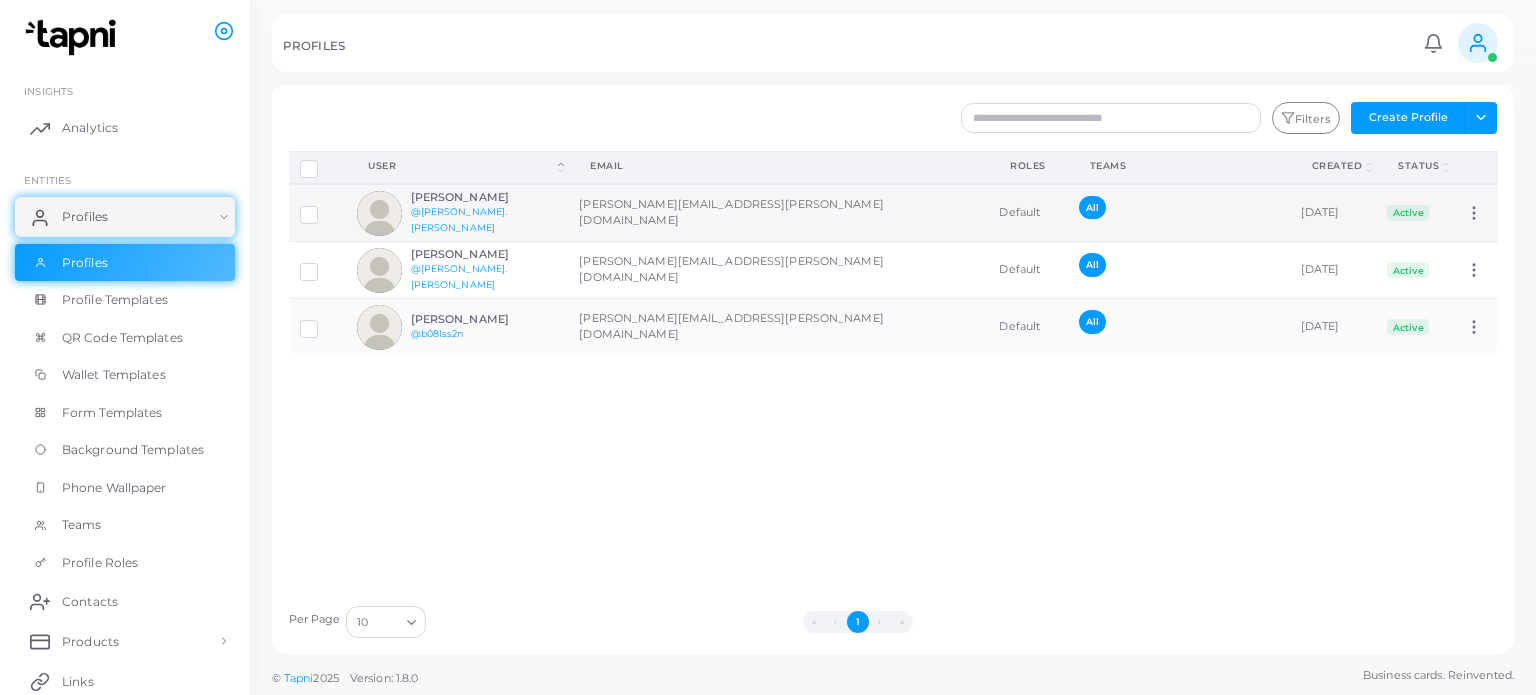 click on "[PERSON_NAME][EMAIL_ADDRESS][PERSON_NAME][DOMAIN_NAME]" at bounding box center (778, 213) 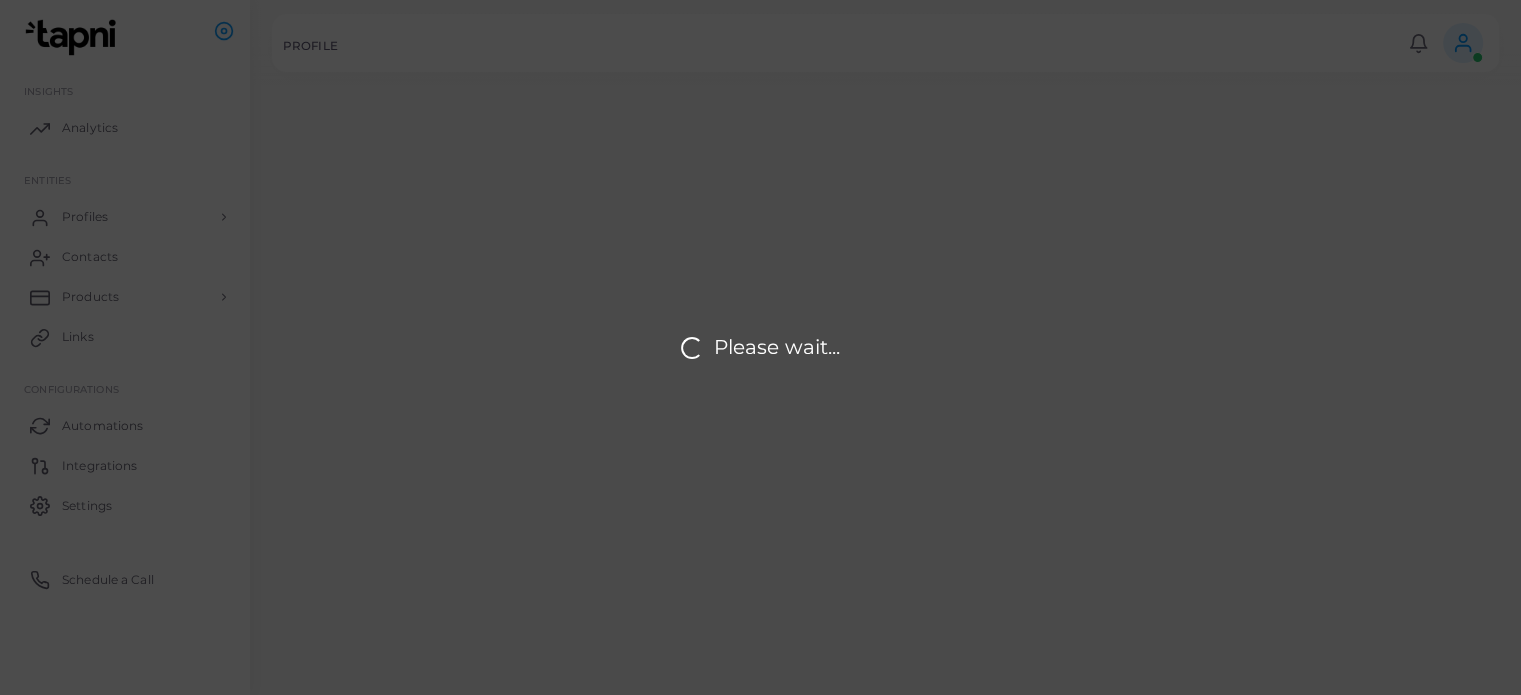 type on "**********" 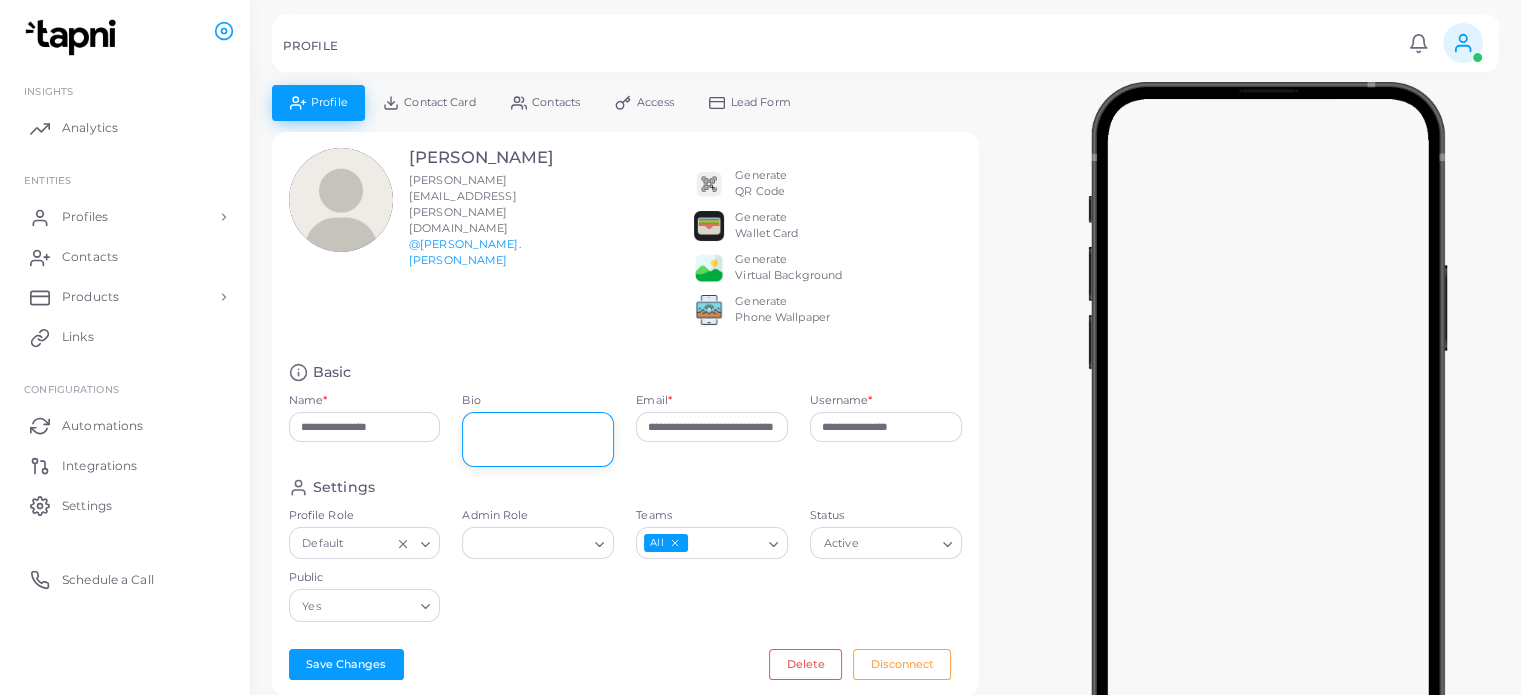 click on "Bio" at bounding box center [538, 439] 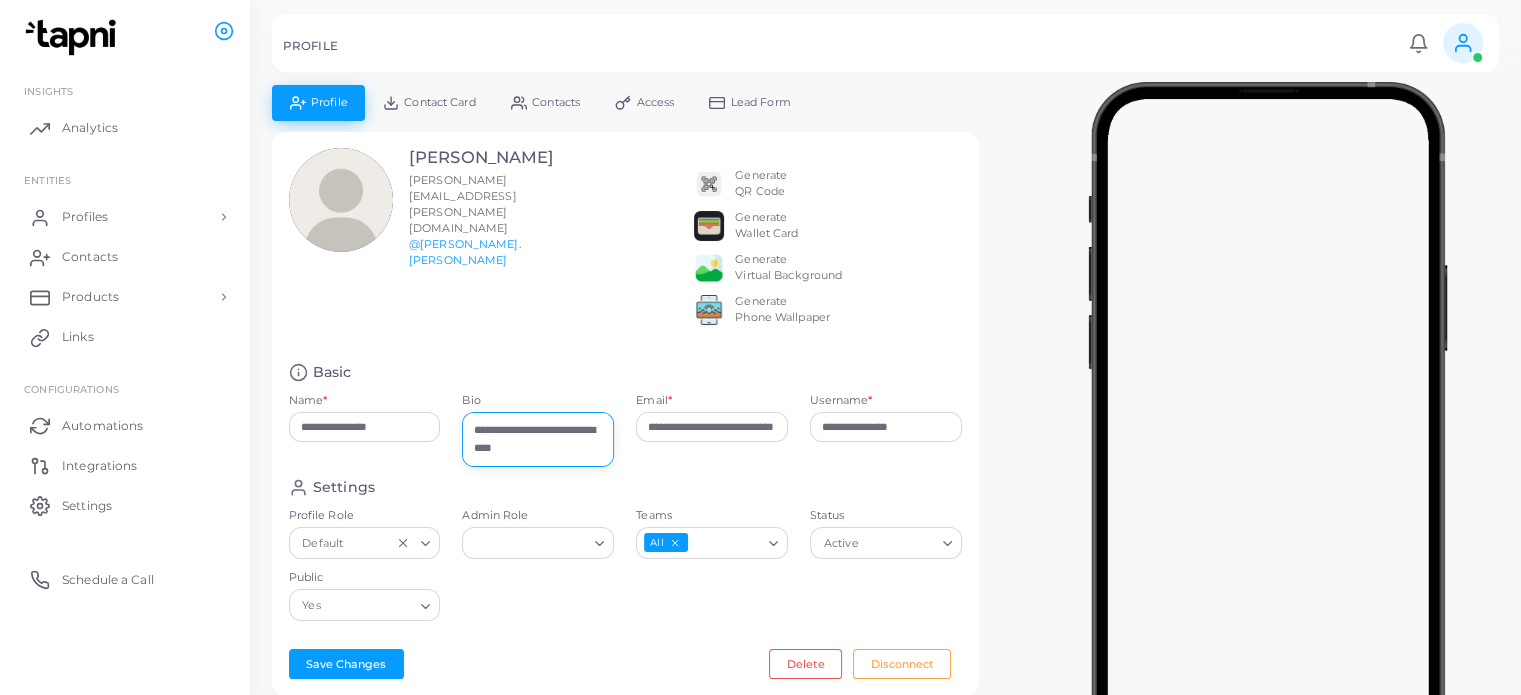 scroll, scrollTop: 35, scrollLeft: 0, axis: vertical 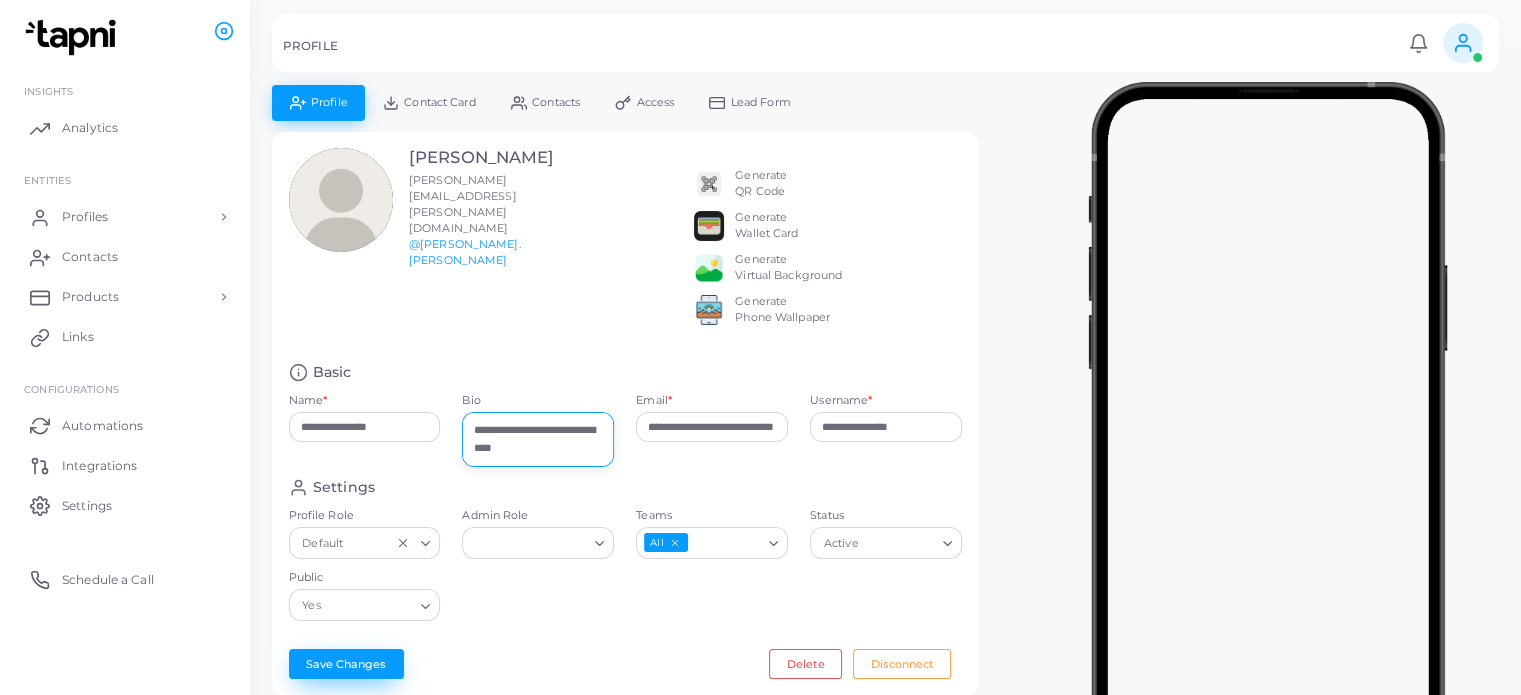 type on "**********" 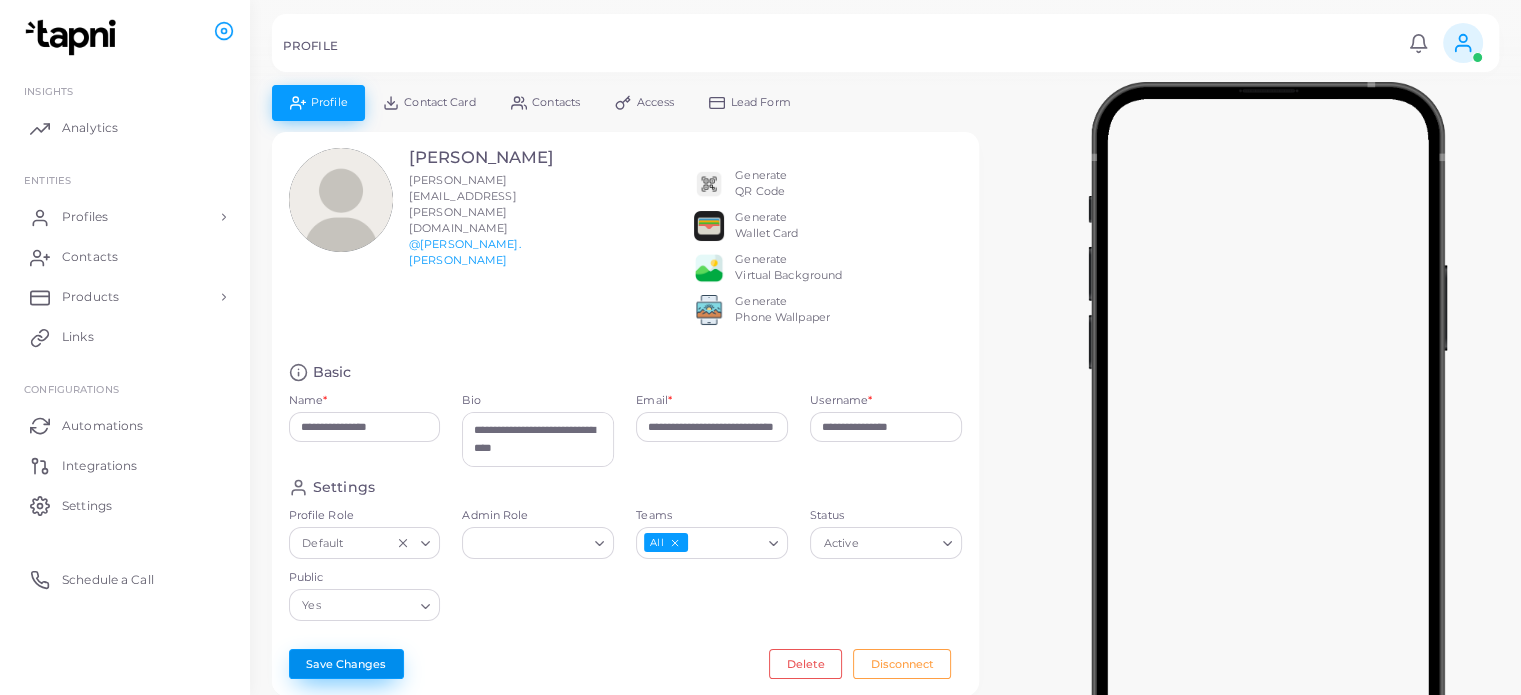 click on "Save Changes" at bounding box center [346, 664] 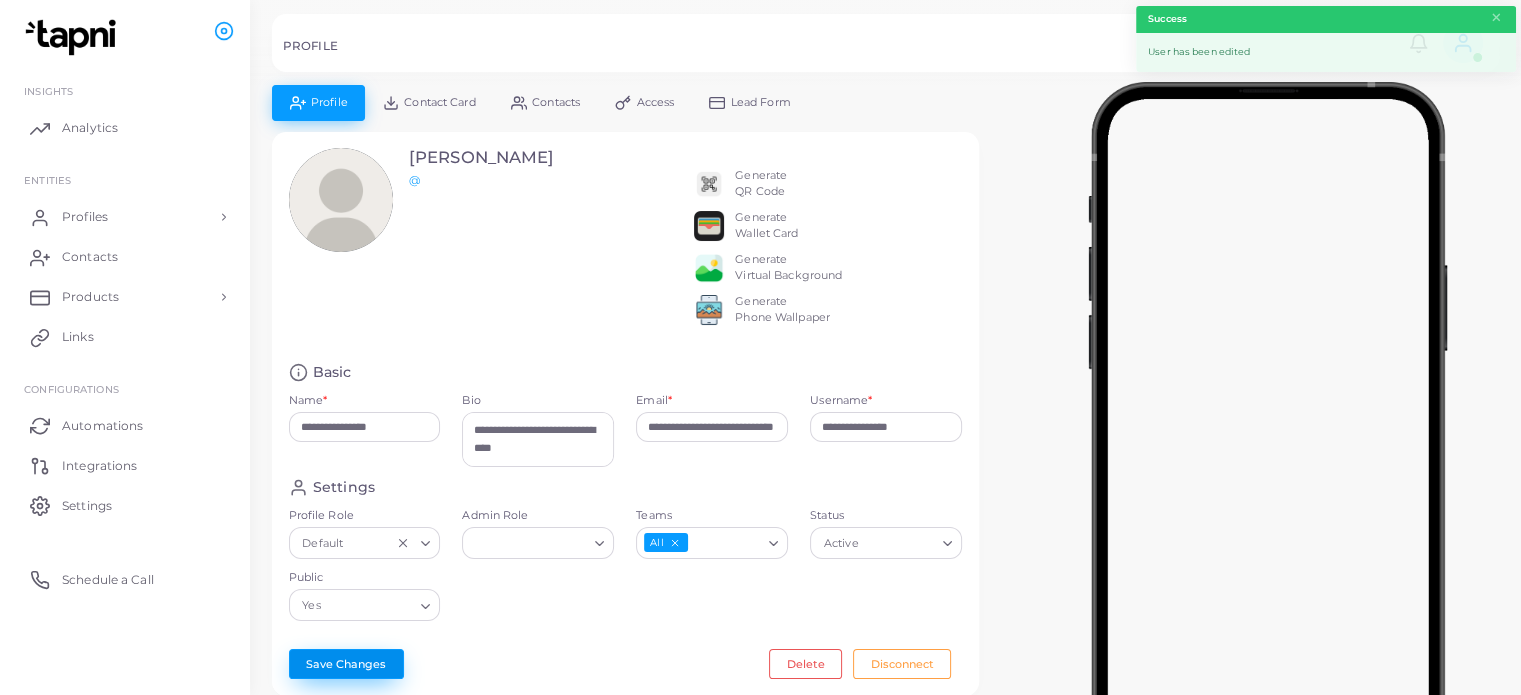 type 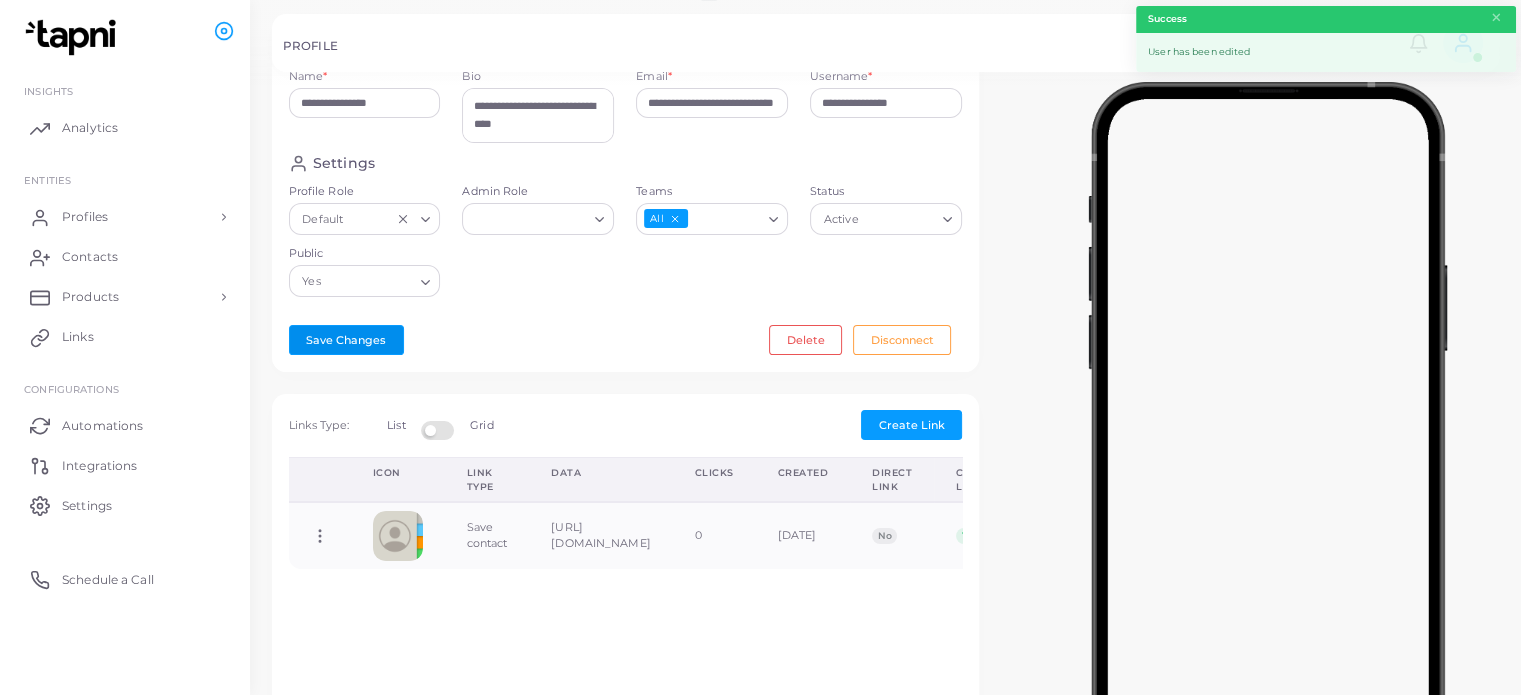 scroll, scrollTop: 359, scrollLeft: 0, axis: vertical 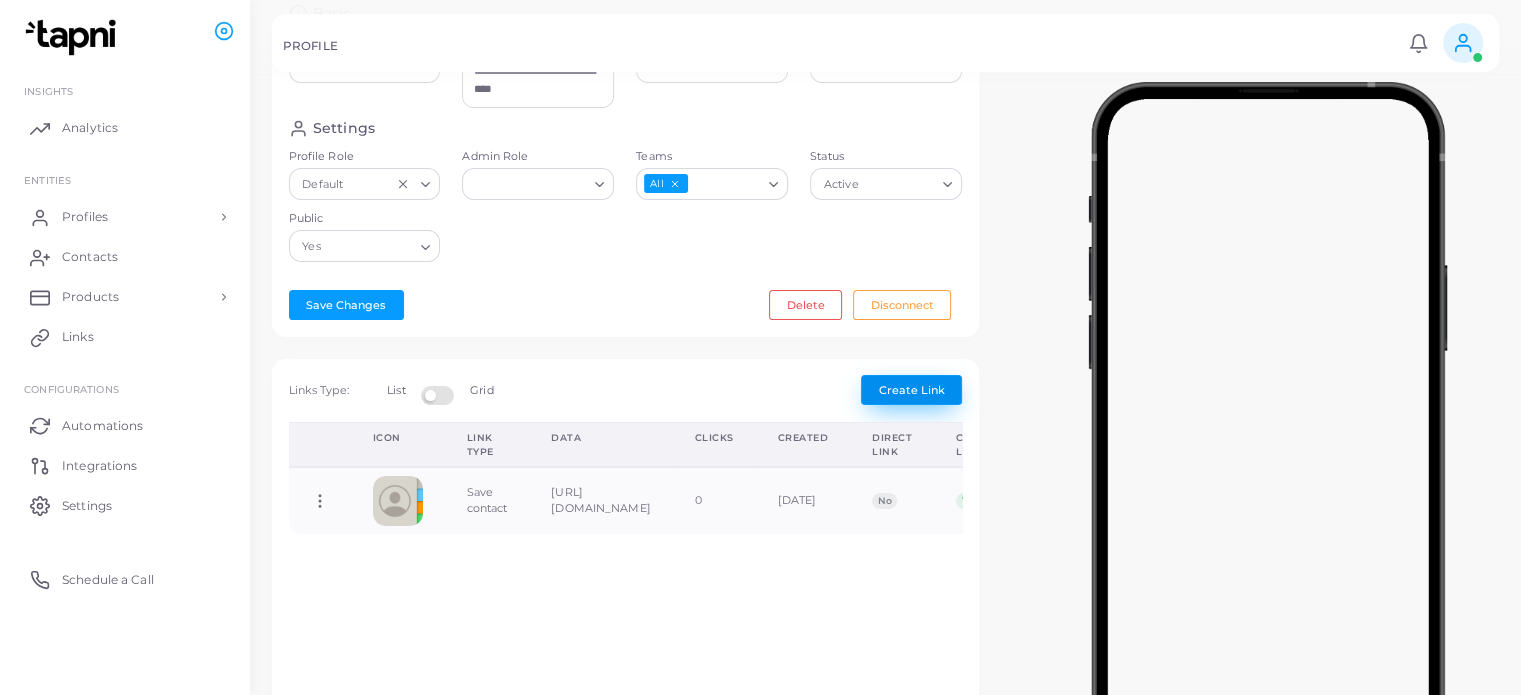 click on "Create Link" at bounding box center (911, 390) 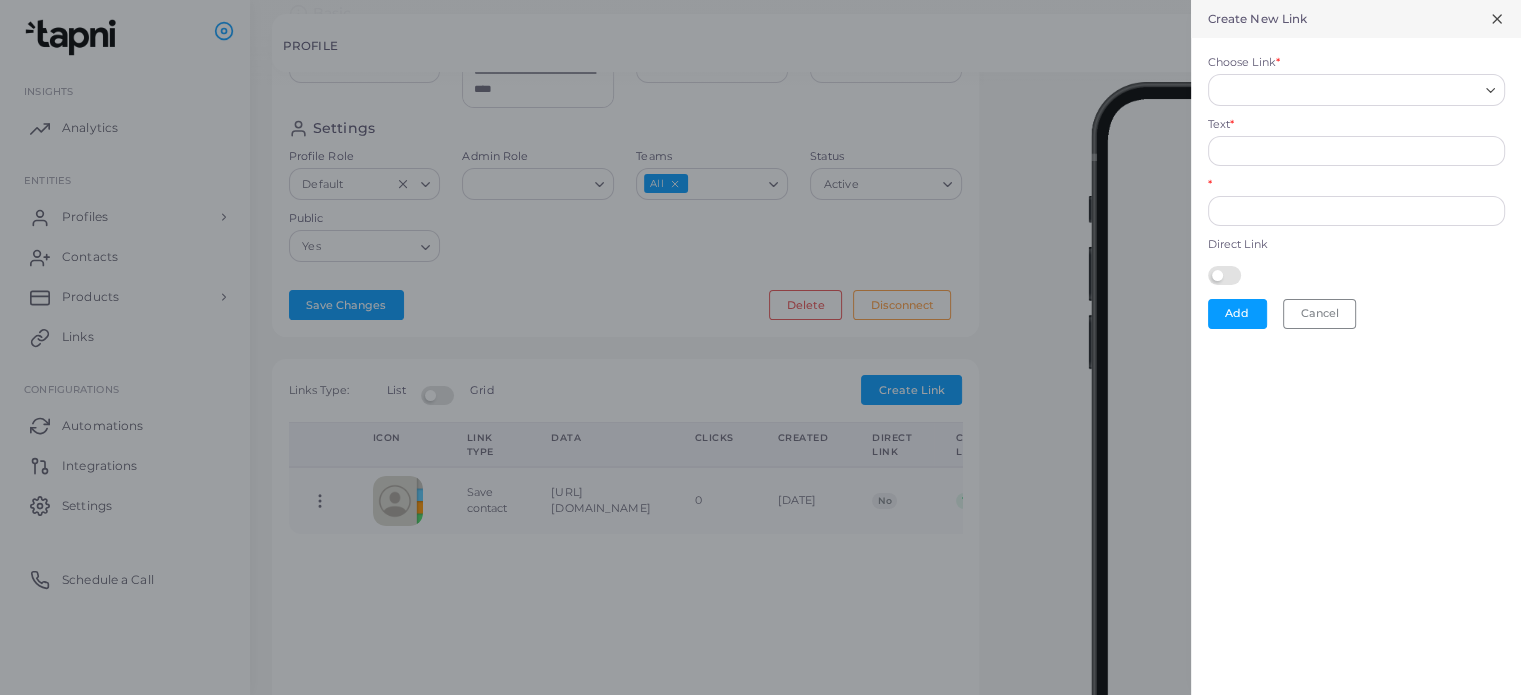 click on "Loading..." at bounding box center [1356, 90] 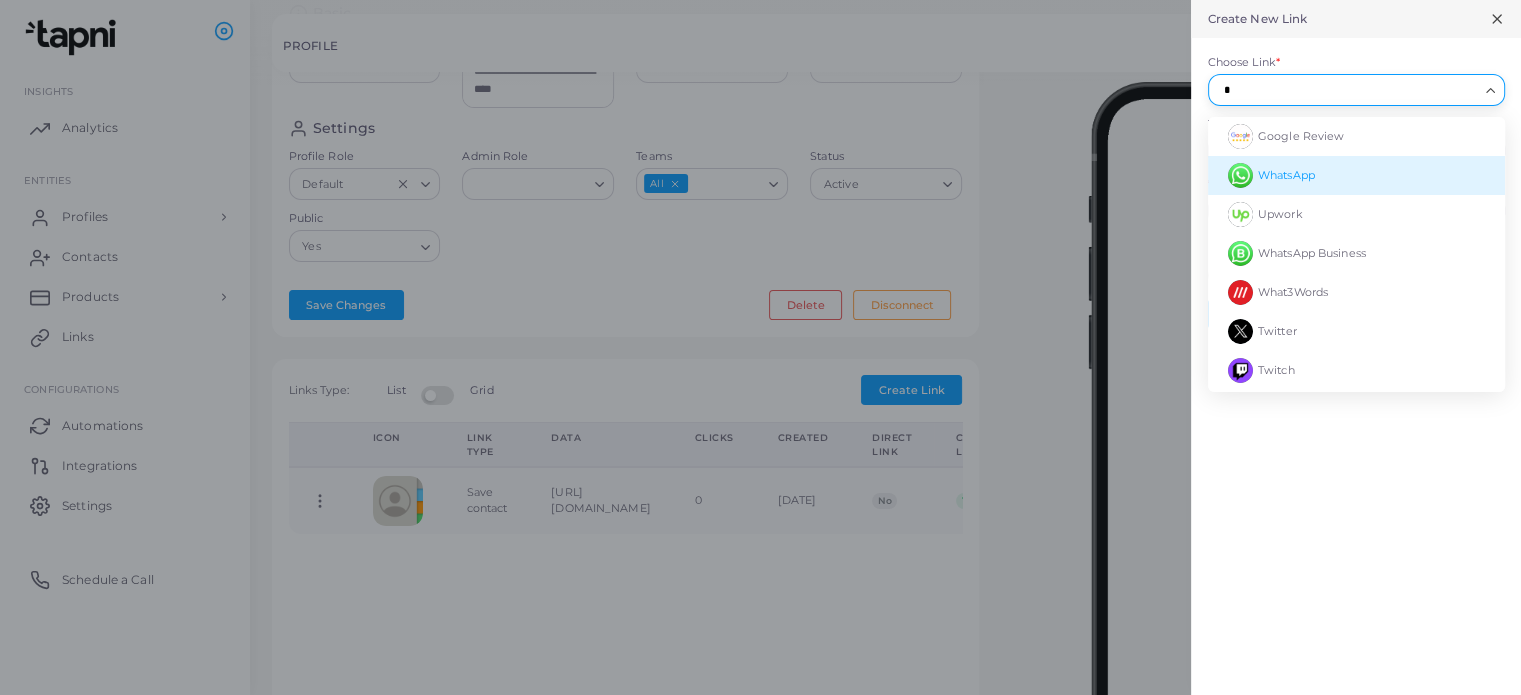 click on "WhatsApp" at bounding box center (1286, 175) 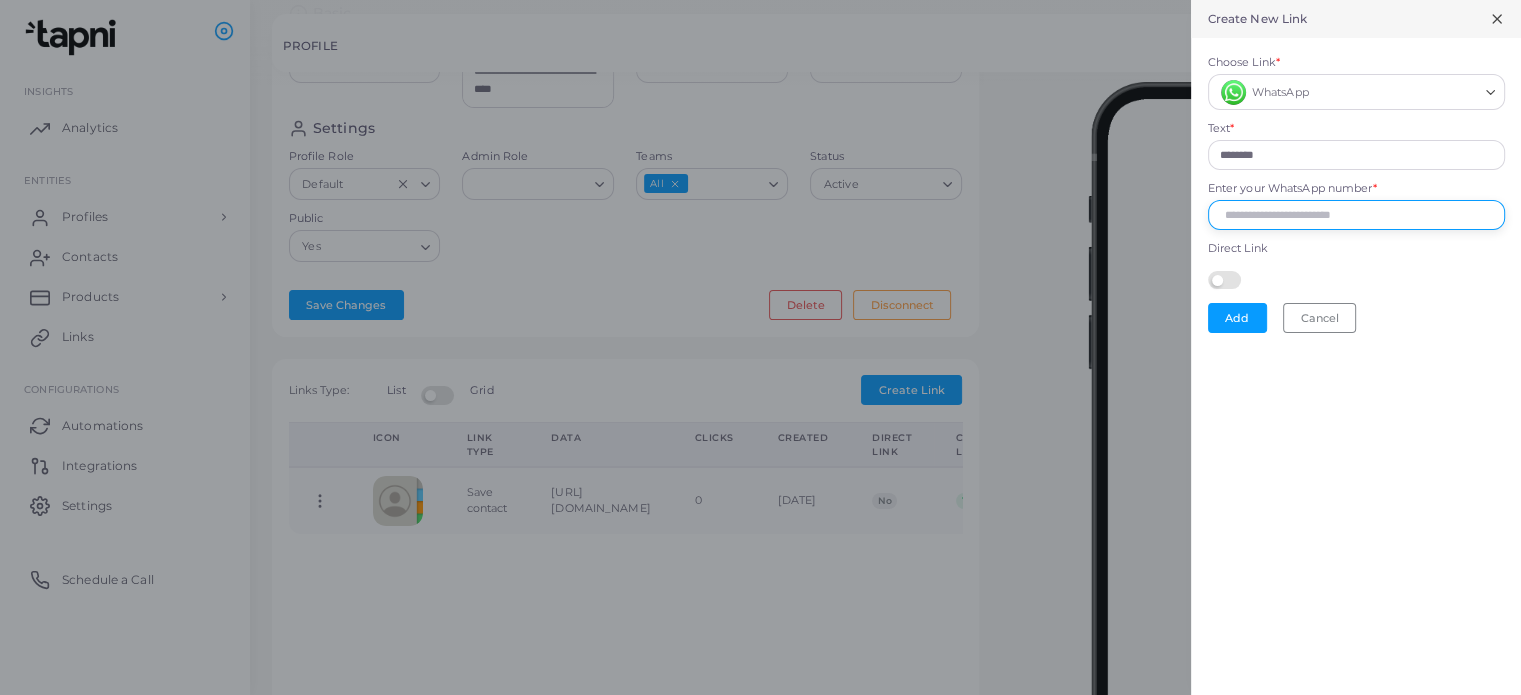 click on "Enter your WhatsApp number  *" at bounding box center (1356, 215) 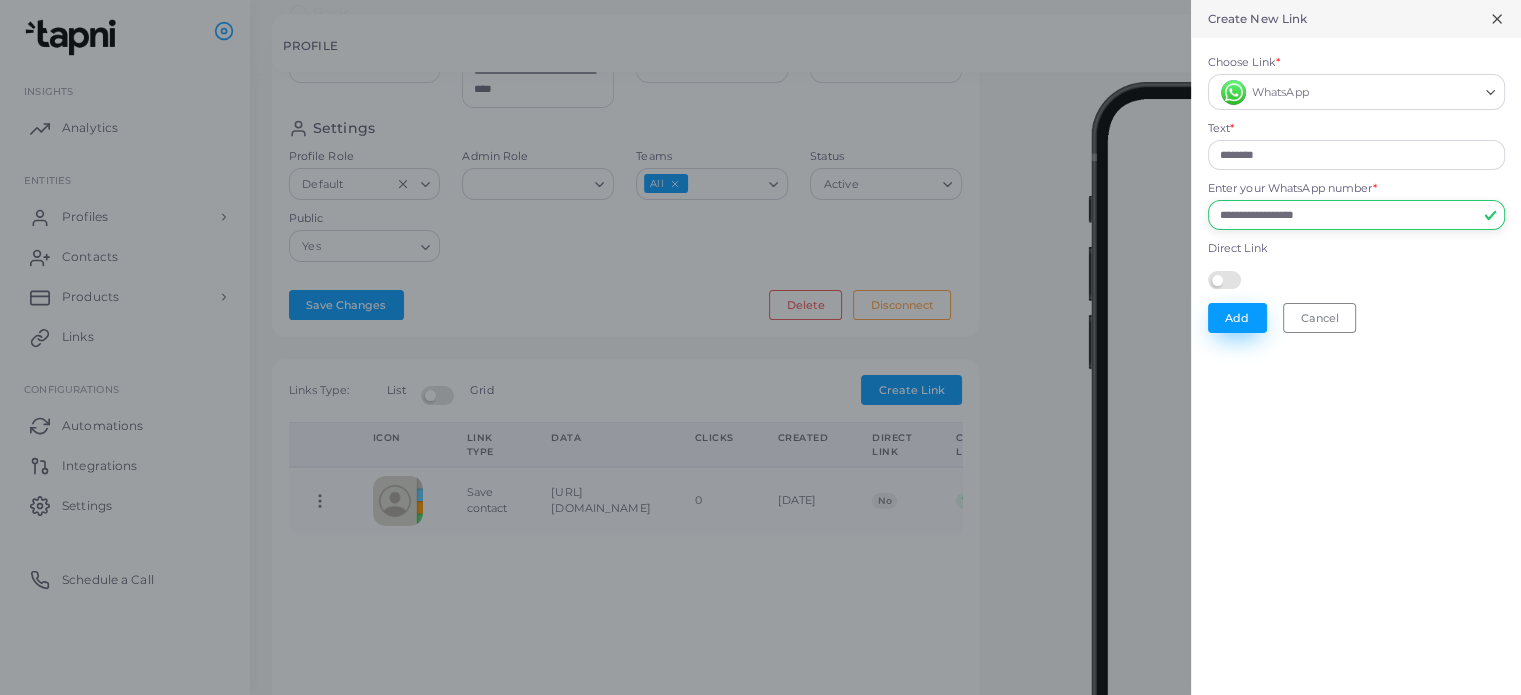 type on "**********" 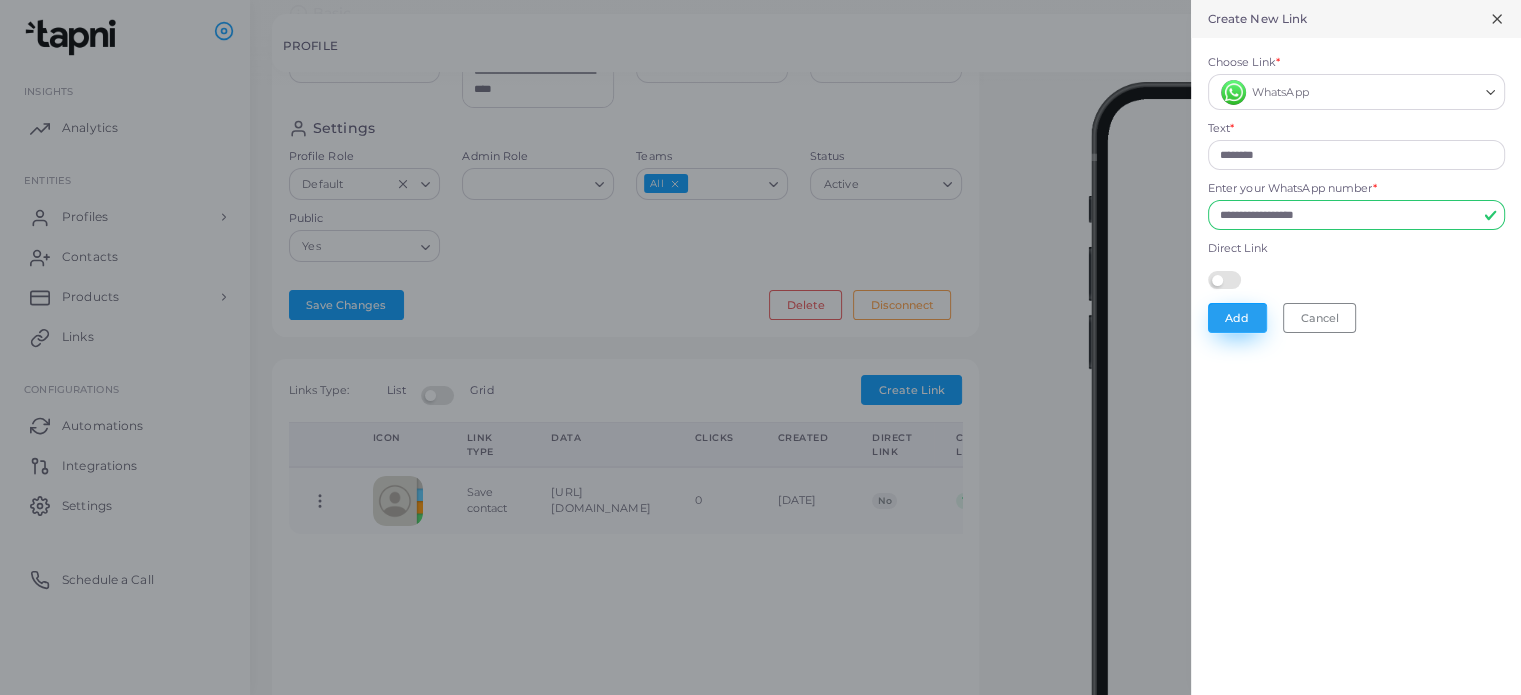 click on "Add" at bounding box center (1237, 318) 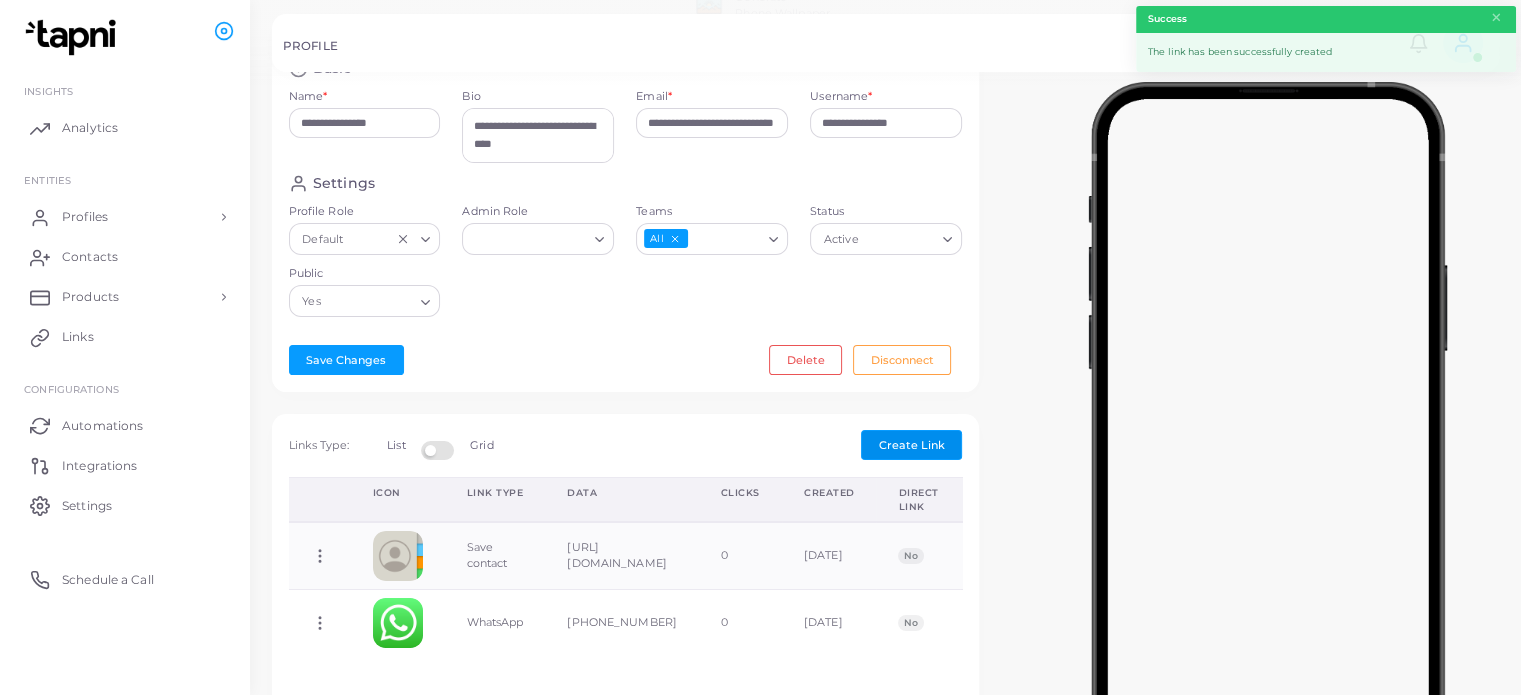 type 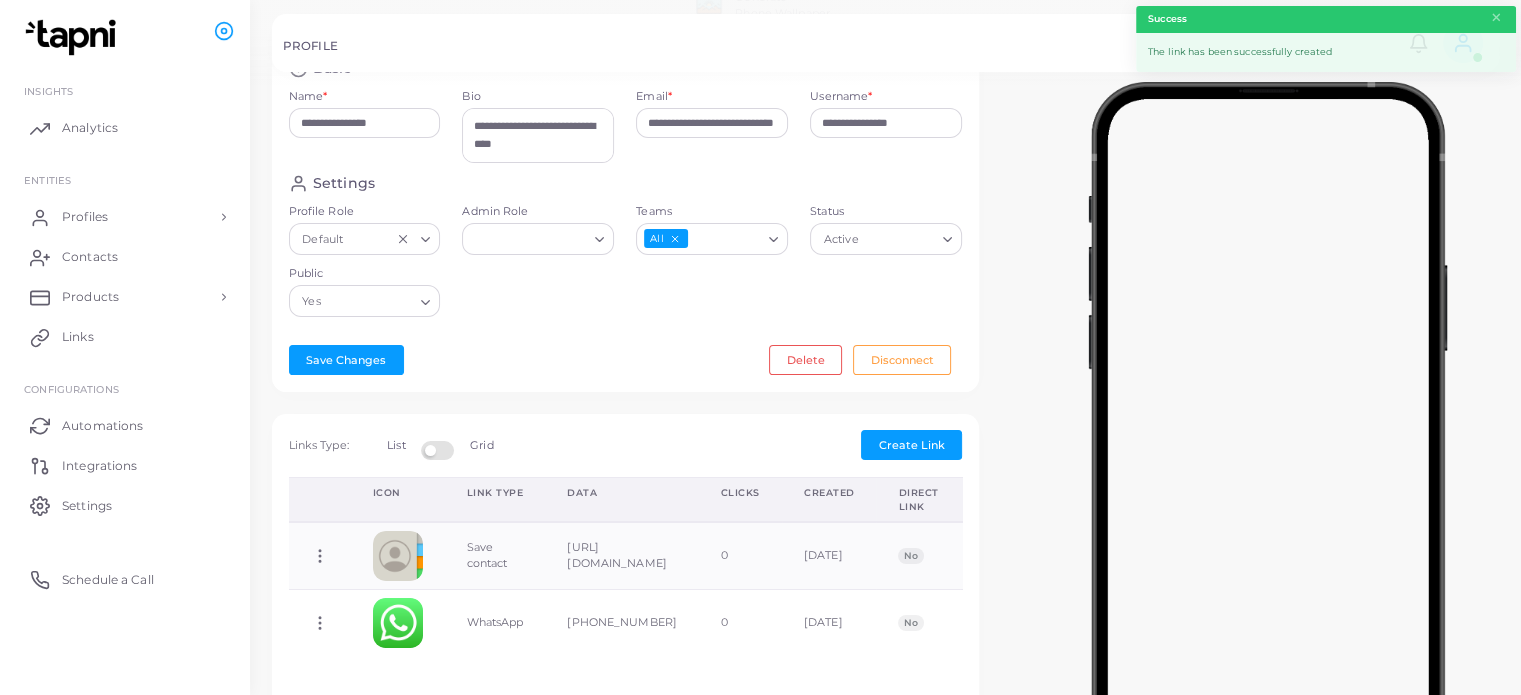 scroll, scrollTop: 303, scrollLeft: 0, axis: vertical 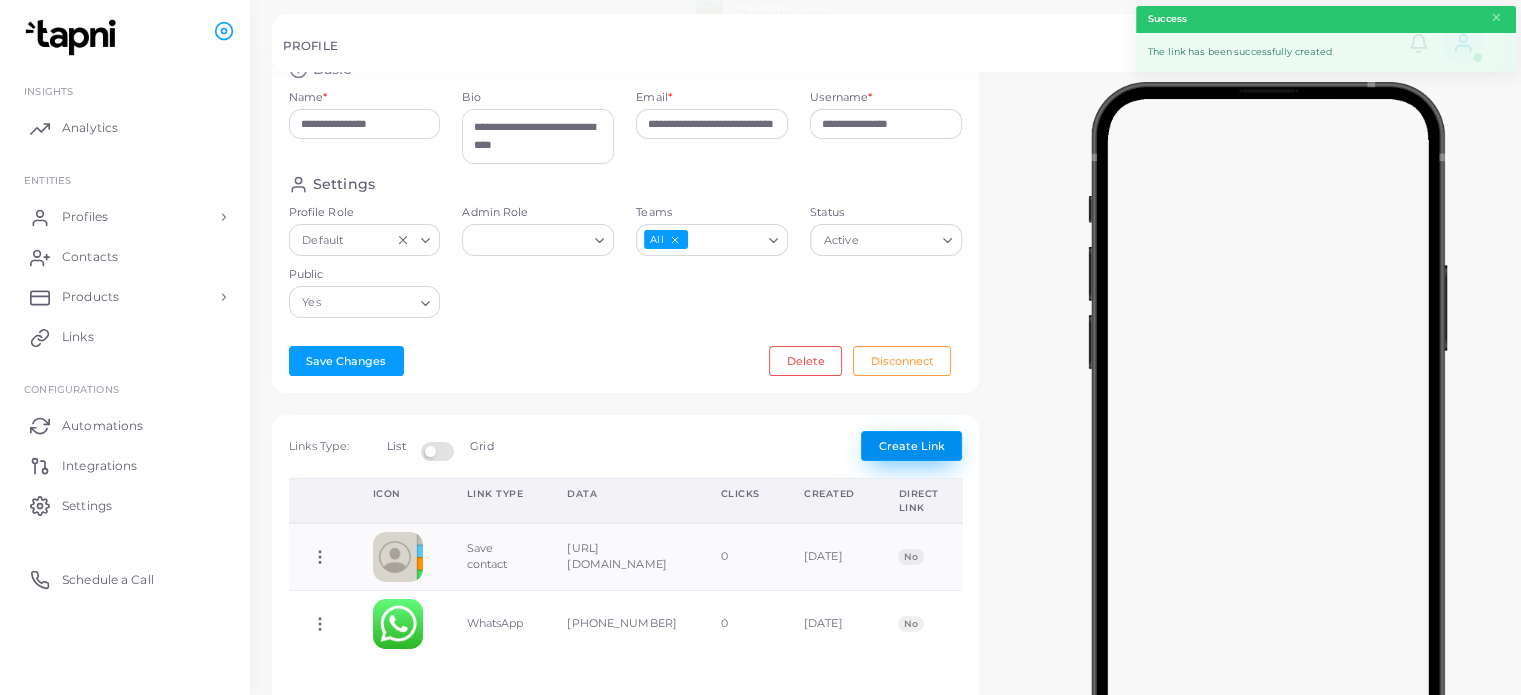 click on "Create Link" at bounding box center [912, 446] 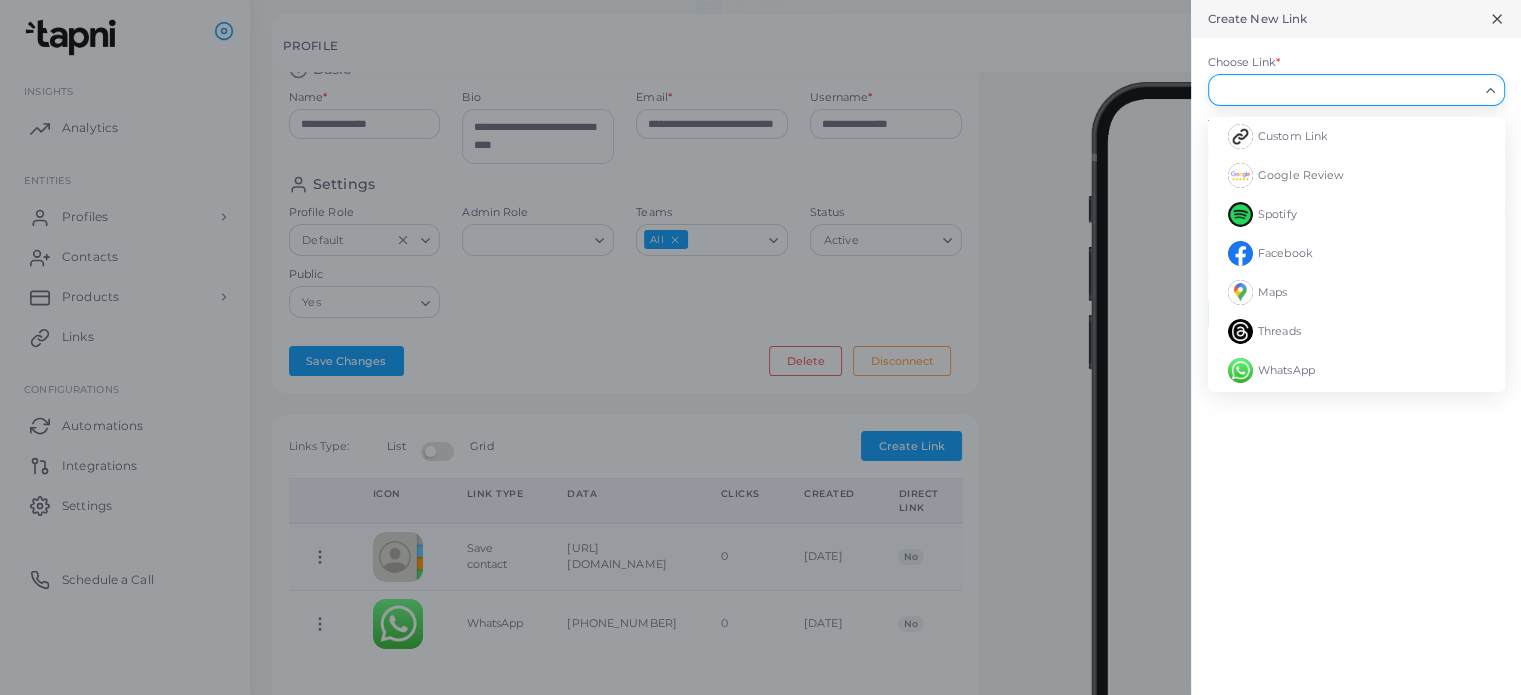 click on "Choose Link  *" at bounding box center [1347, 90] 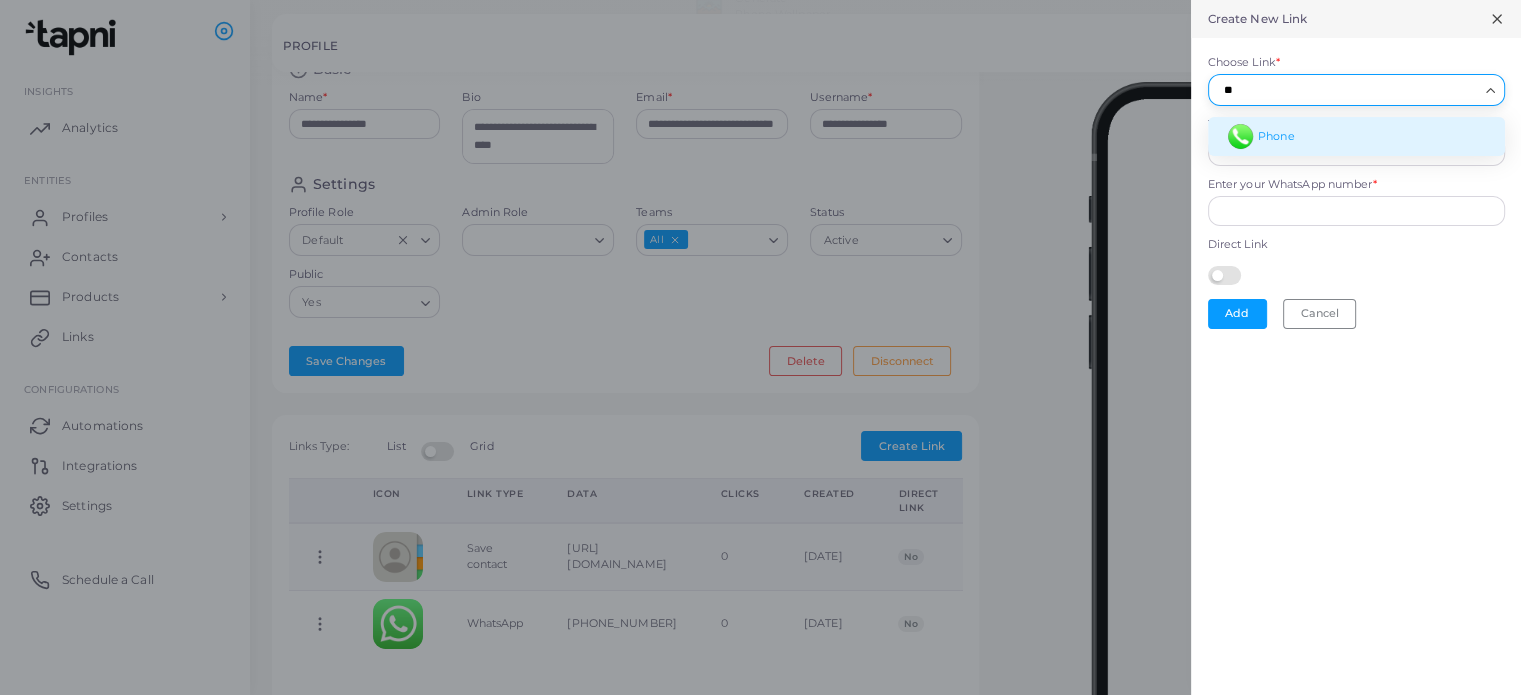 type on "**" 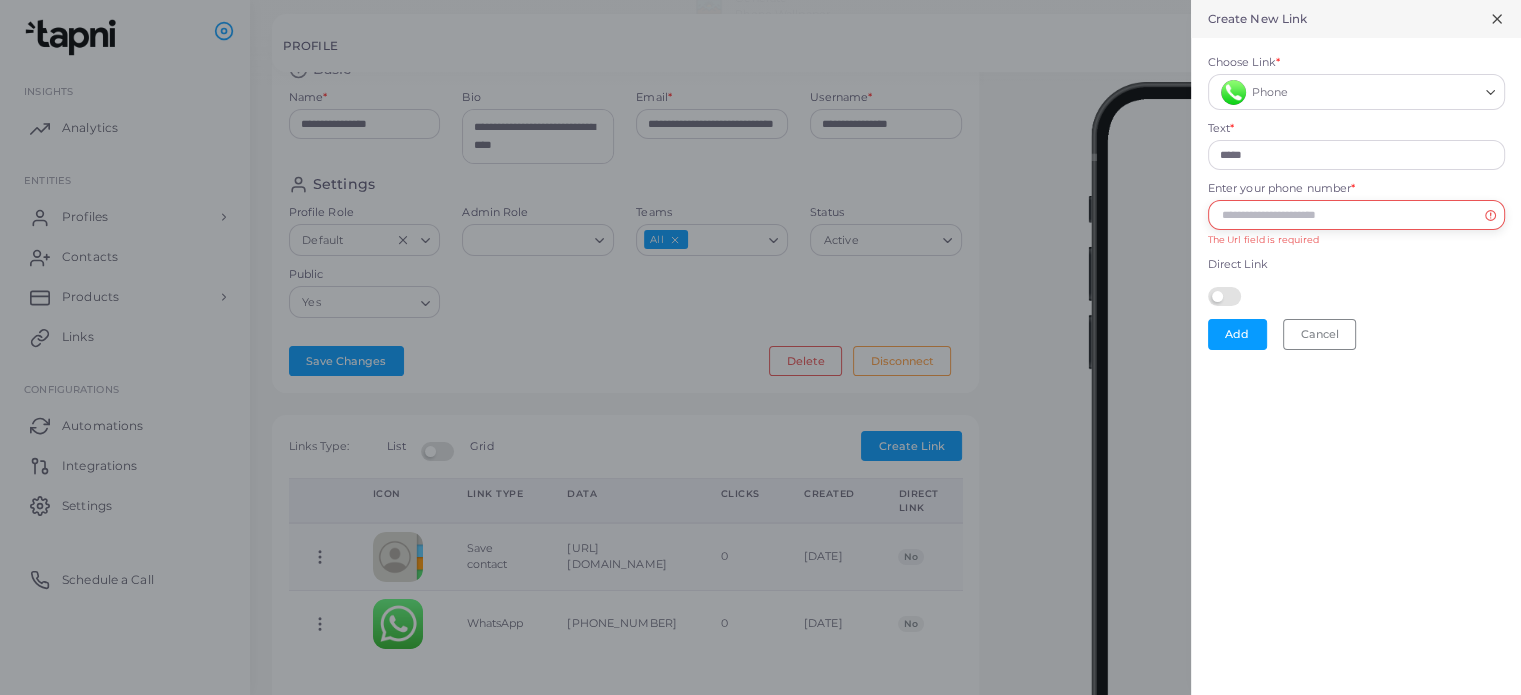 paste on "**********" 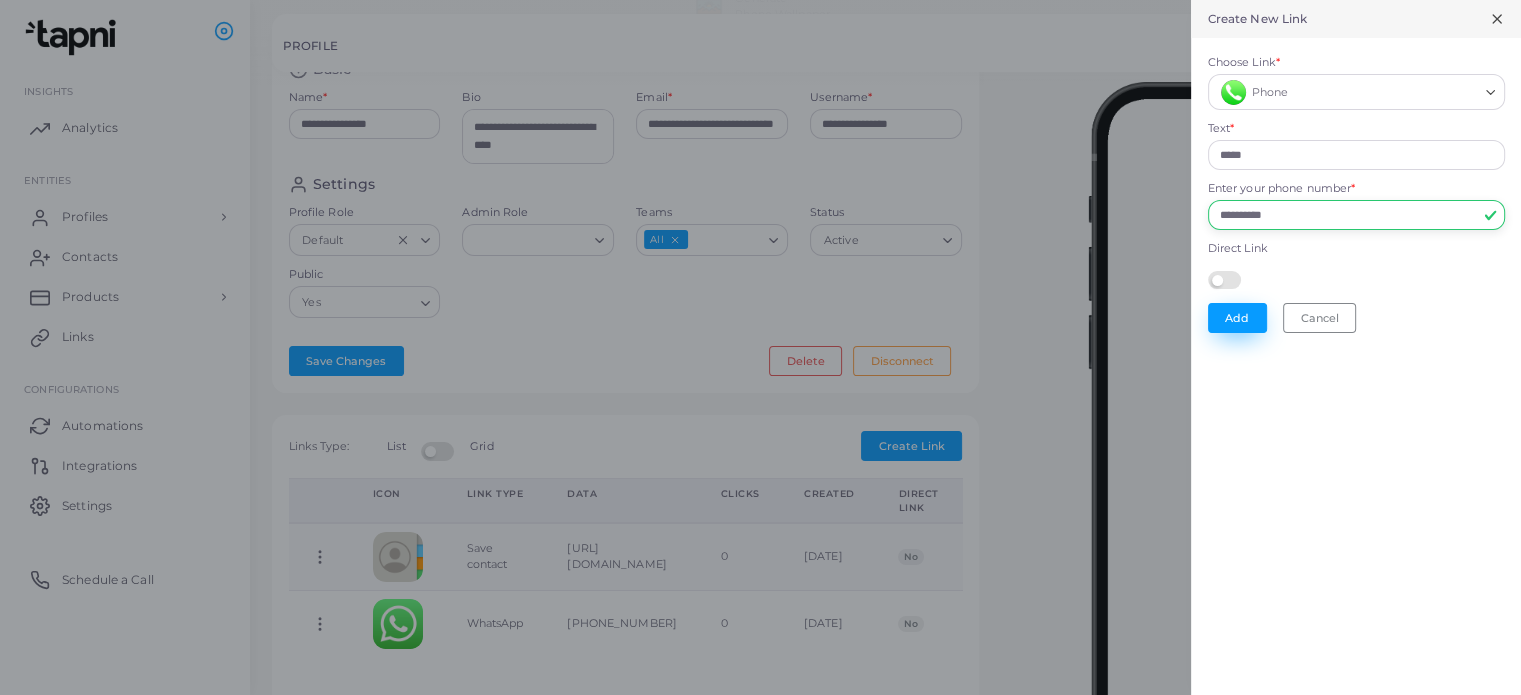 type on "**********" 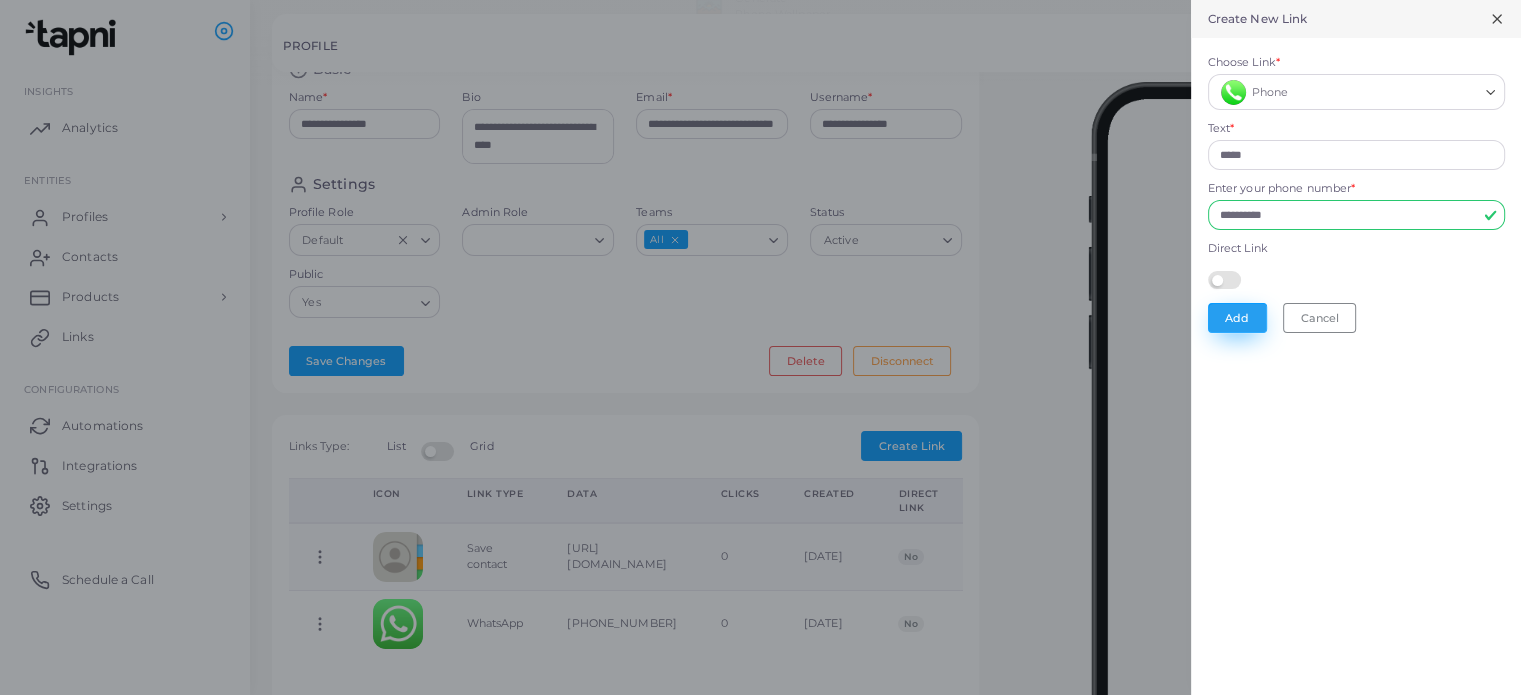 click on "Add" at bounding box center (1237, 318) 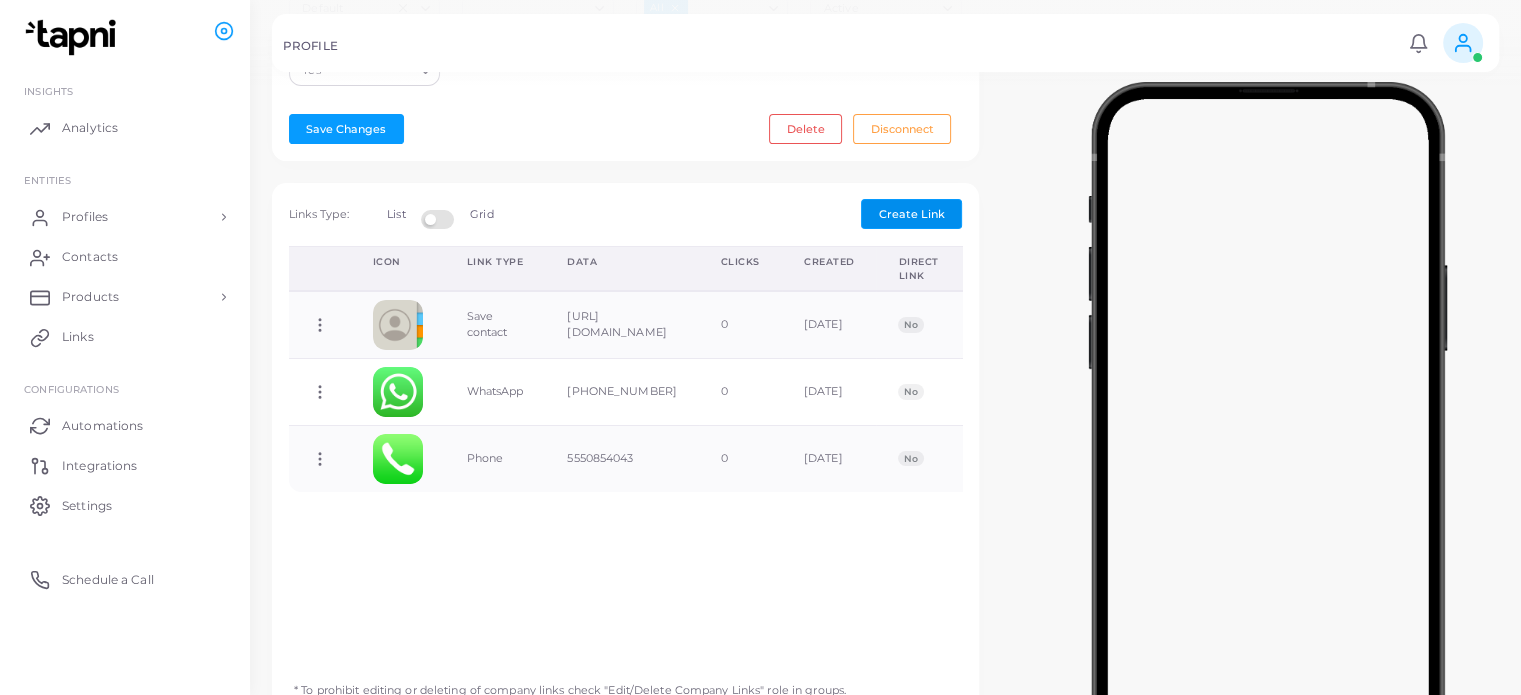 scroll, scrollTop: 579, scrollLeft: 0, axis: vertical 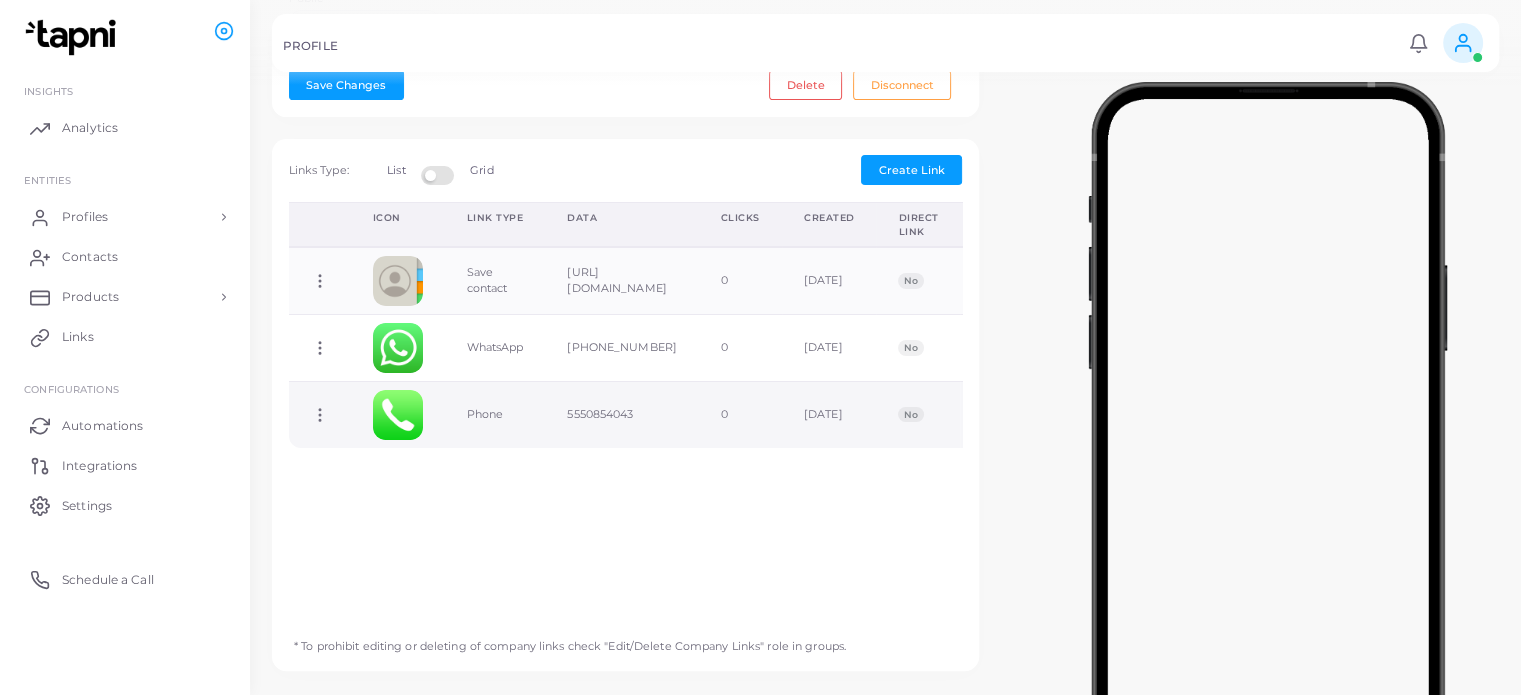 click 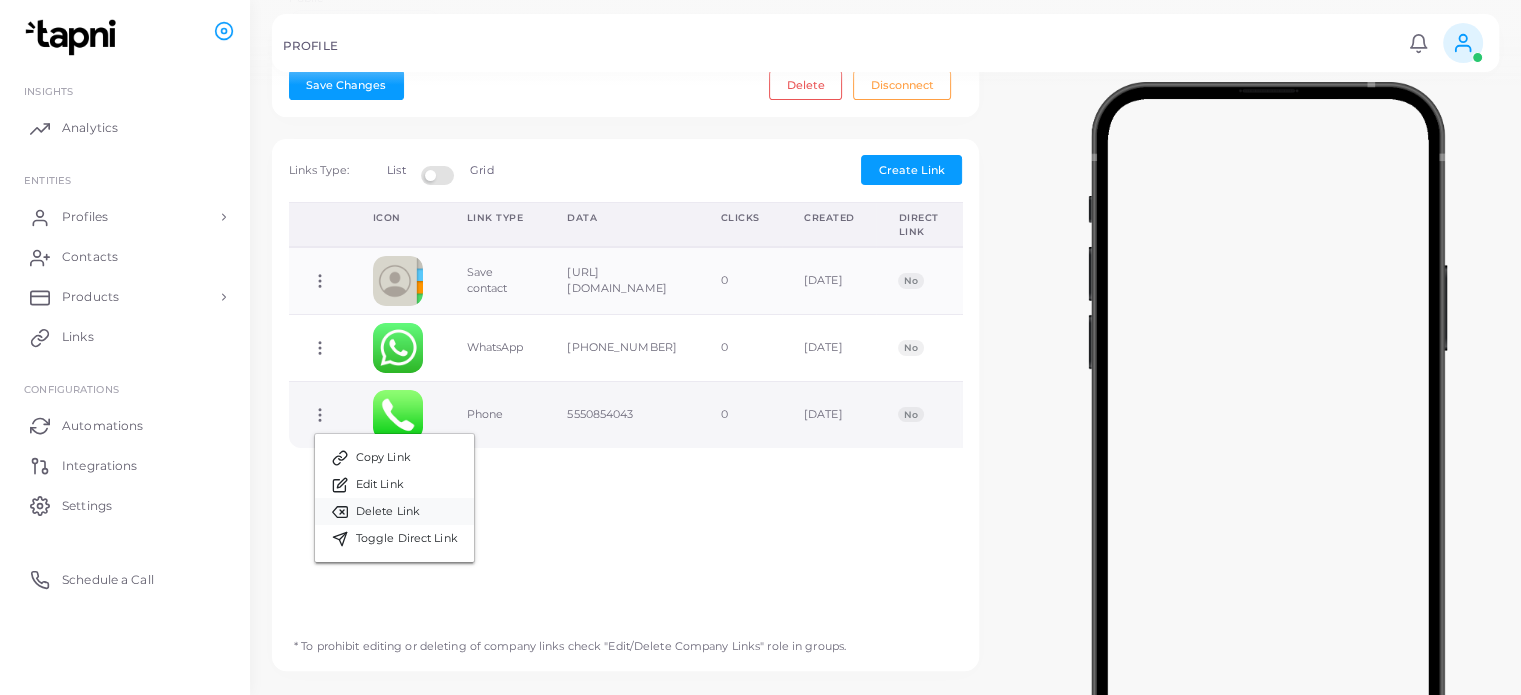 click on "Delete Link" at bounding box center (388, 512) 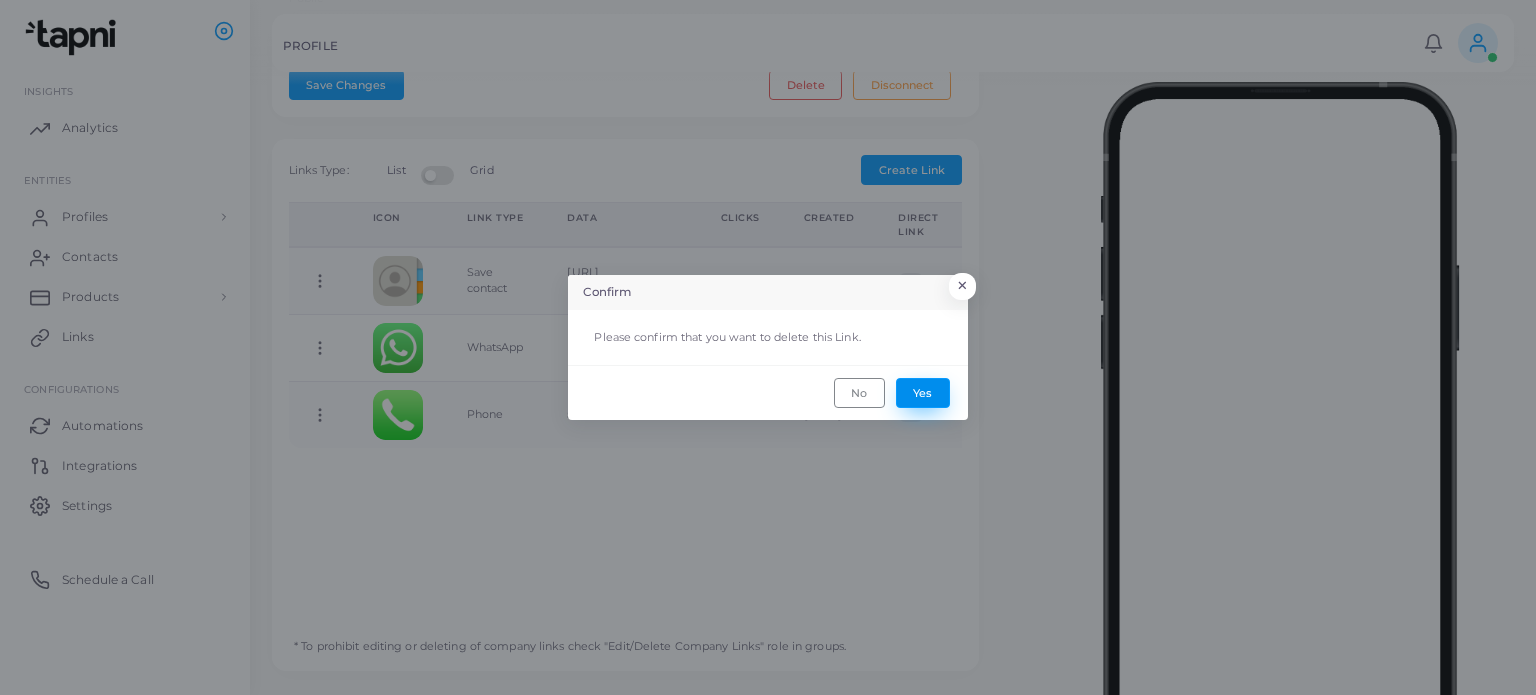 click on "Yes" at bounding box center (923, 393) 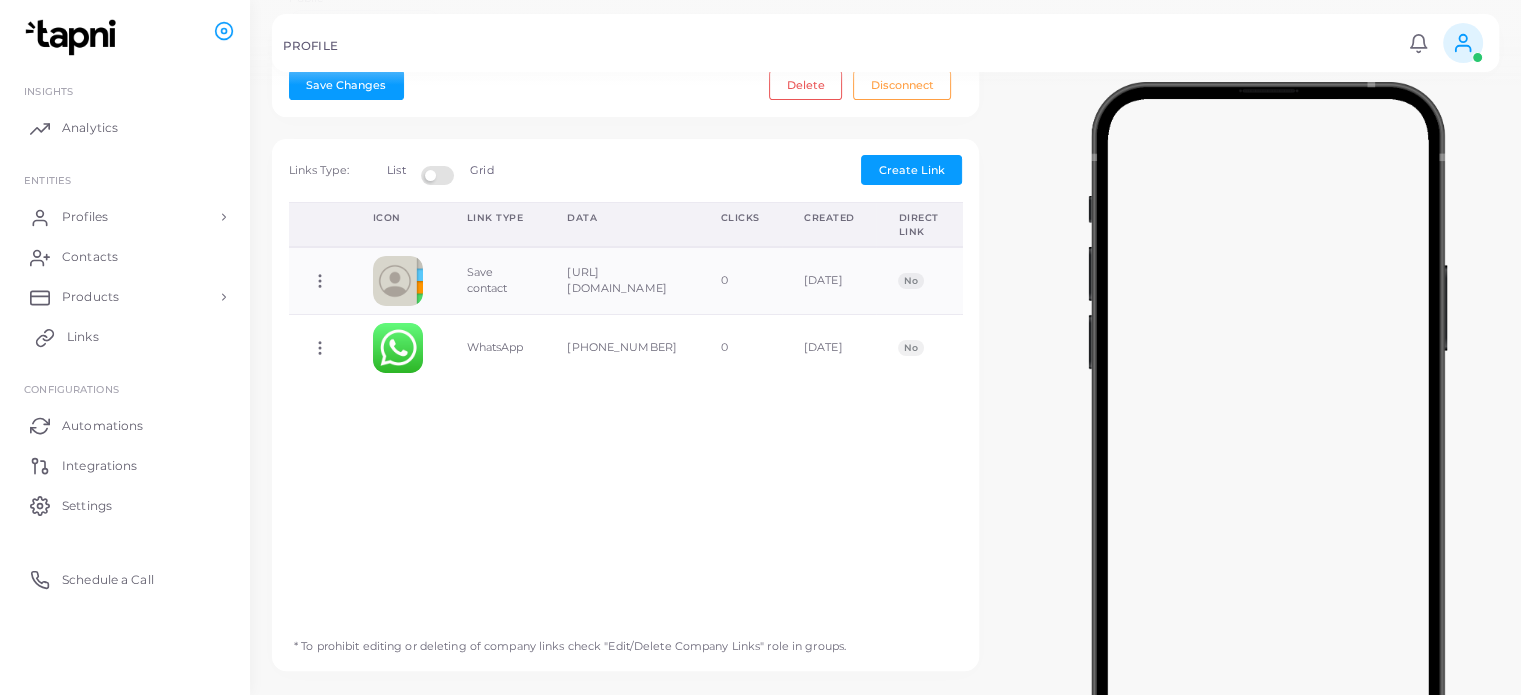 click on "Links" at bounding box center (125, 337) 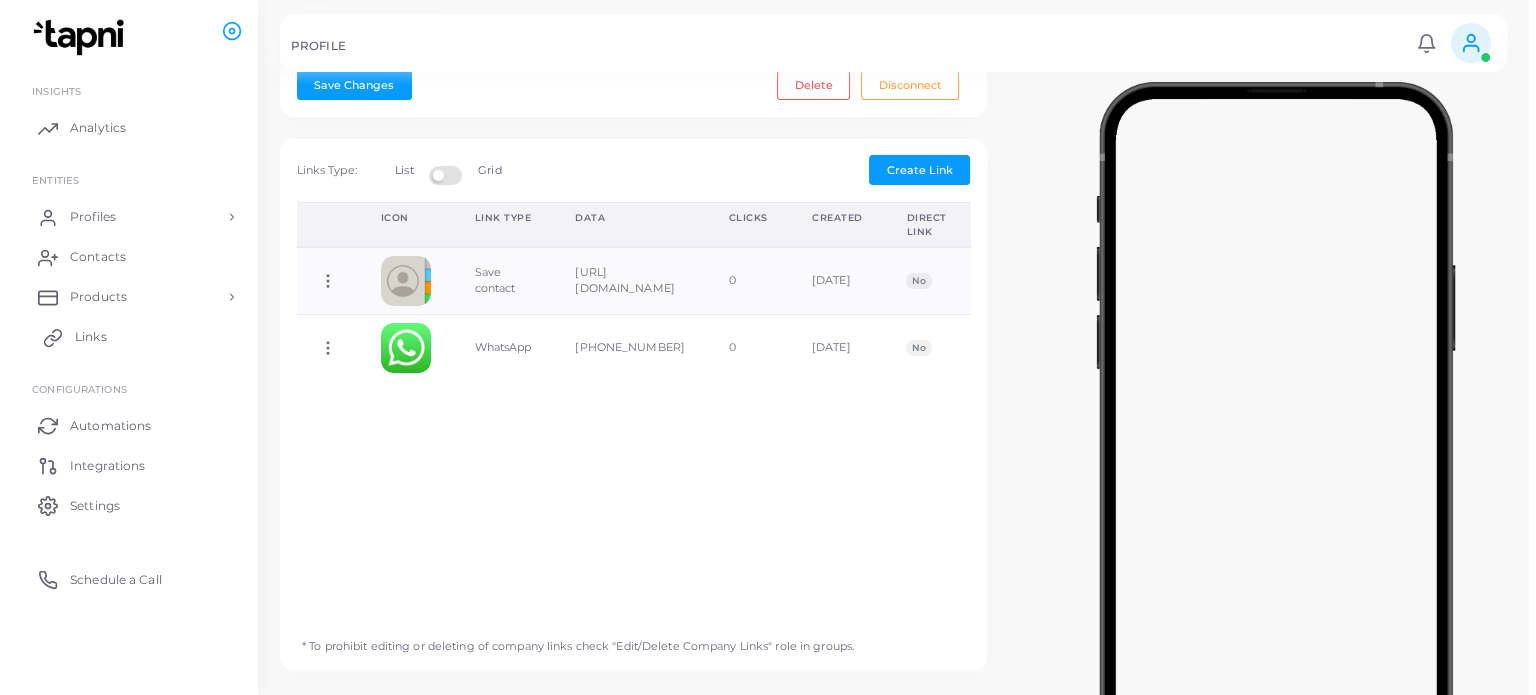 scroll, scrollTop: 0, scrollLeft: 0, axis: both 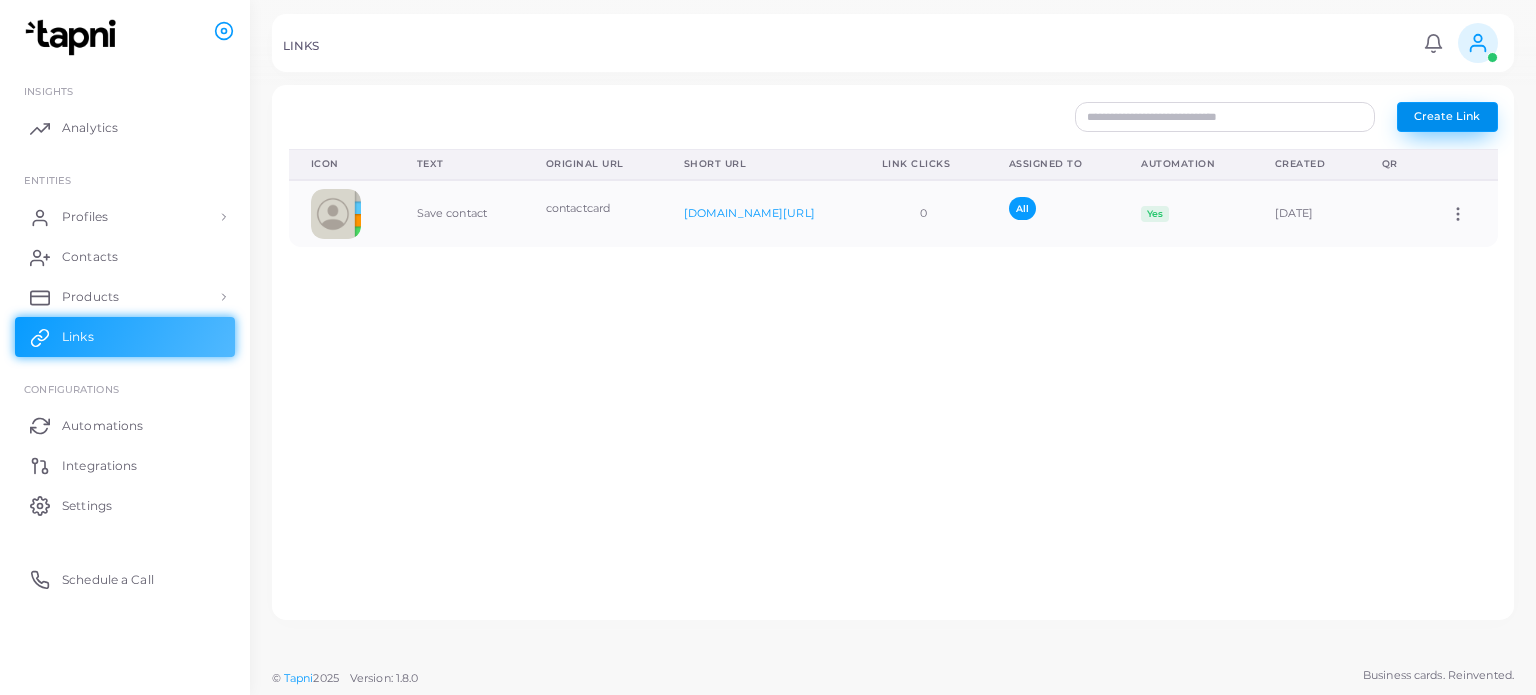 click on "Create Link" at bounding box center [1447, 117] 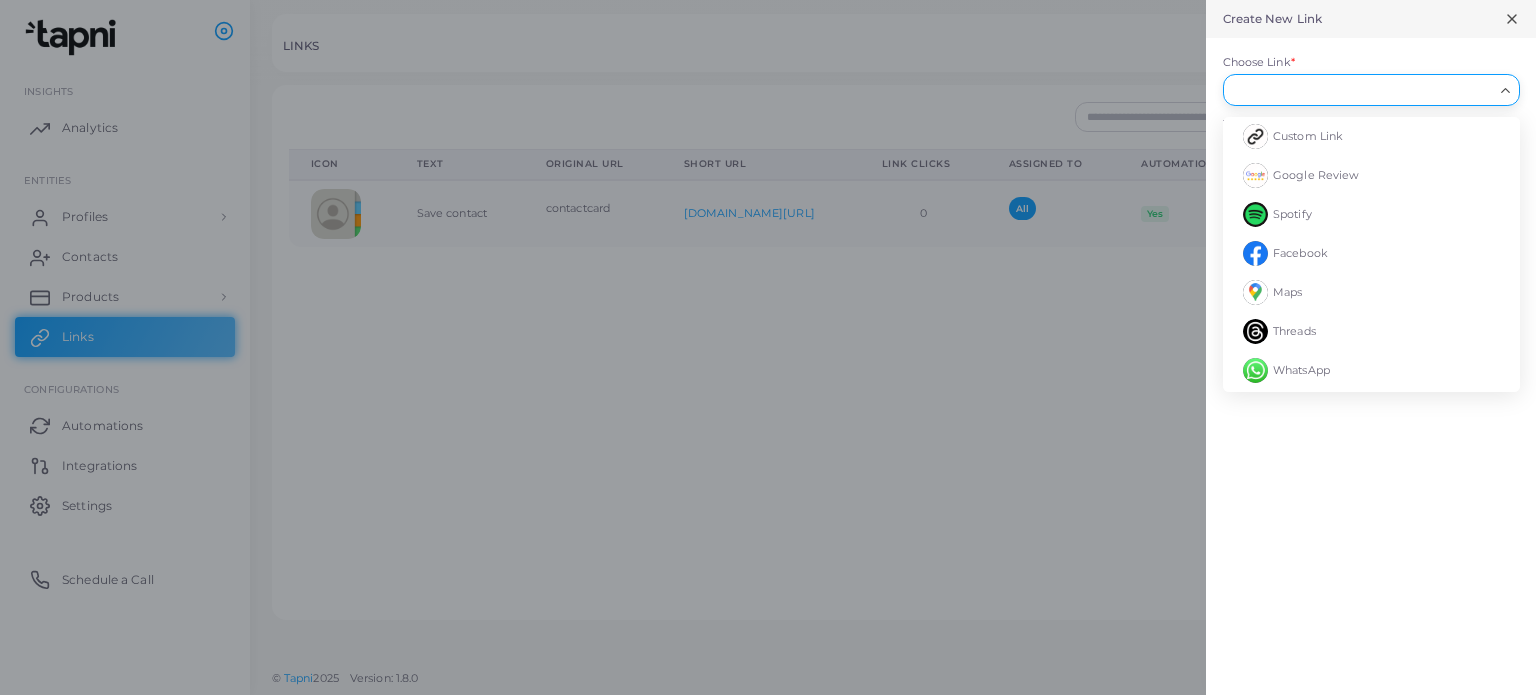 click on "Choose Link  *" at bounding box center (1362, 90) 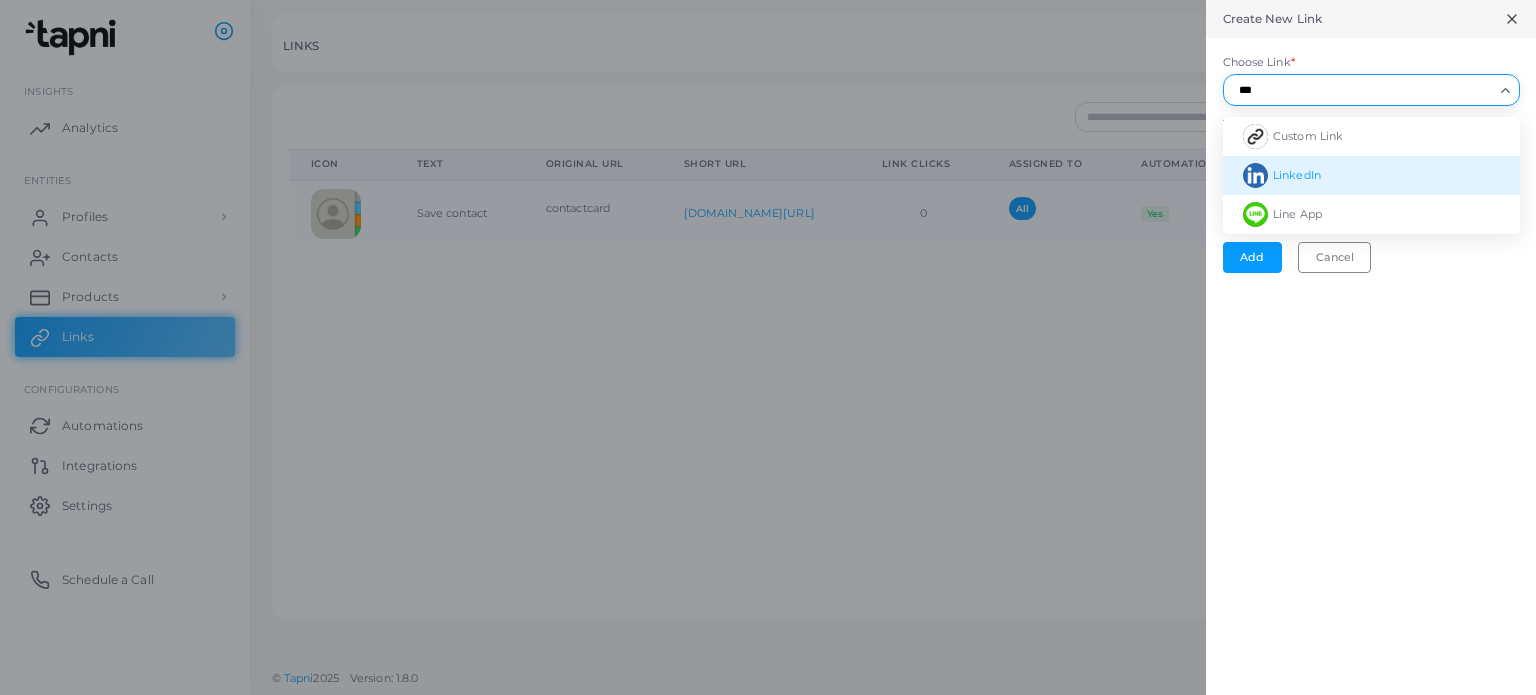 type on "***" 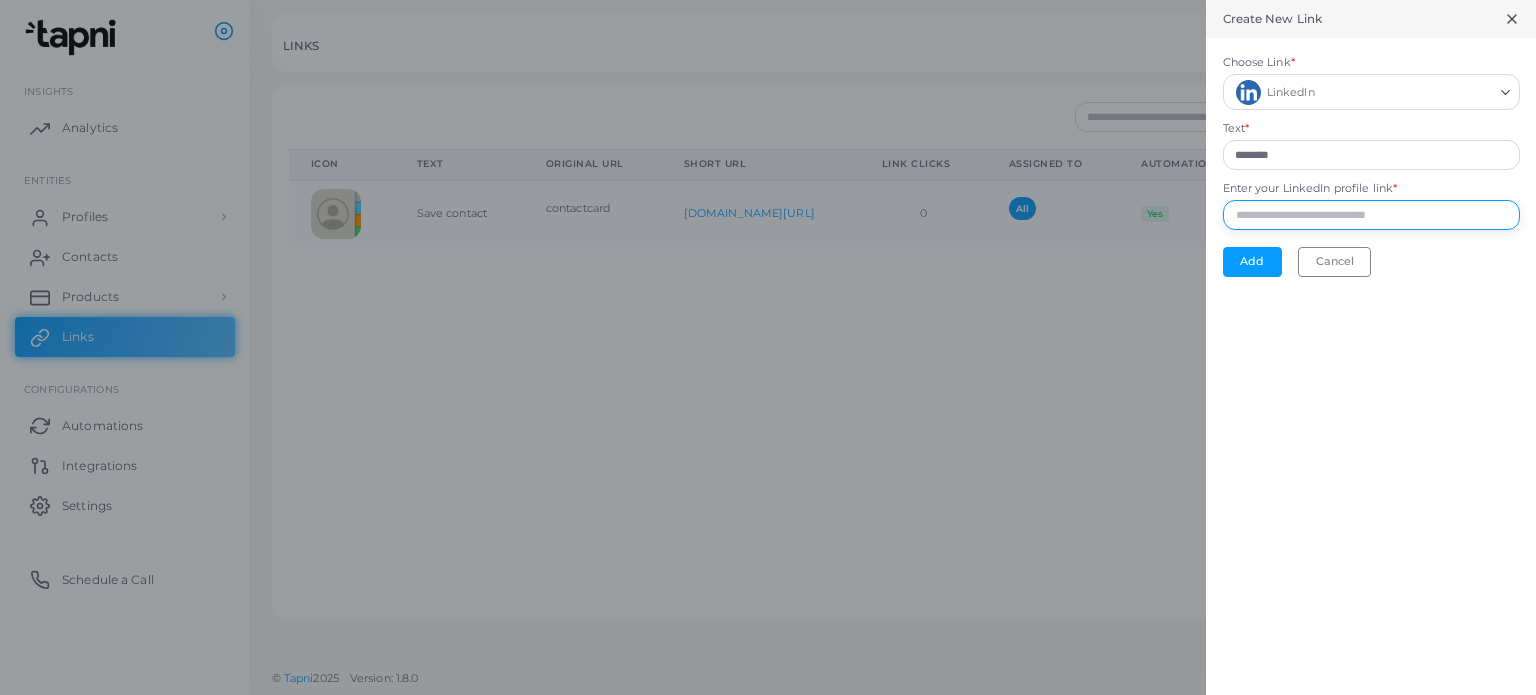 click on "Enter your LinkedIn profile link  *" at bounding box center [1371, 215] 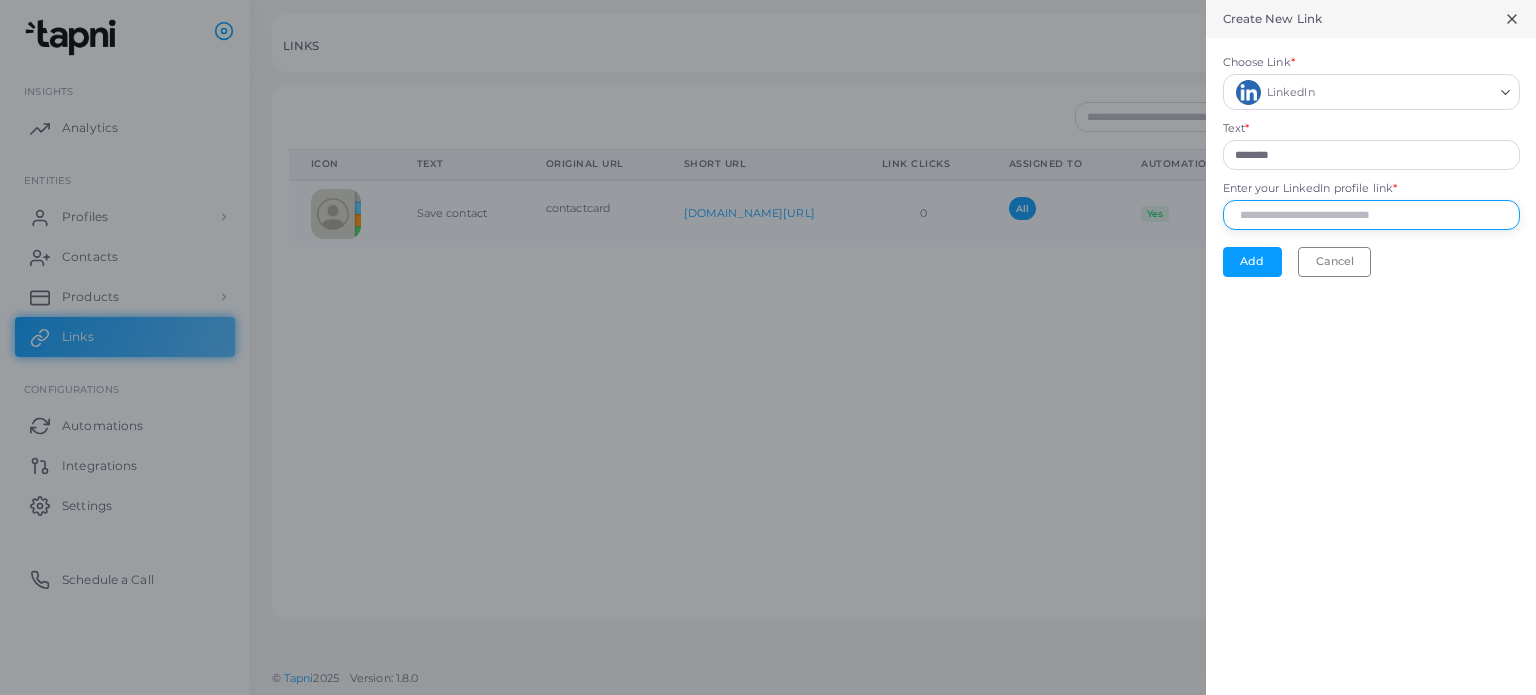 paste on "**********" 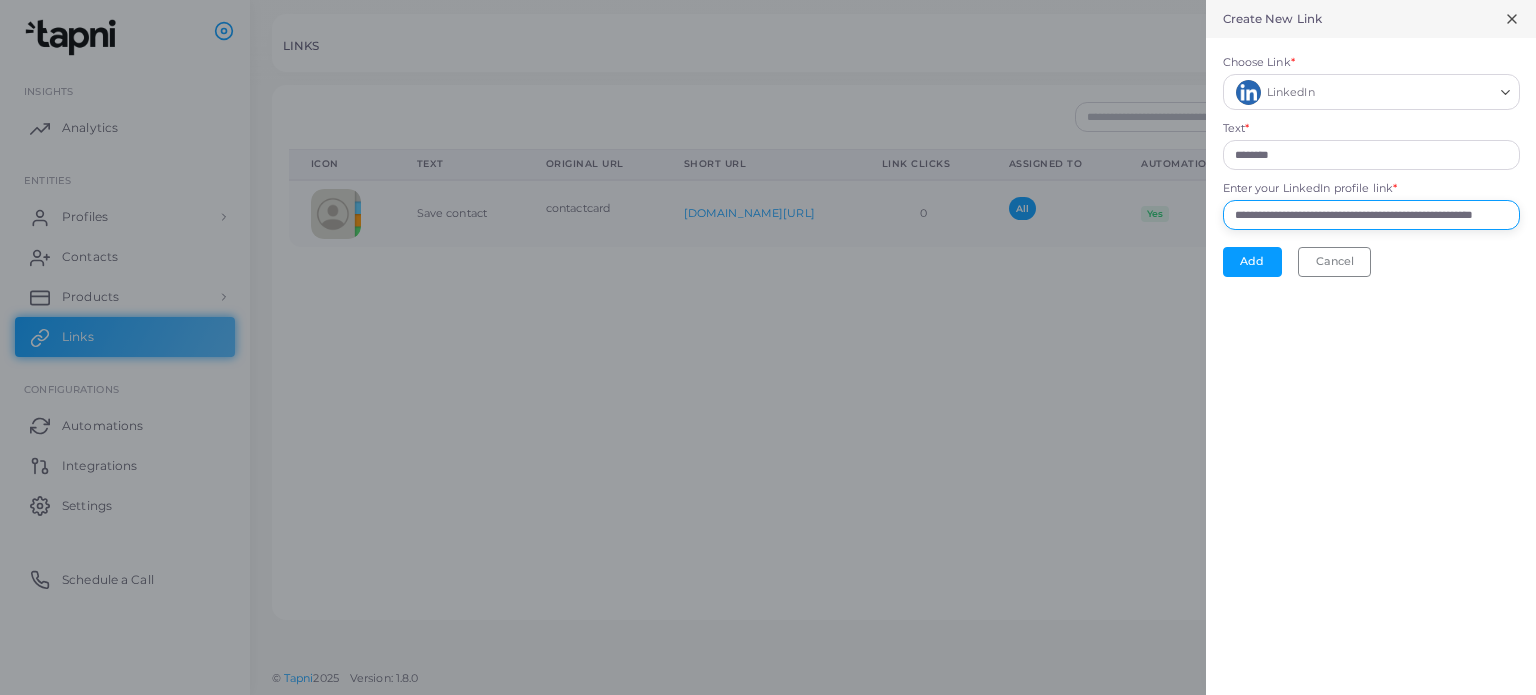 scroll, scrollTop: 0, scrollLeft: 100, axis: horizontal 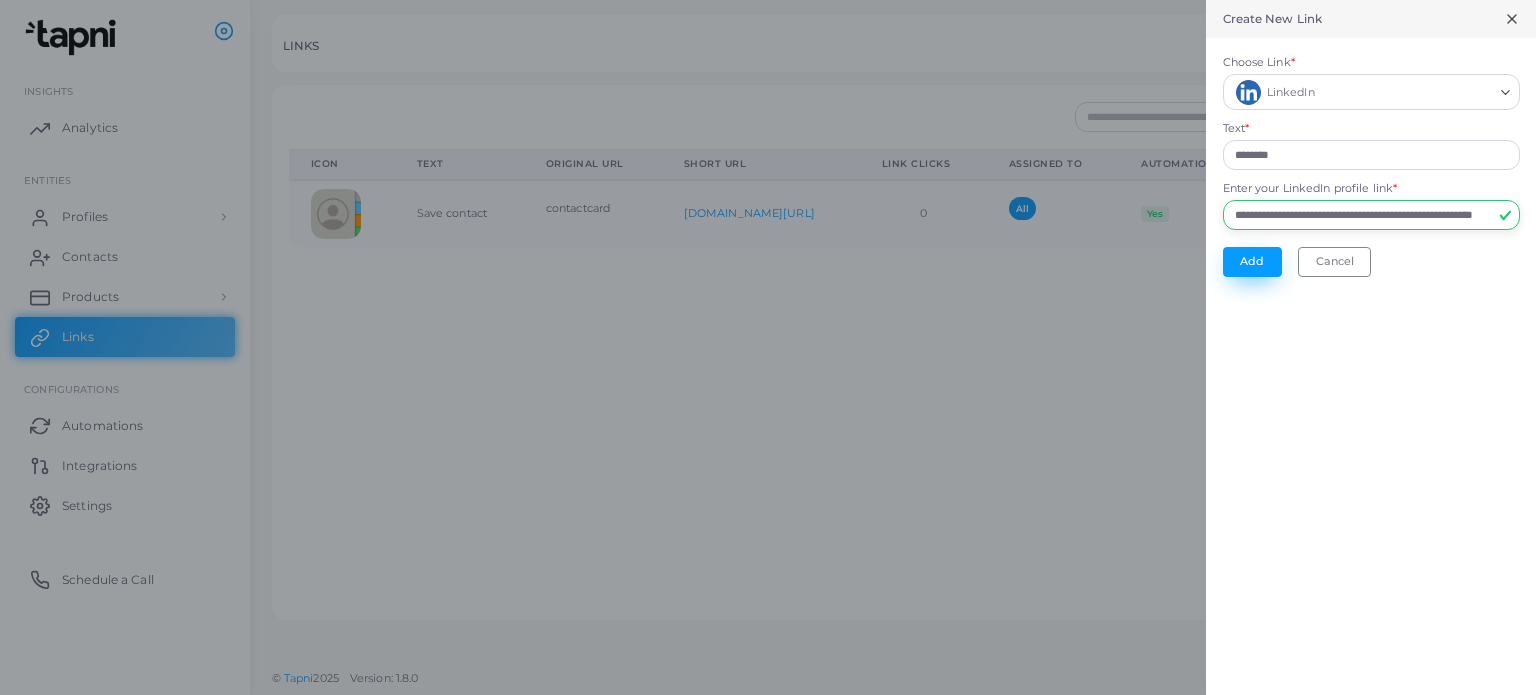 type on "**********" 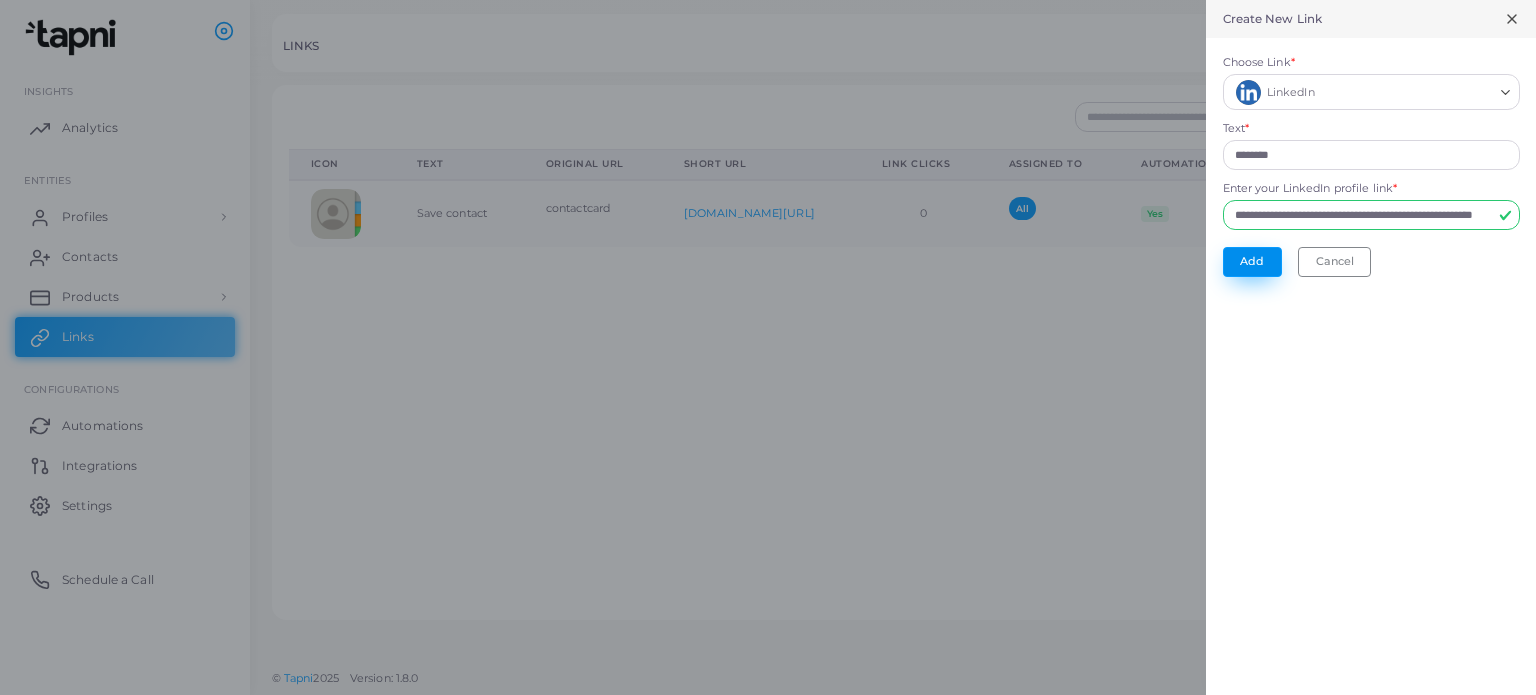 scroll, scrollTop: 0, scrollLeft: 0, axis: both 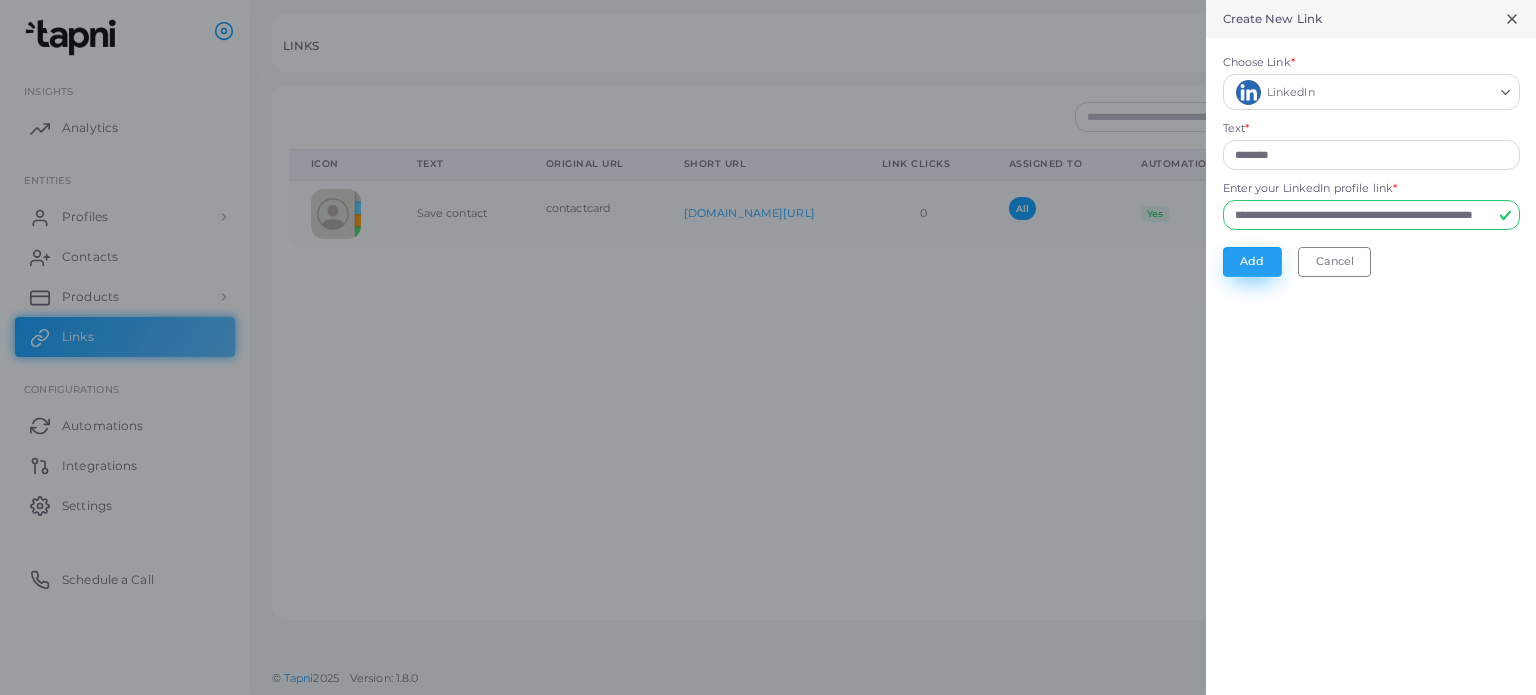 click on "Add" at bounding box center (1252, 262) 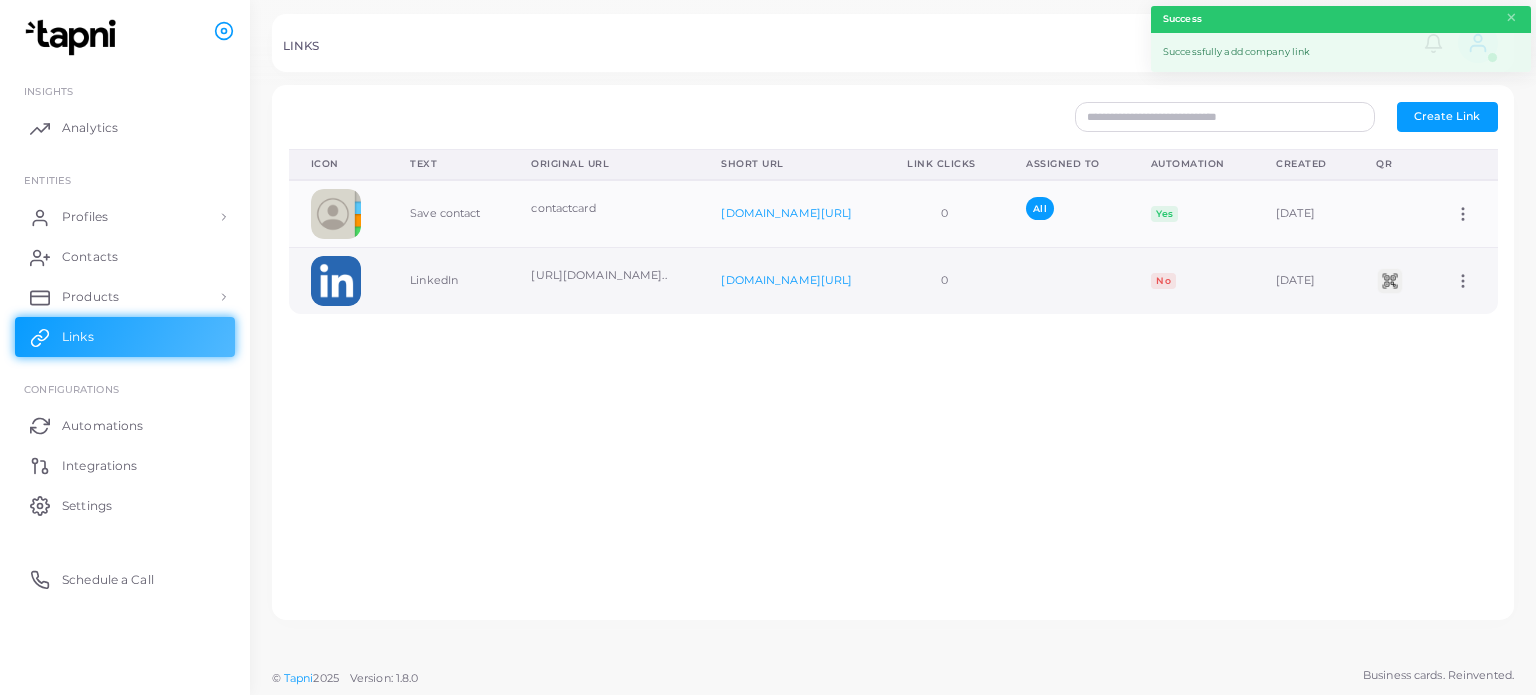 click 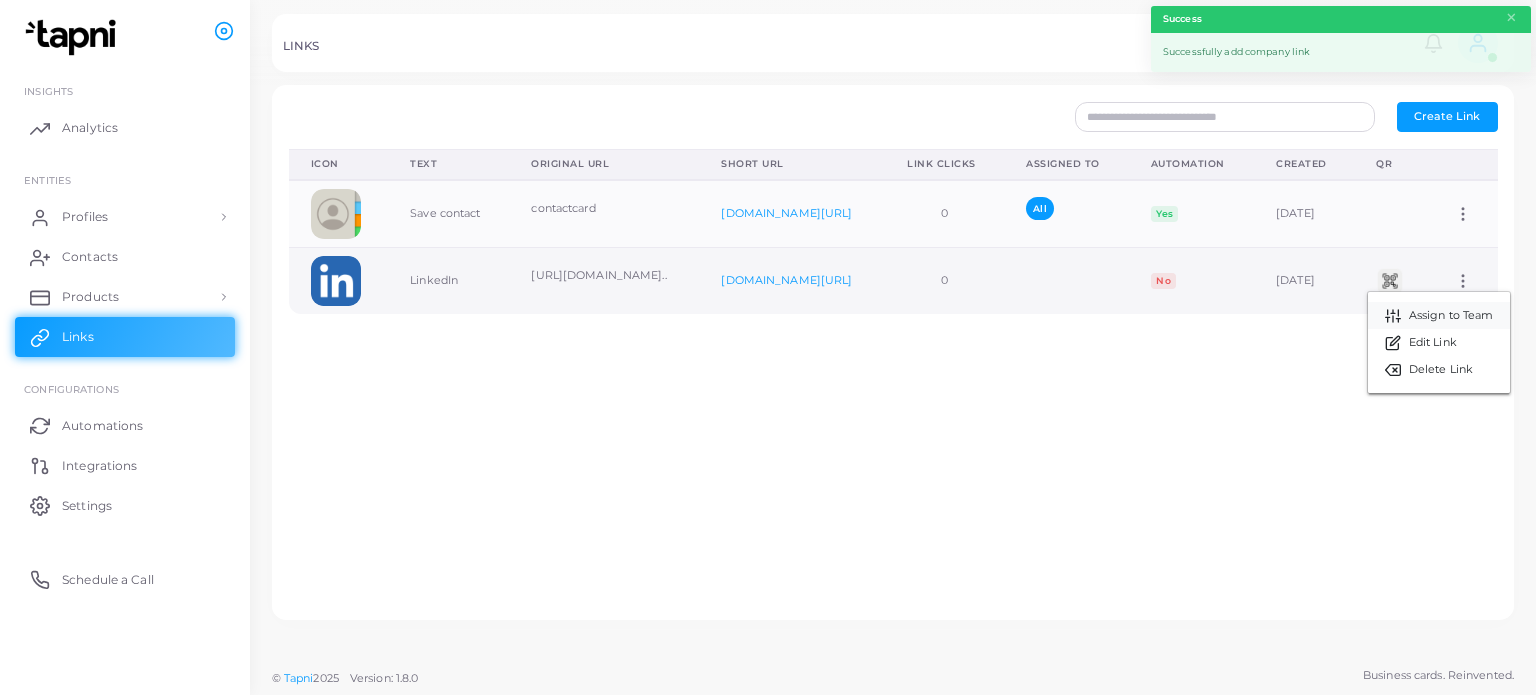 click on "Assign to Team" at bounding box center (1451, 316) 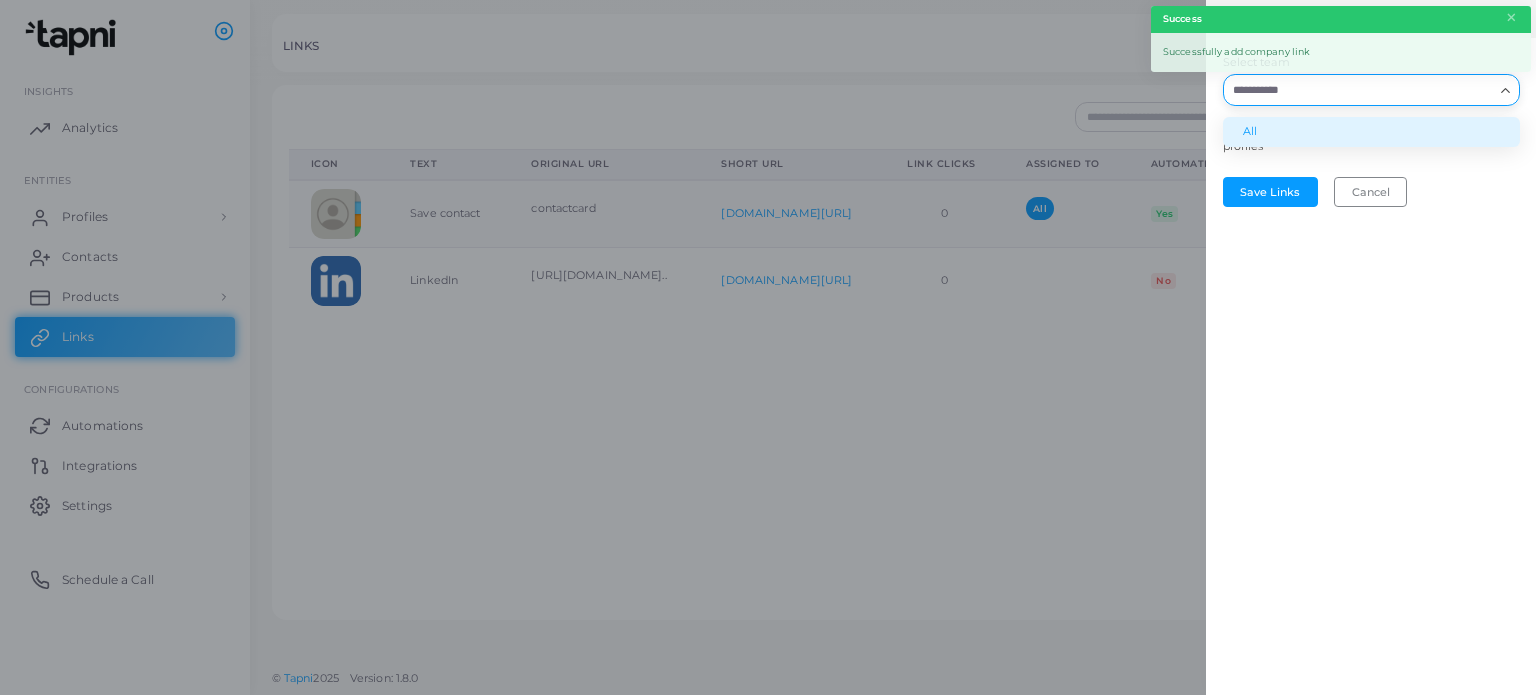 drag, startPoint x: 1331, startPoint y: 100, endPoint x: 1325, endPoint y: 127, distance: 27.658634 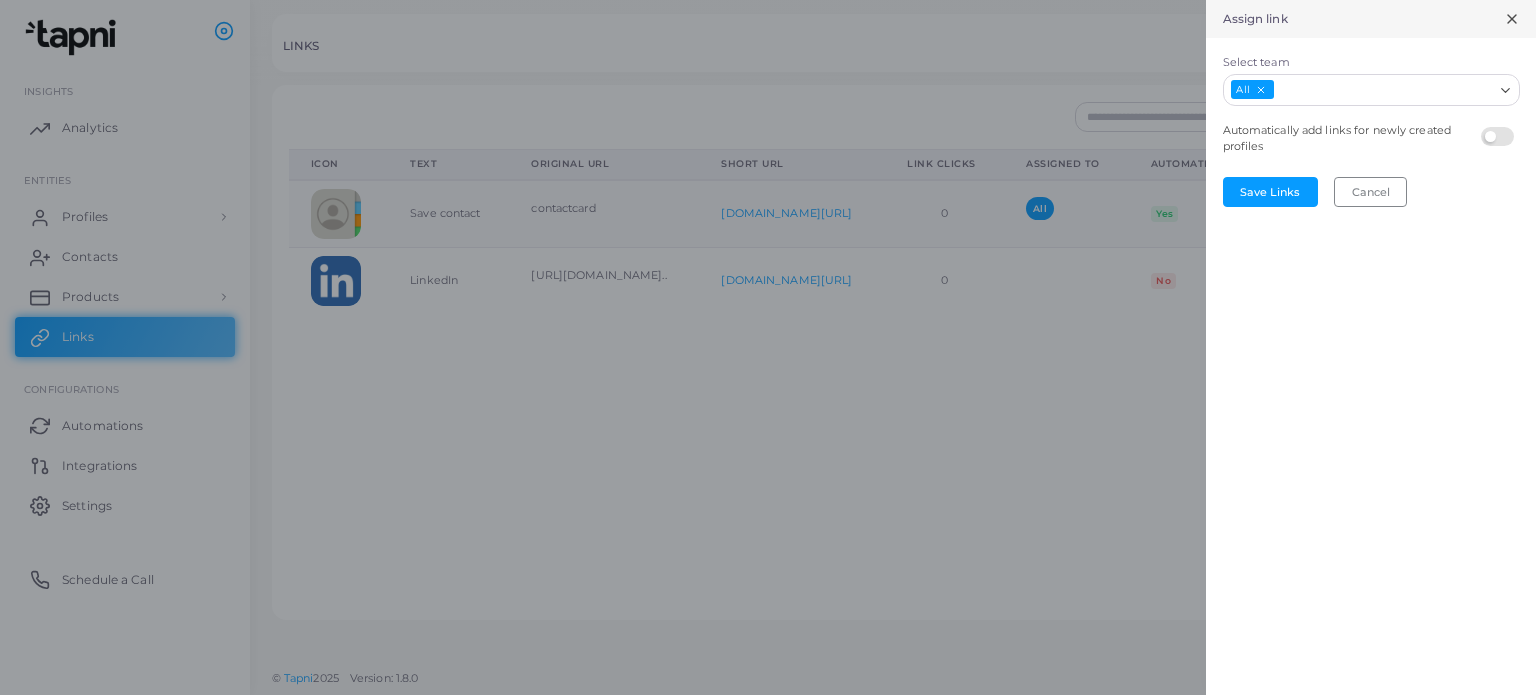 click at bounding box center (1500, 127) 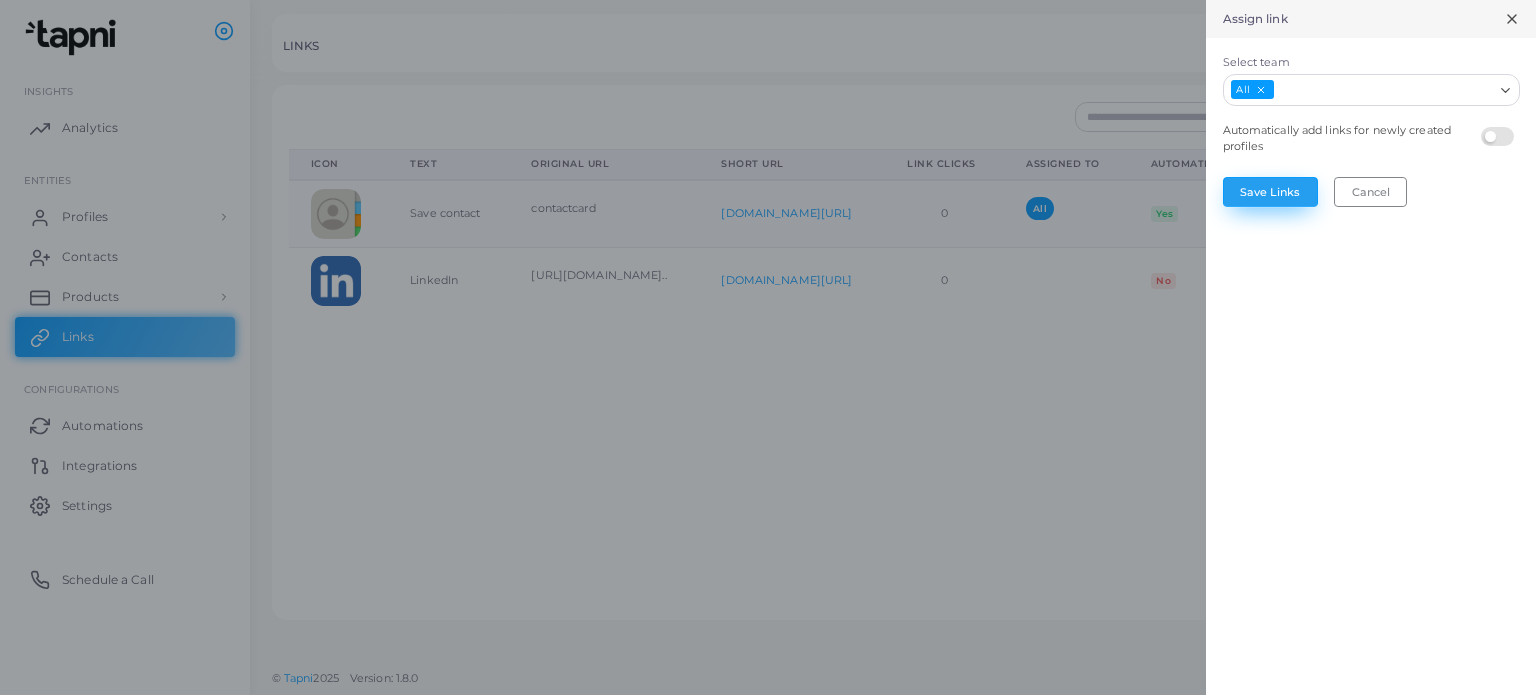 click on "Save Links" at bounding box center (1270, 192) 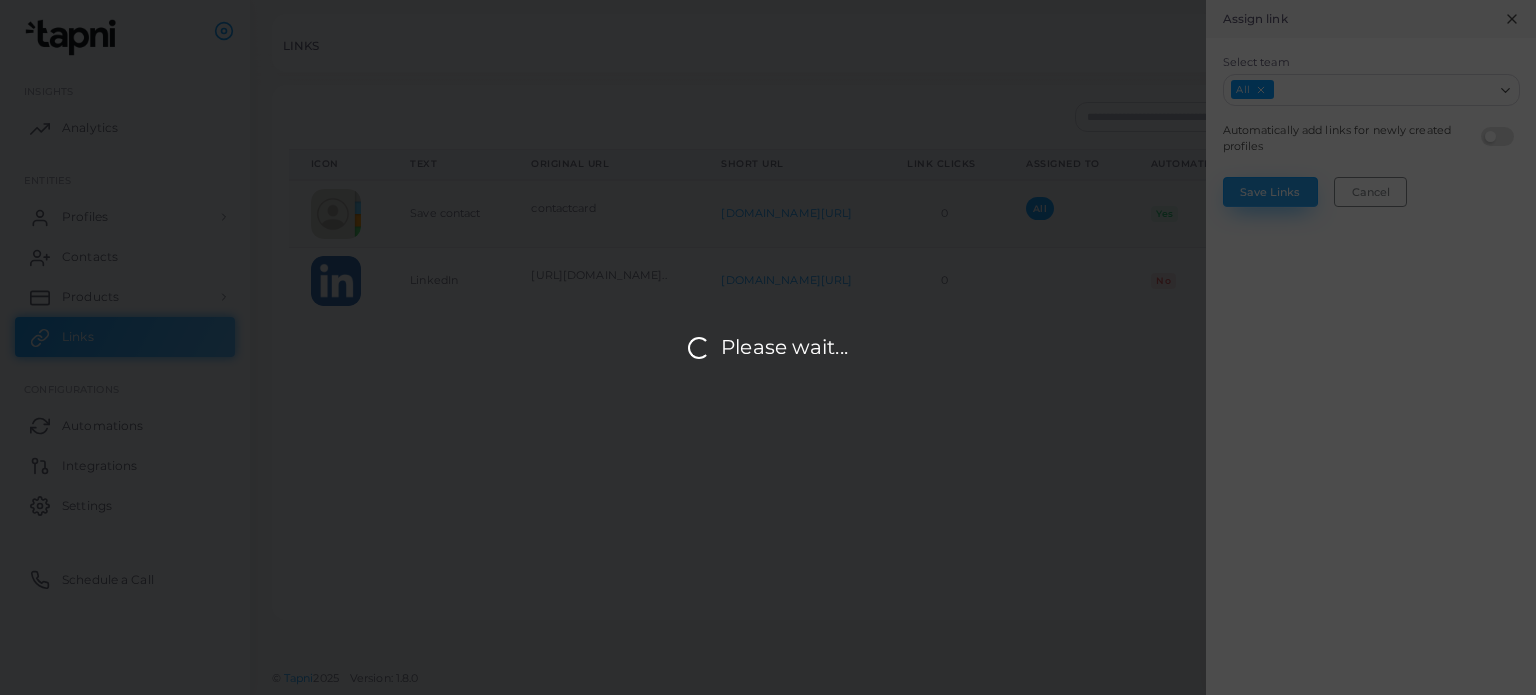 type 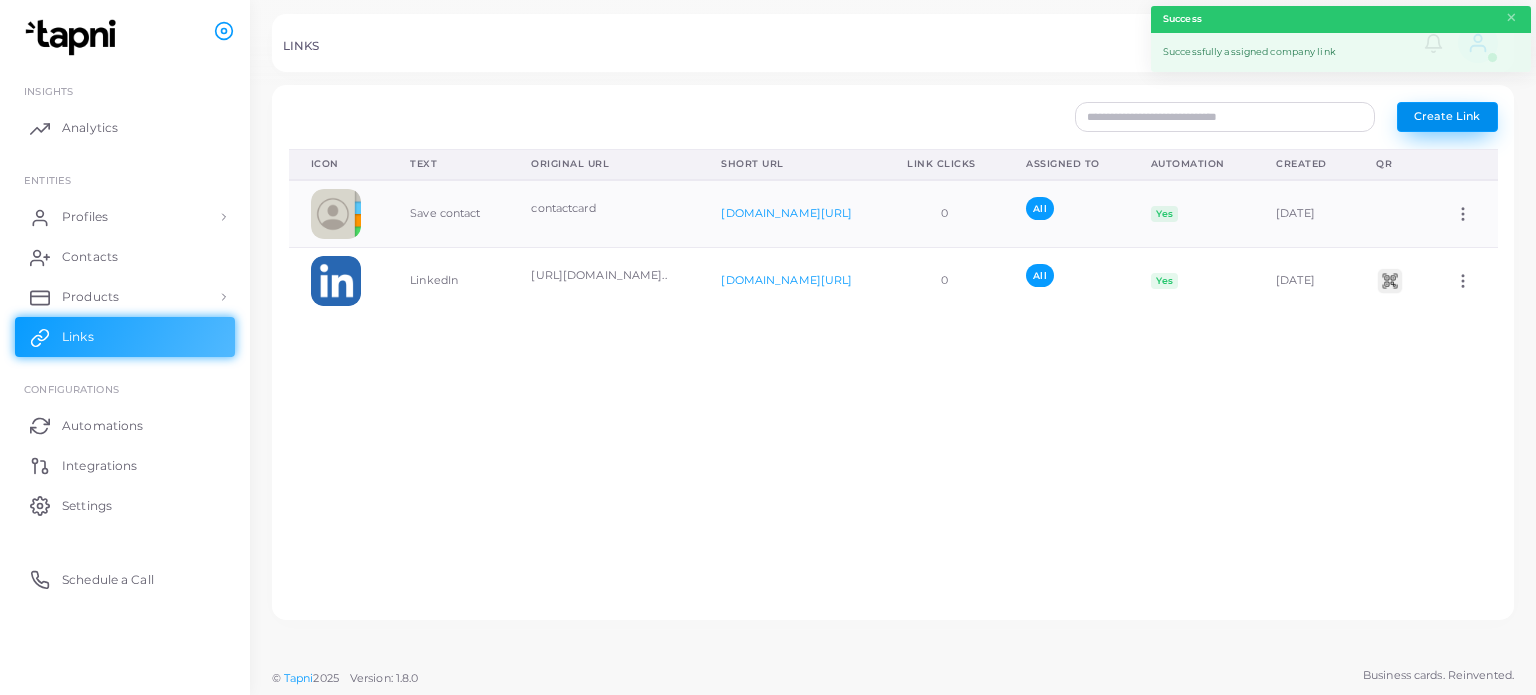 click on "Create Link" at bounding box center (1447, 117) 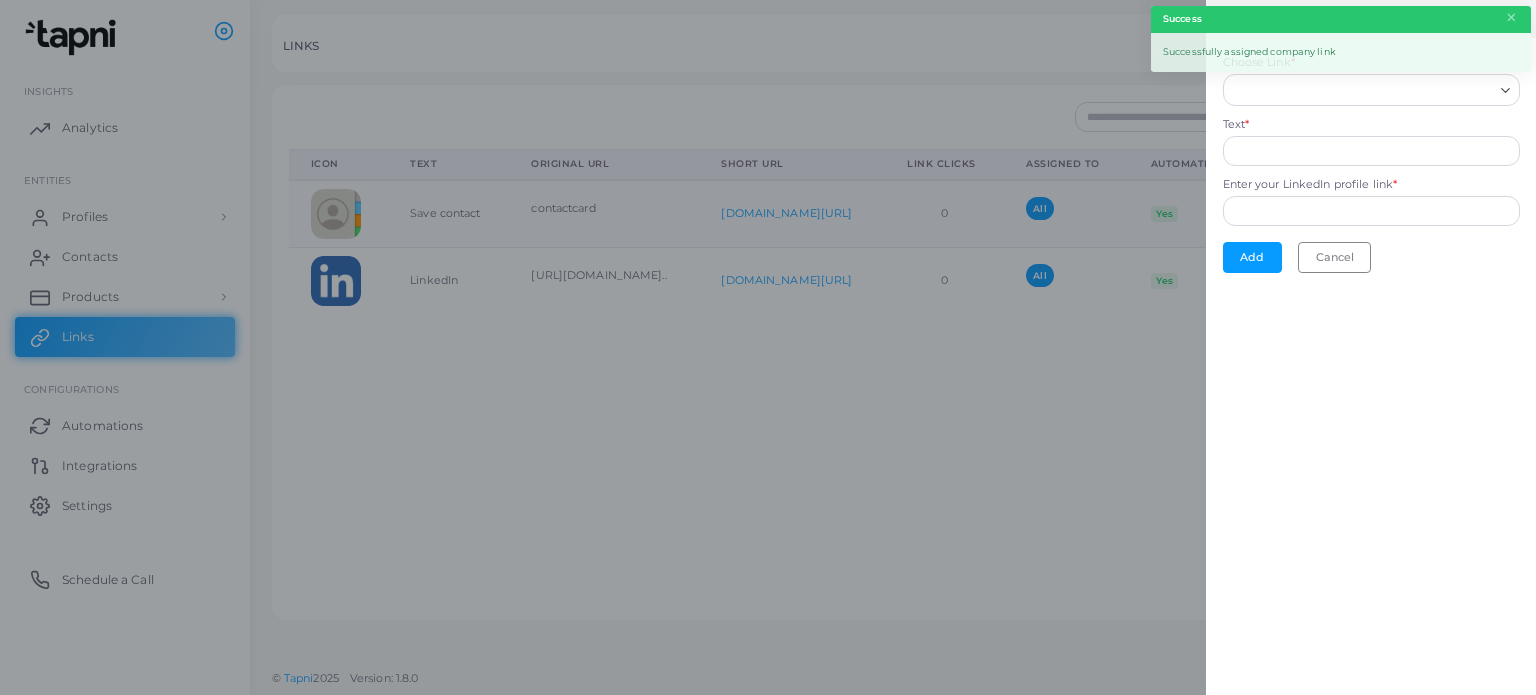 click on "Choose Link  *" at bounding box center (1362, 90) 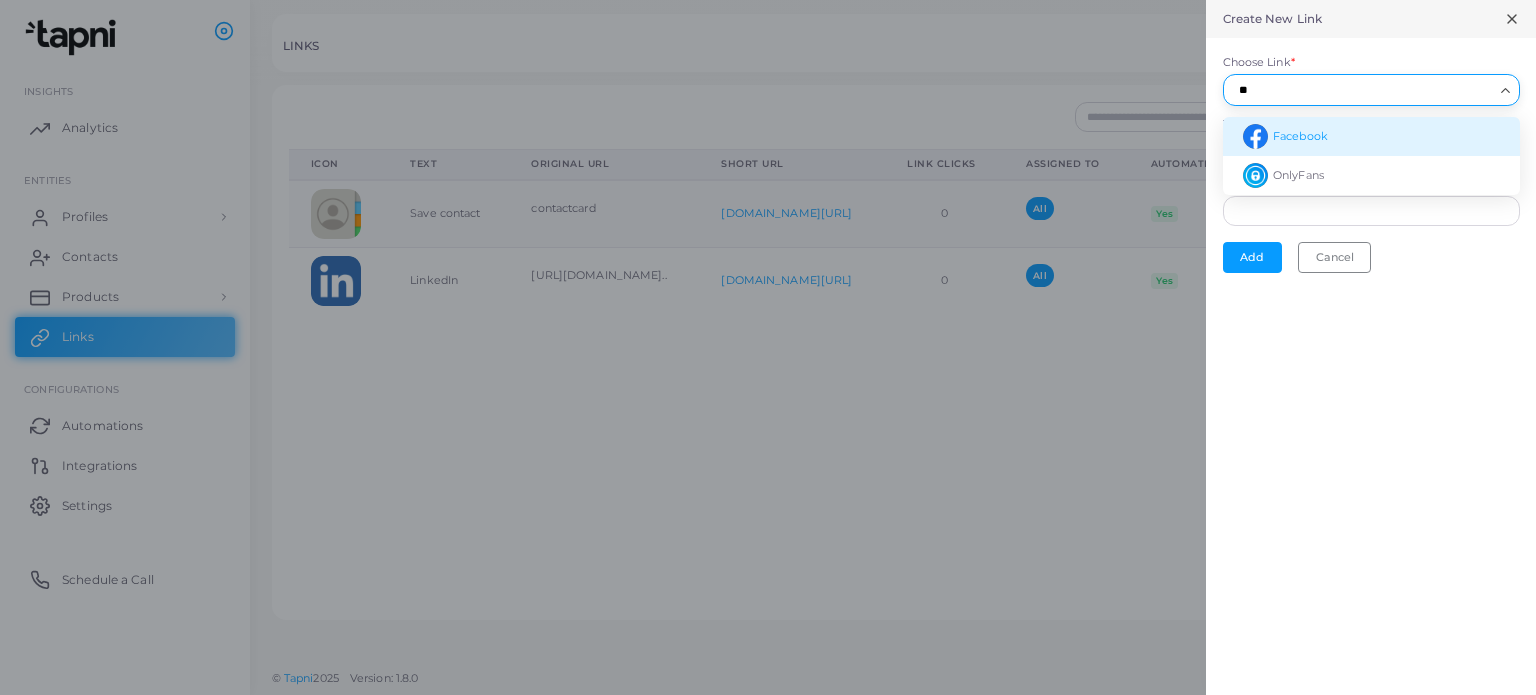 click on "Facebook" at bounding box center [1371, 136] 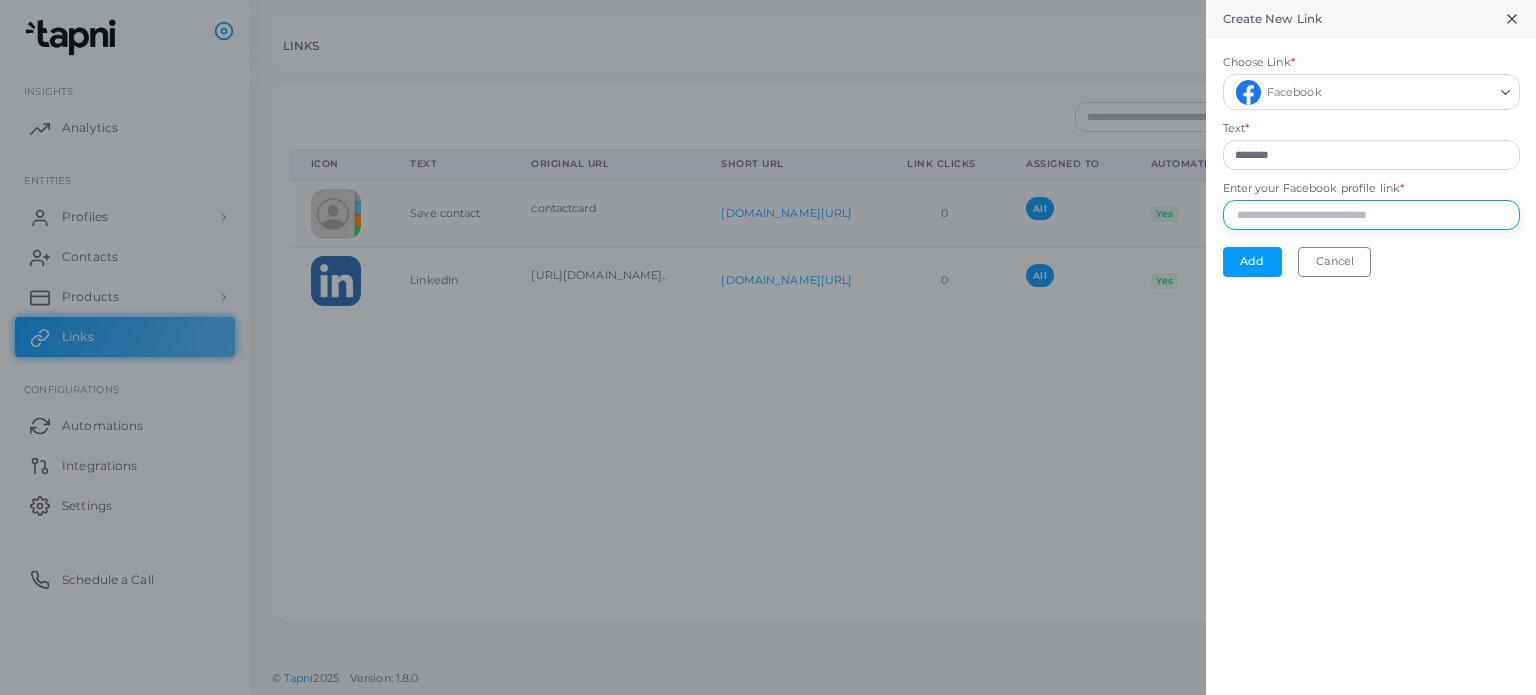 click on "Enter your Facebook profile link  *" at bounding box center [1371, 215] 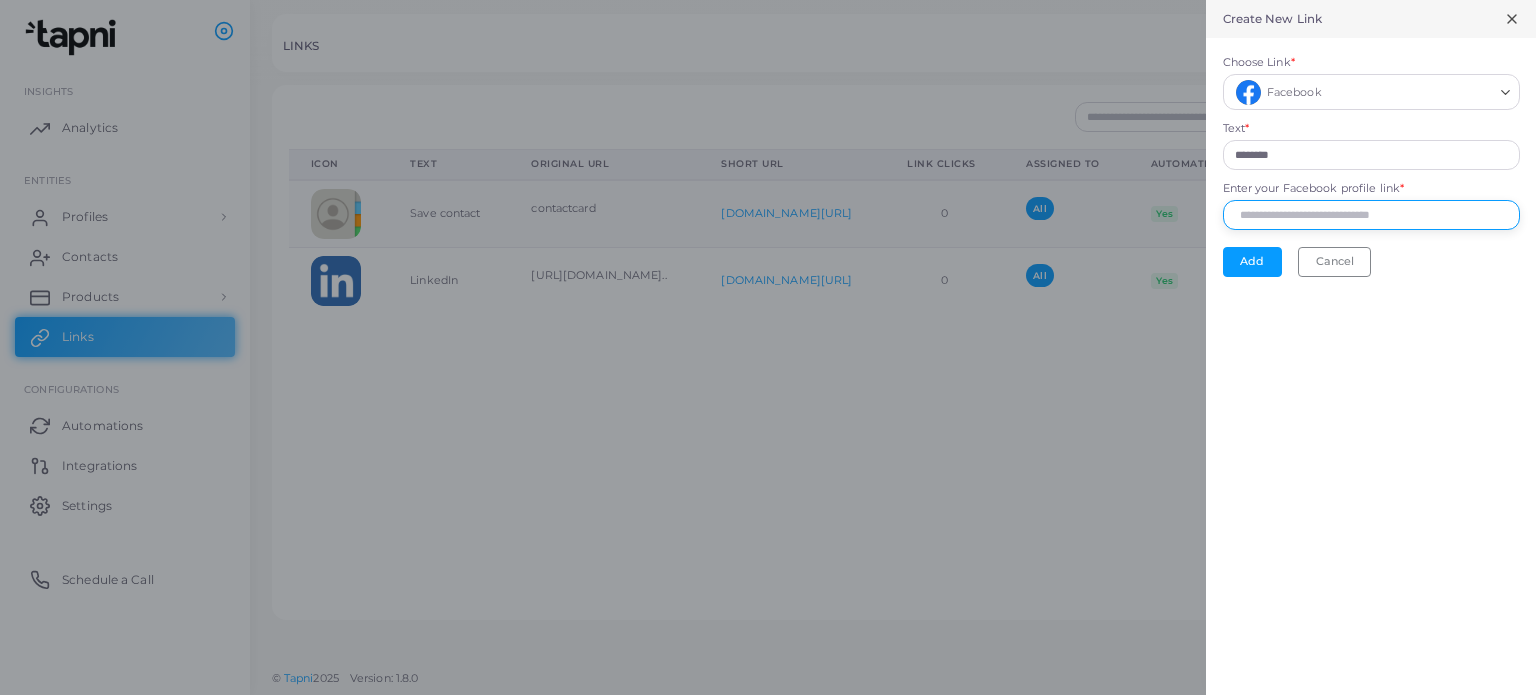 paste on "**********" 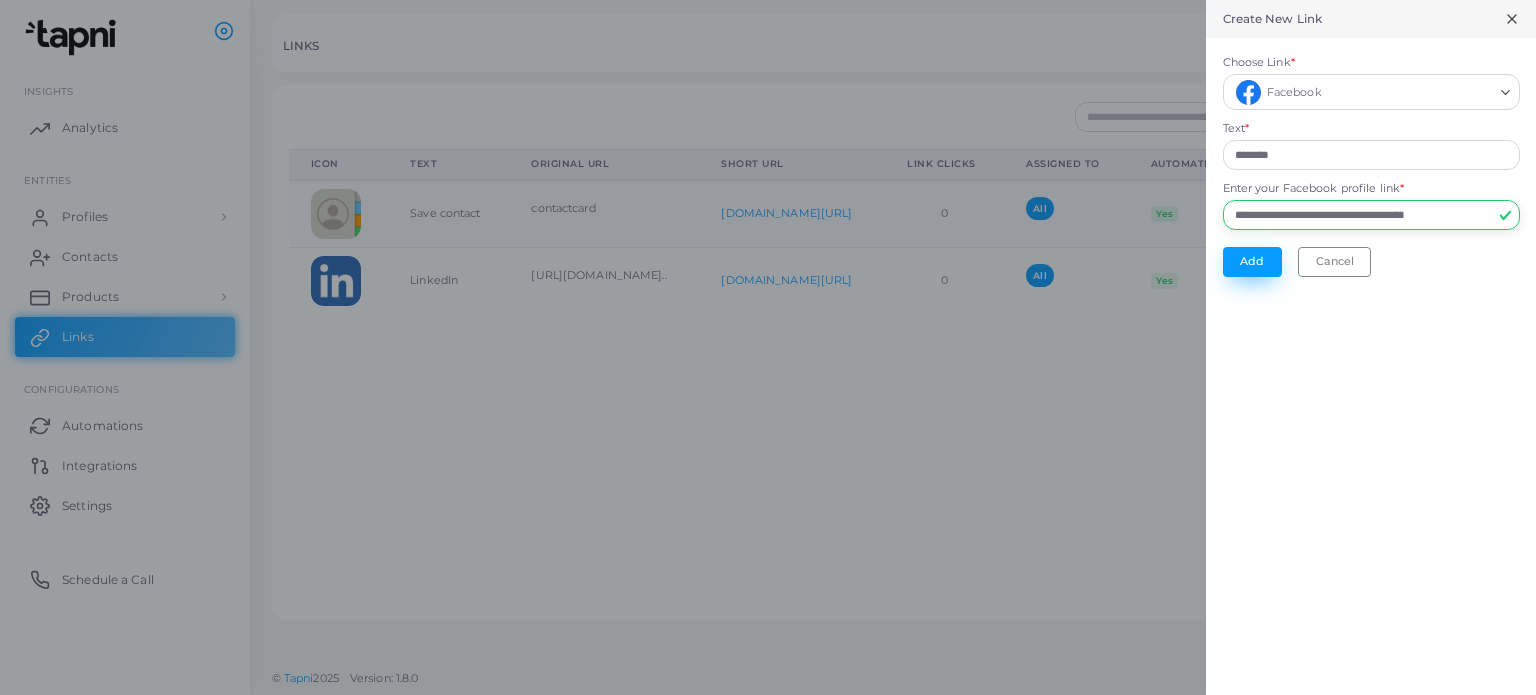 type on "**********" 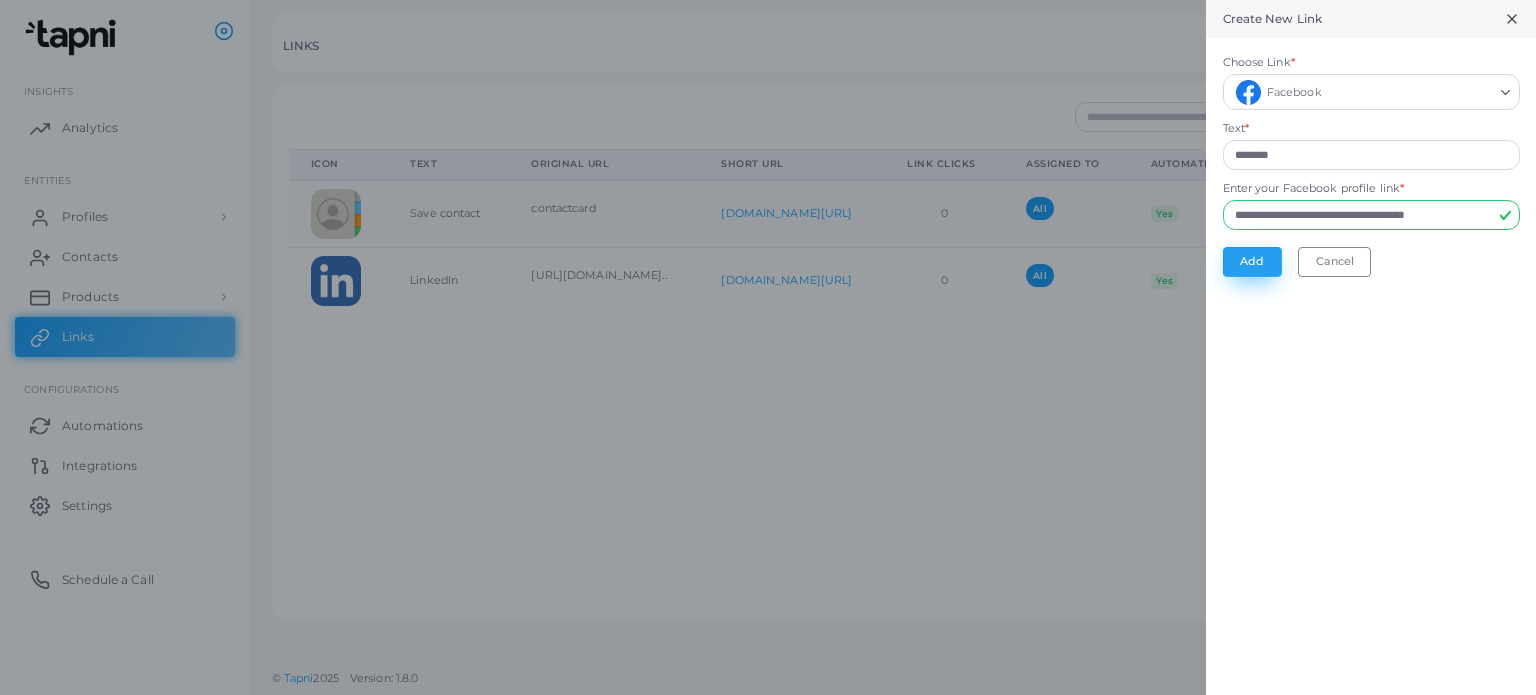 click on "Add" at bounding box center [1252, 262] 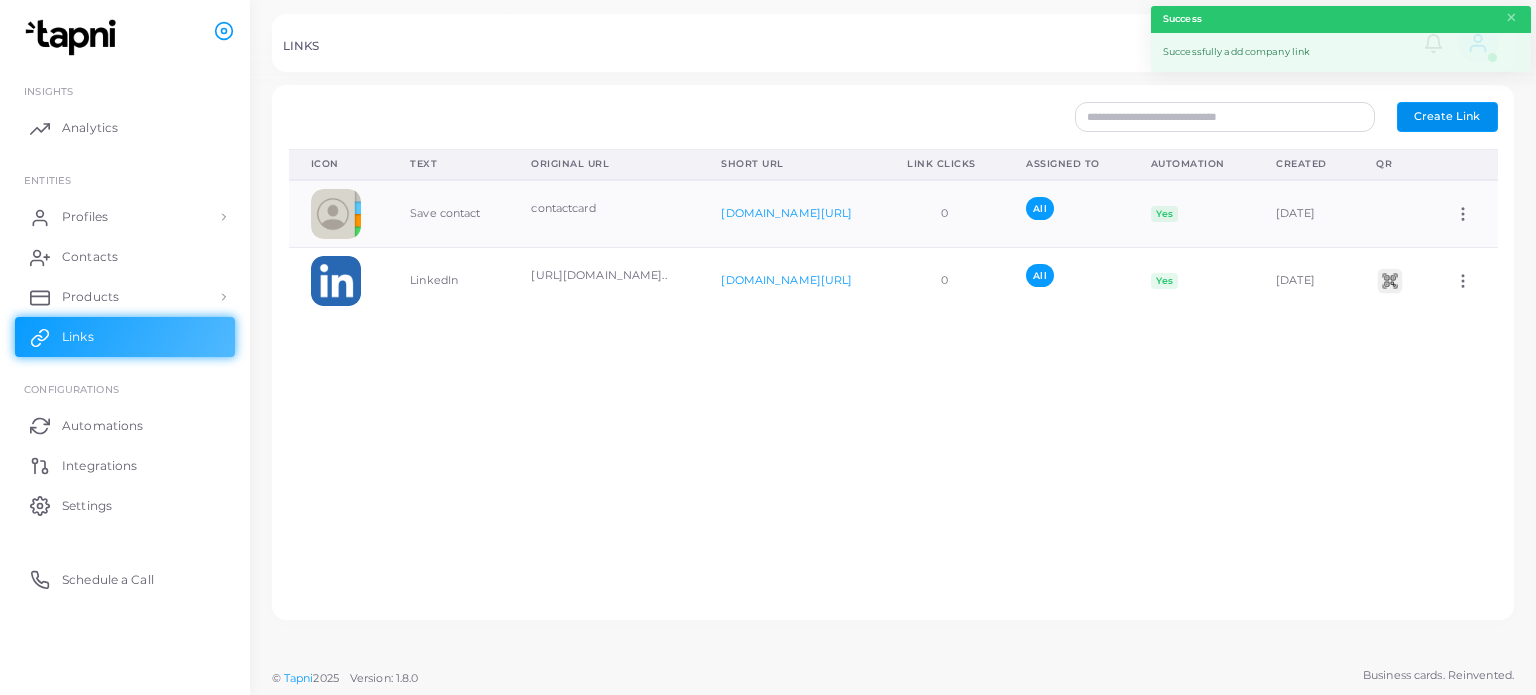 type 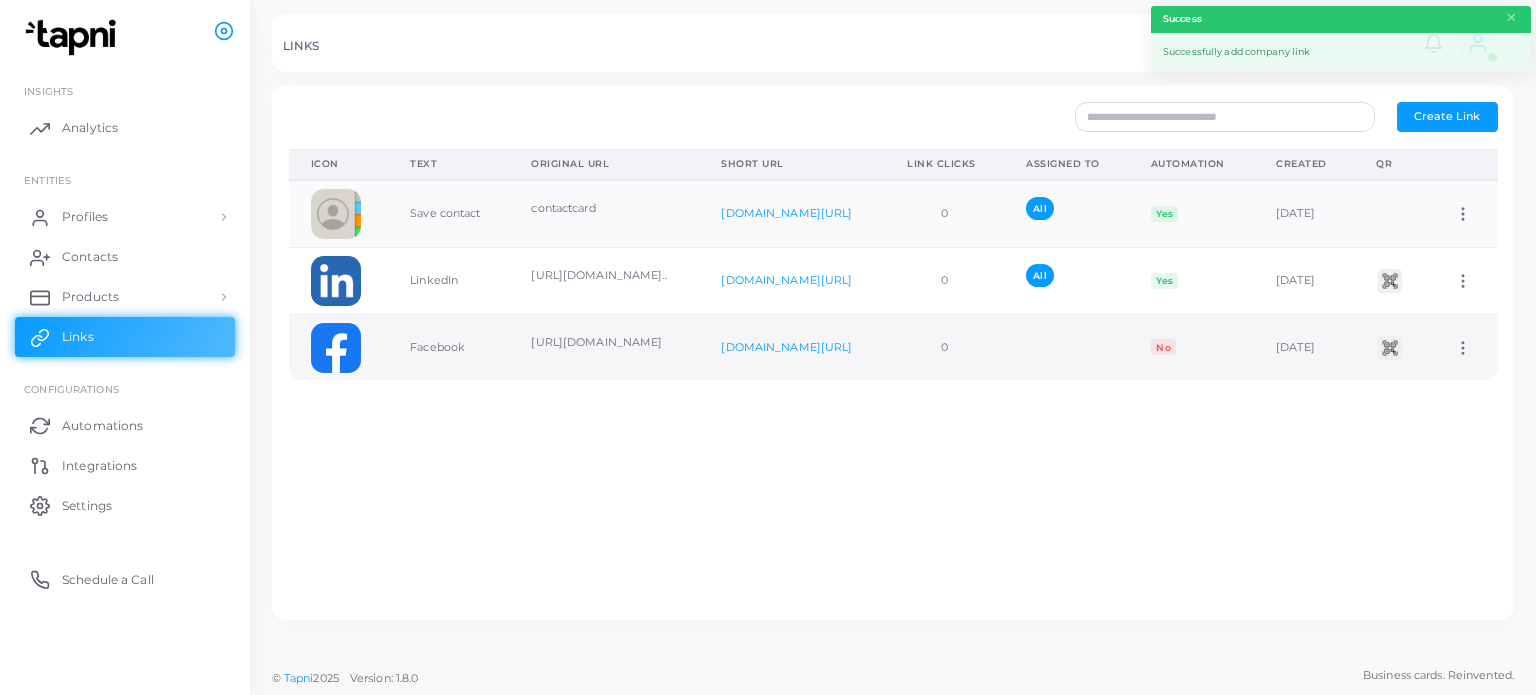 click 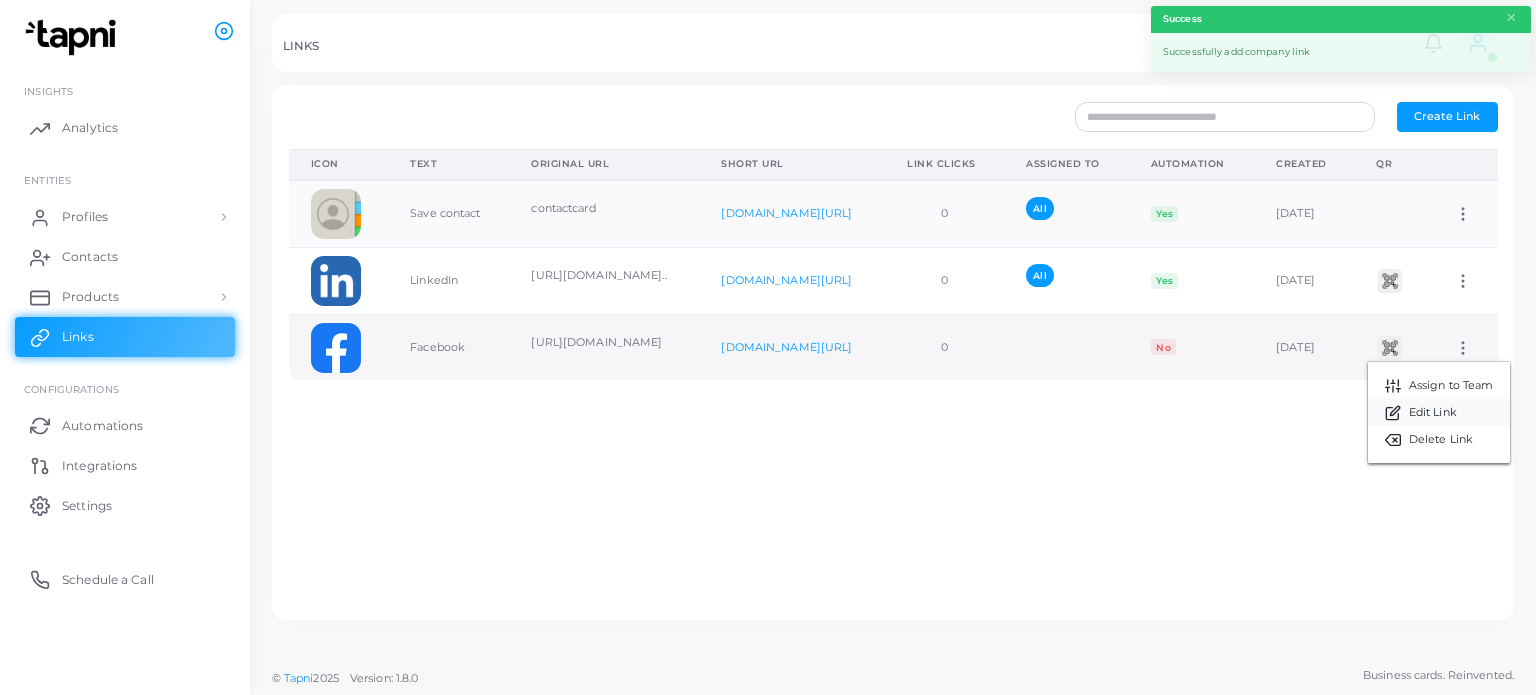 click on "Edit Link" at bounding box center (1433, 413) 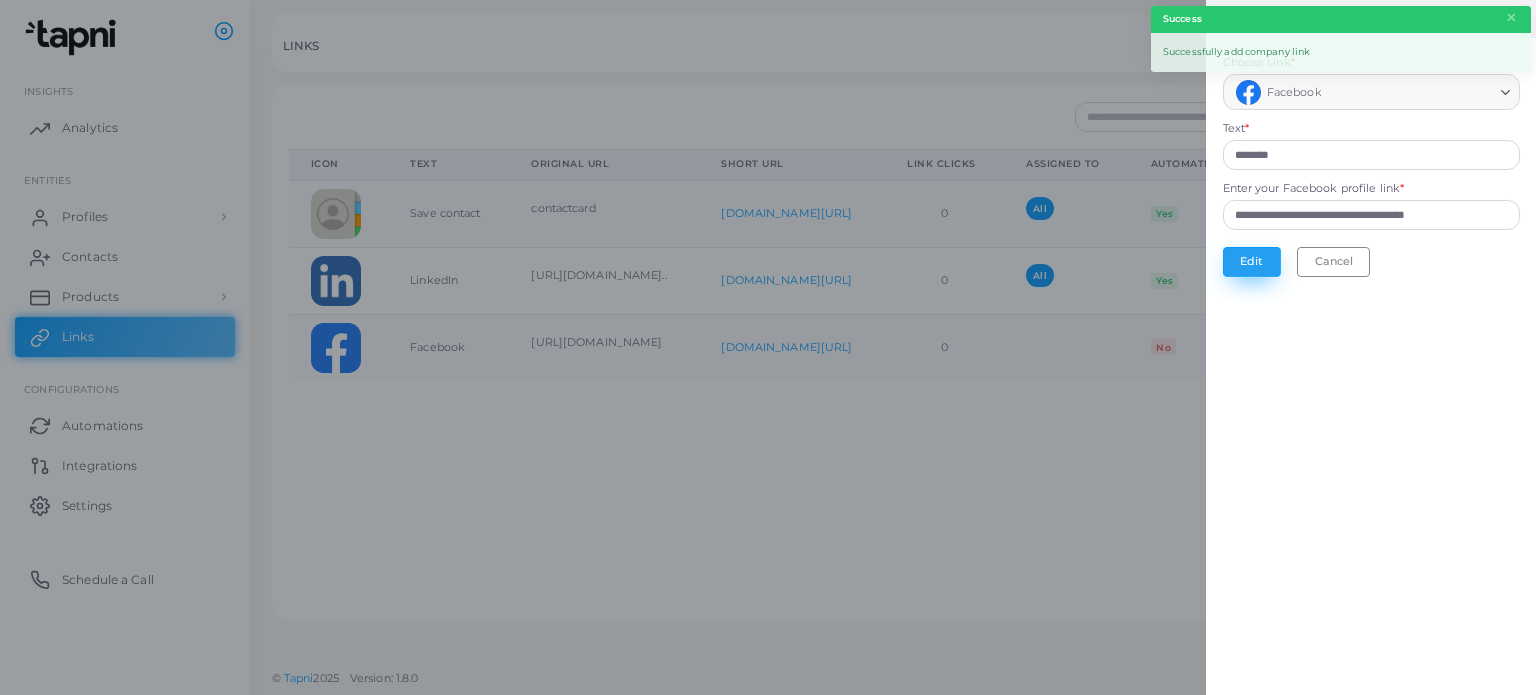 click on "Edit" at bounding box center (1252, 262) 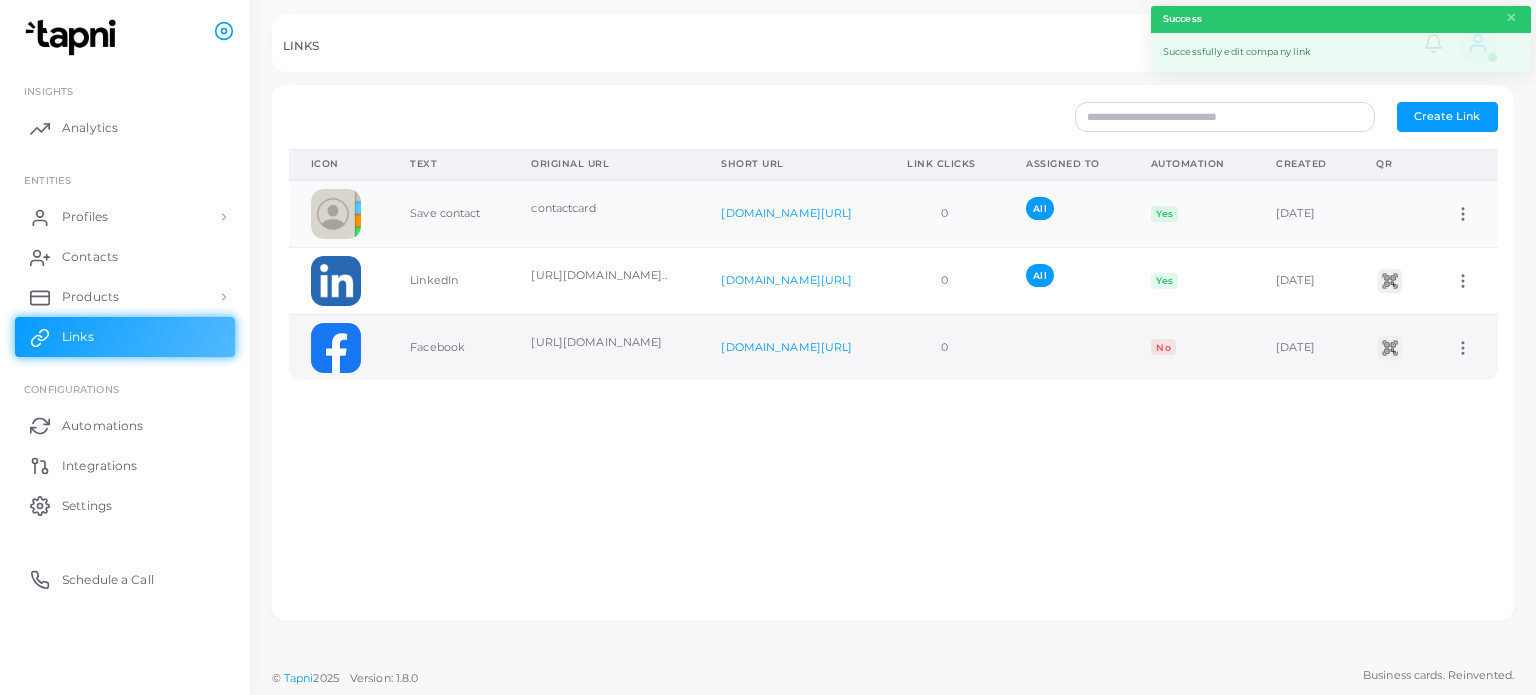click 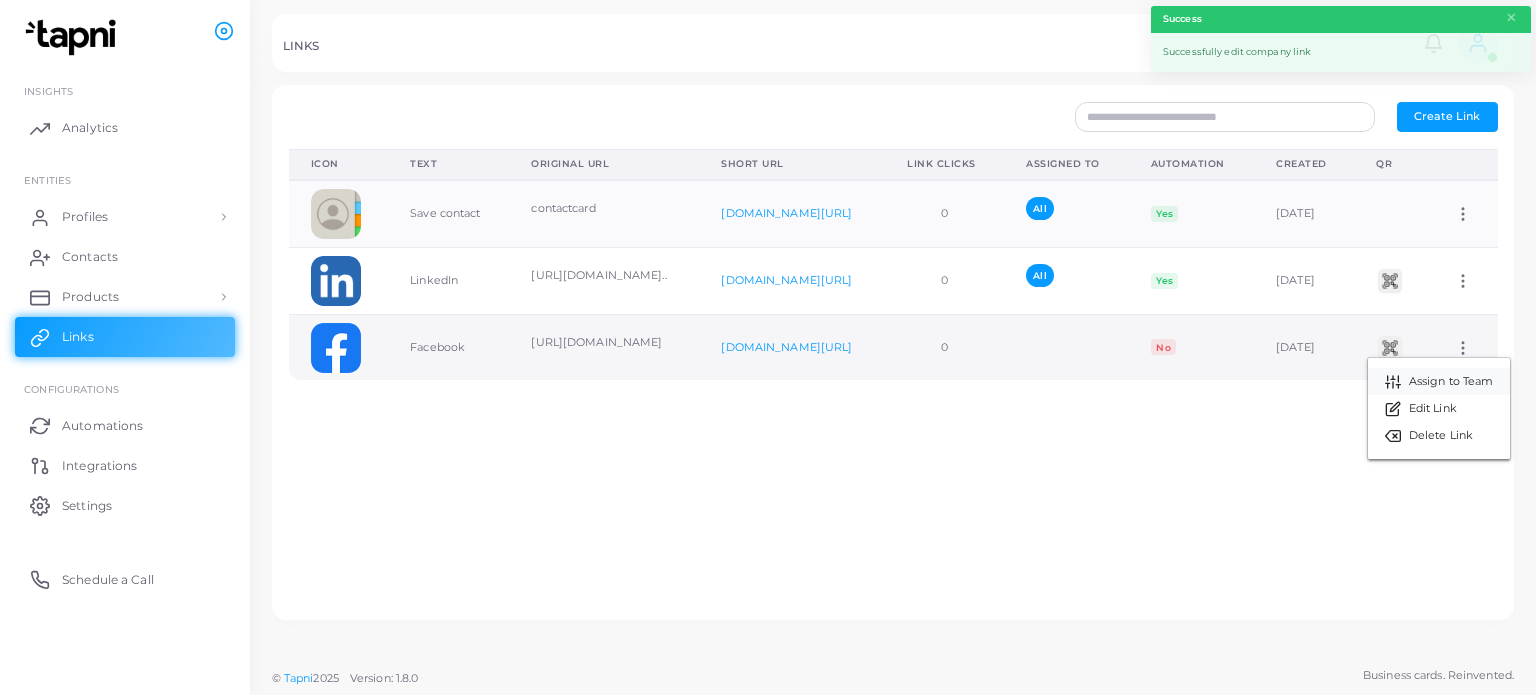 click on "Assign to Team" at bounding box center [1451, 382] 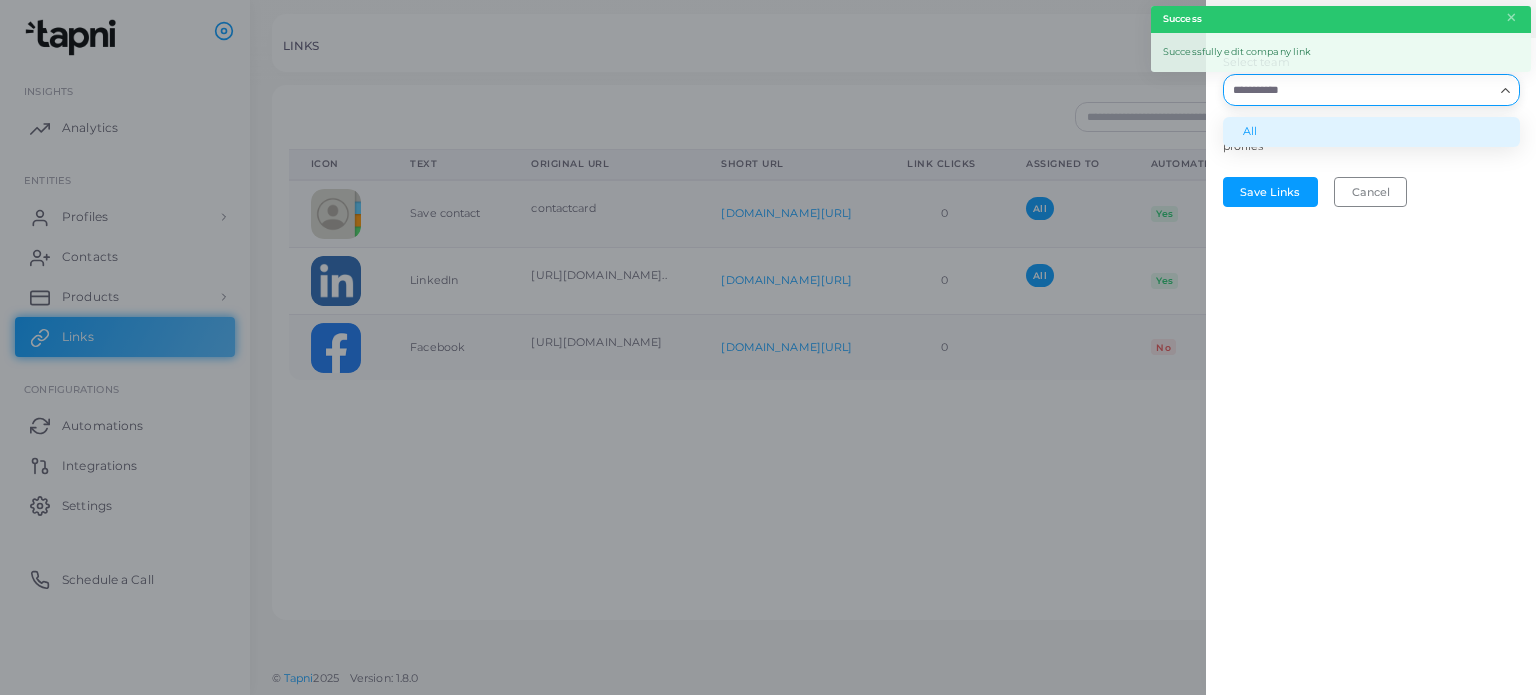 drag, startPoint x: 1315, startPoint y: 87, endPoint x: 1308, endPoint y: 135, distance: 48.507732 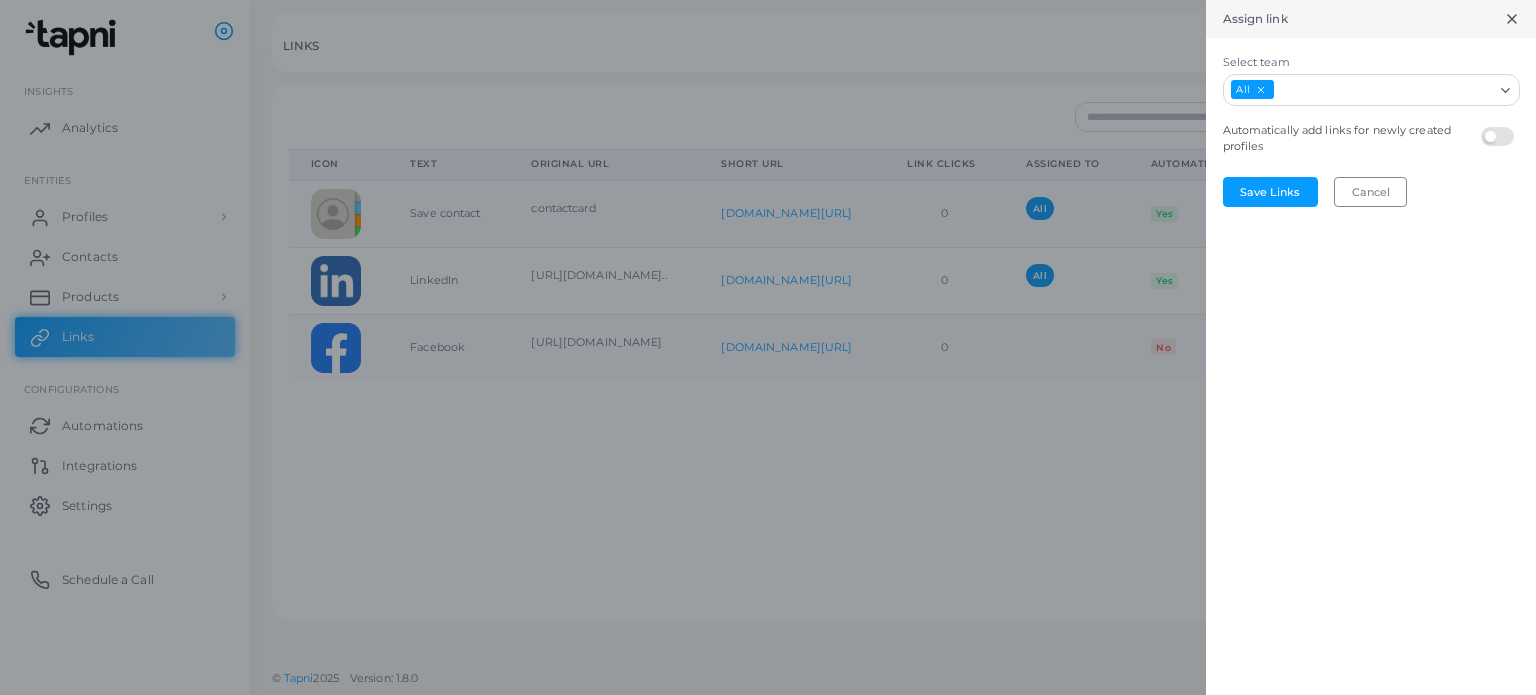 click at bounding box center (1500, 127) 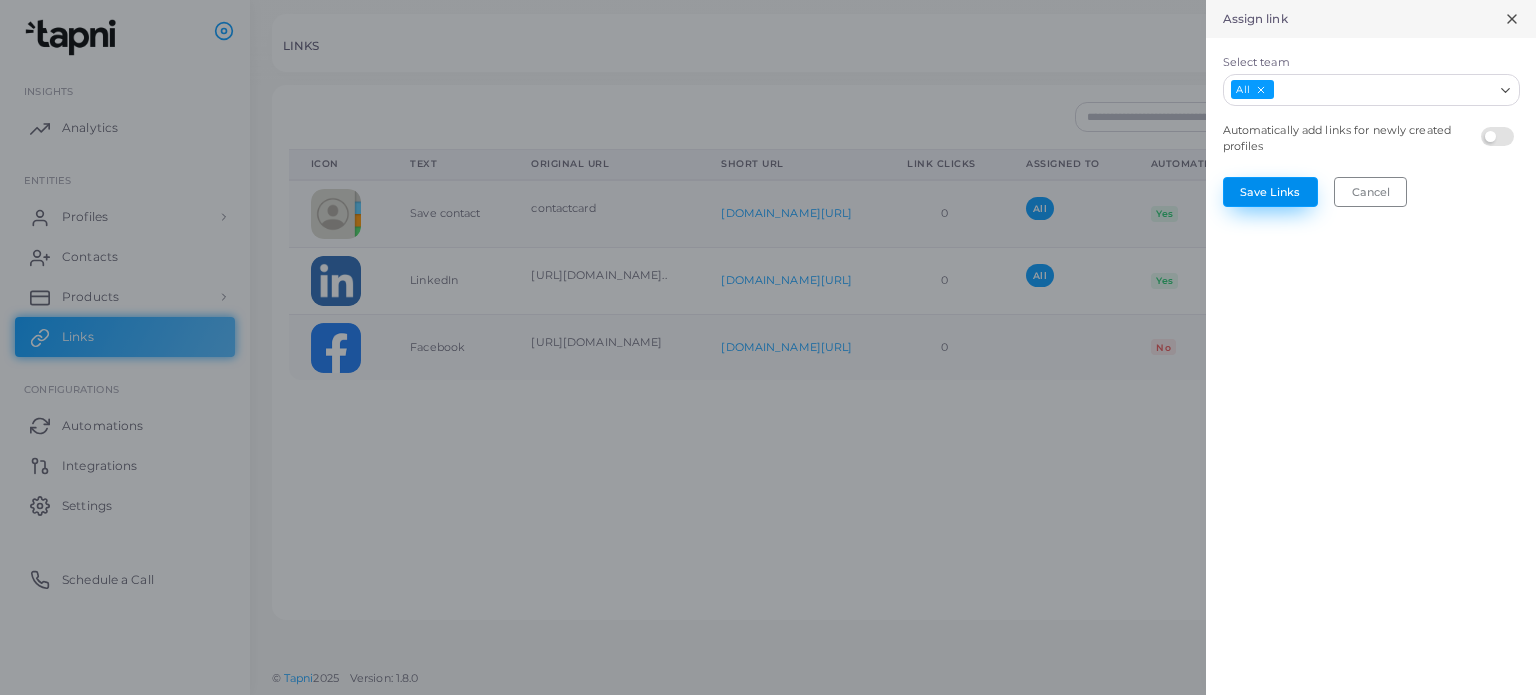 click on "Save Links" at bounding box center [1270, 192] 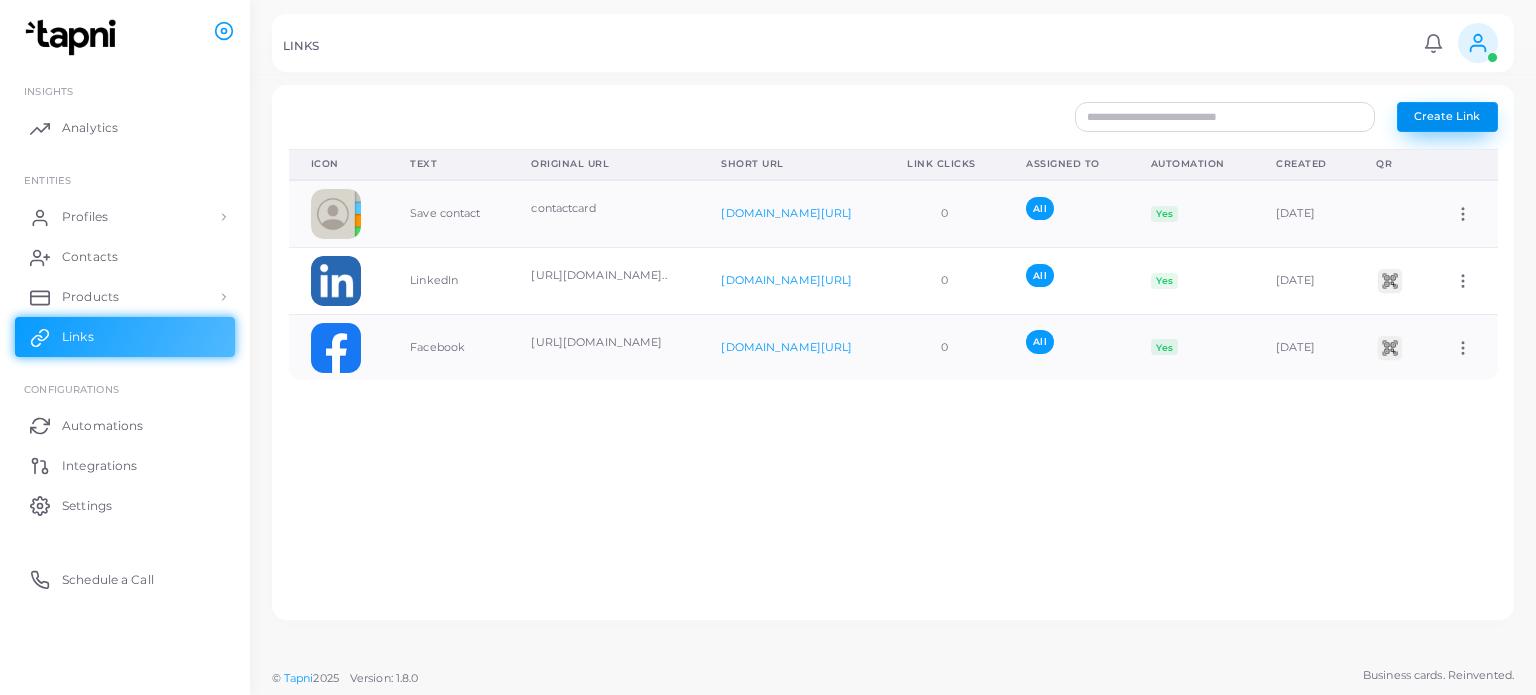 click on "Create Link" at bounding box center (1447, 116) 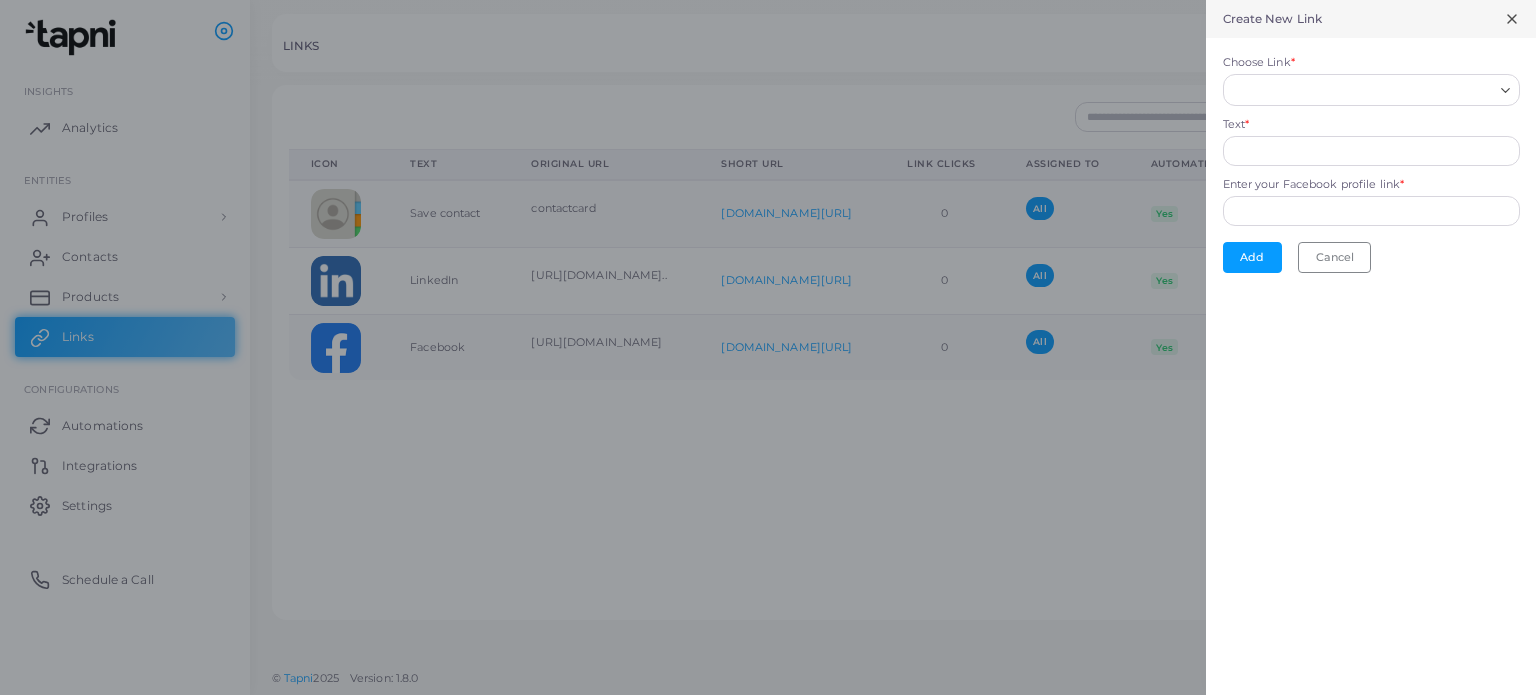 click on "Choose Link  *" at bounding box center [1362, 90] 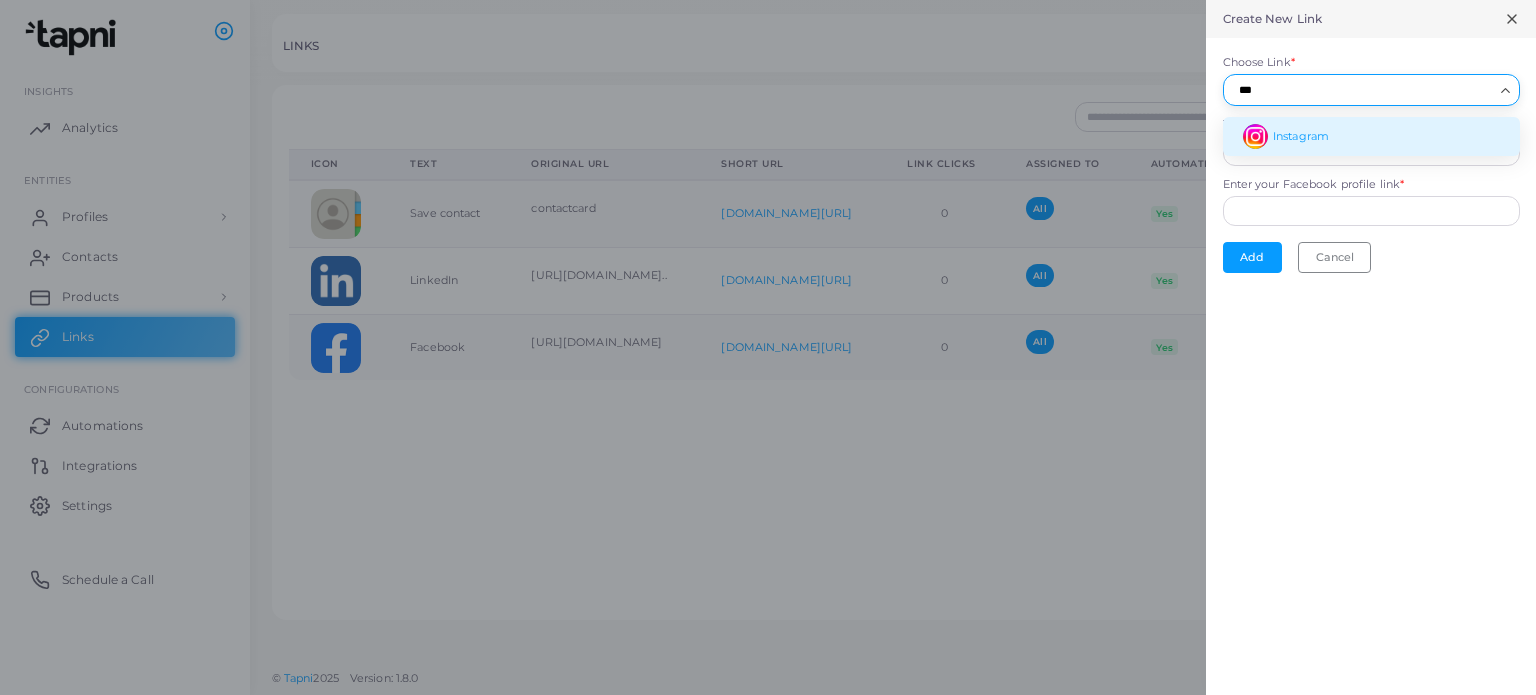 type on "***" 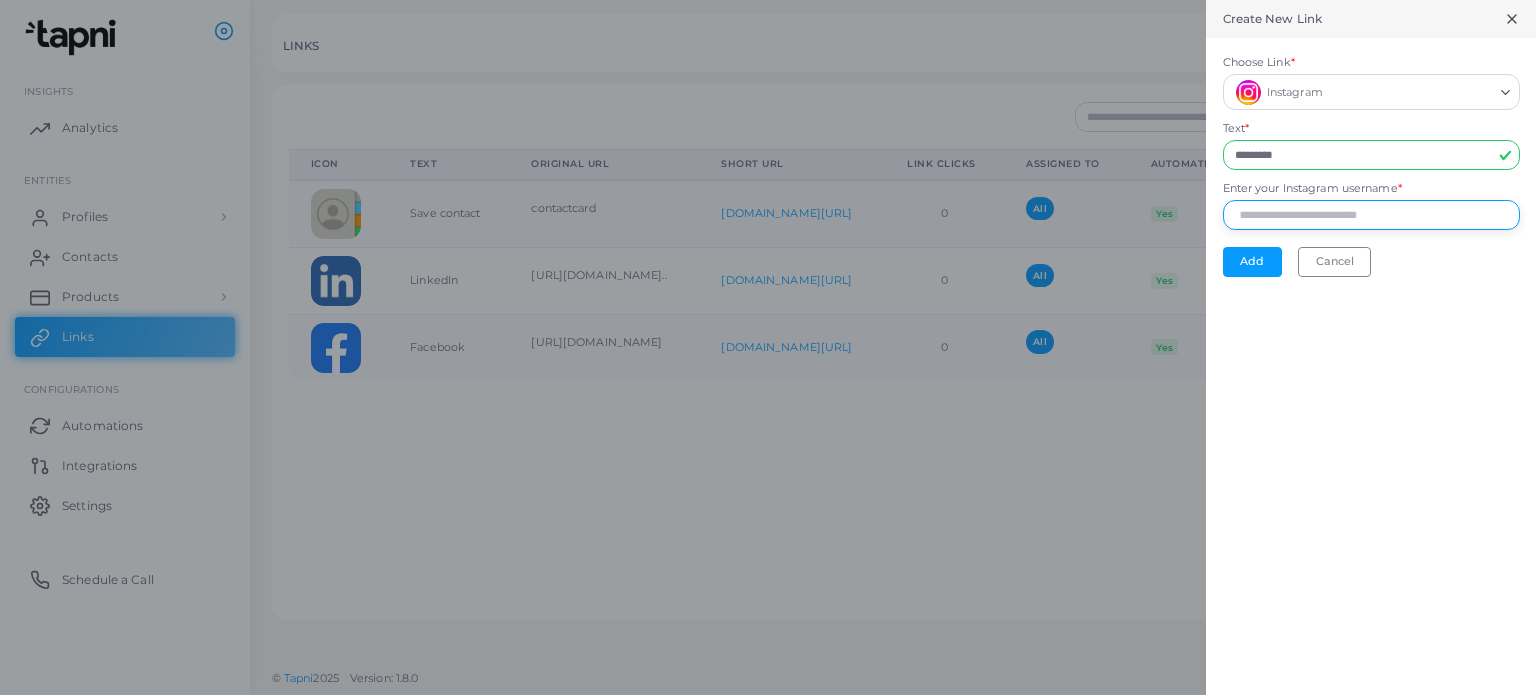 paste on "**********" 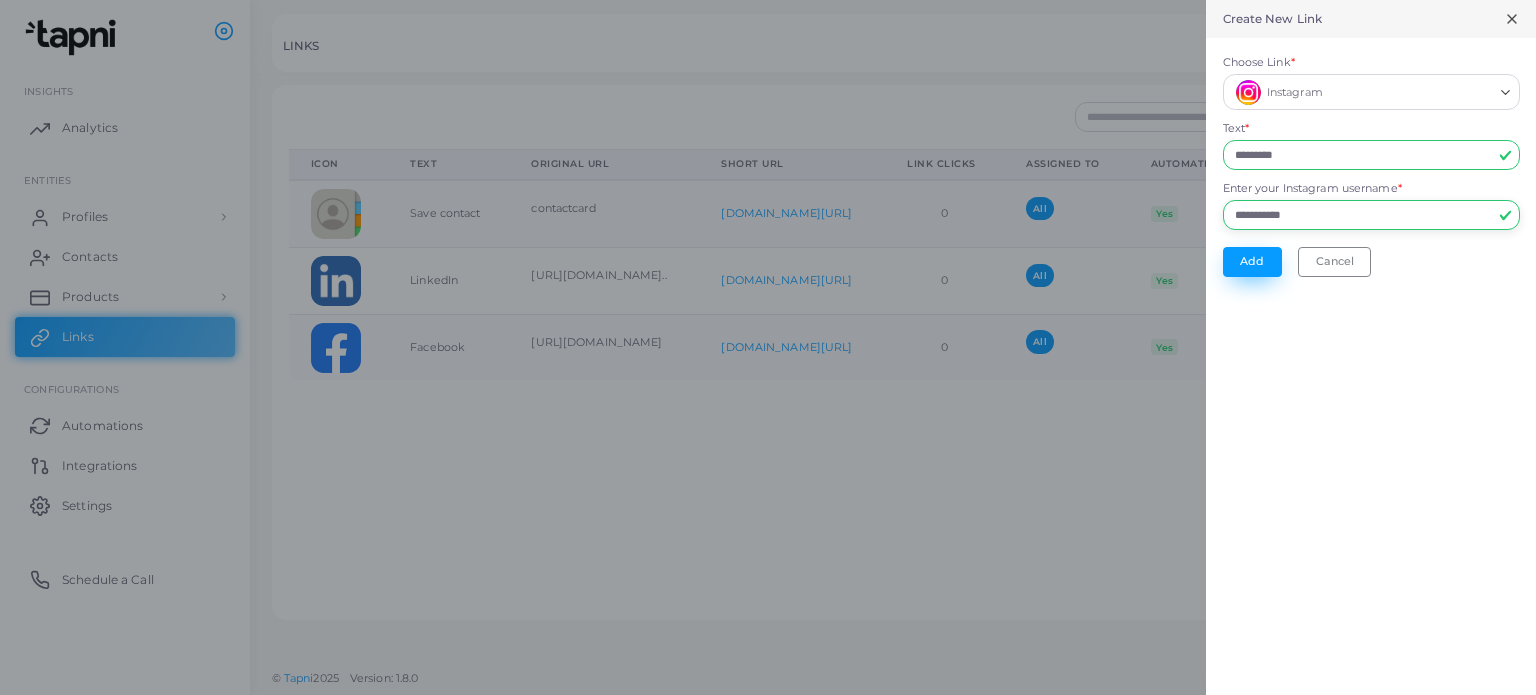 type on "**********" 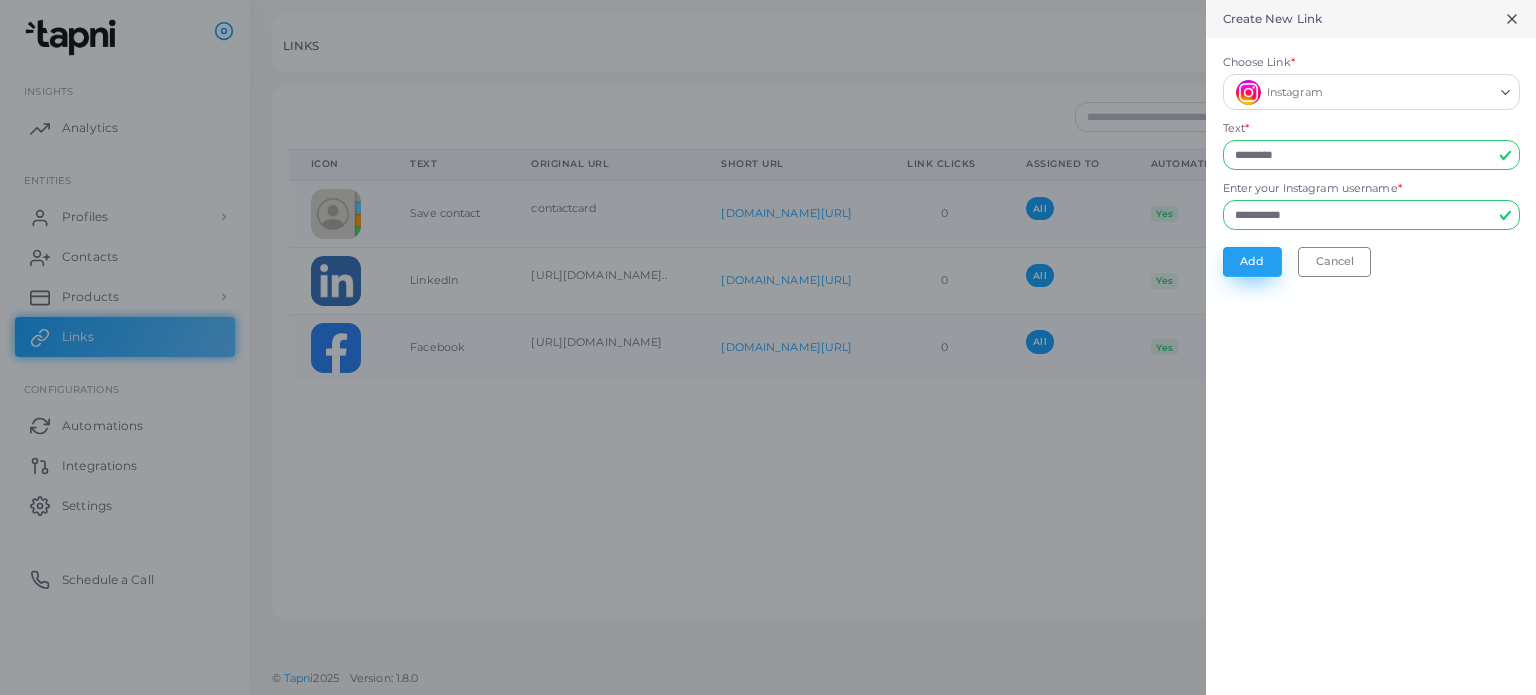 click on "Add" at bounding box center [1252, 262] 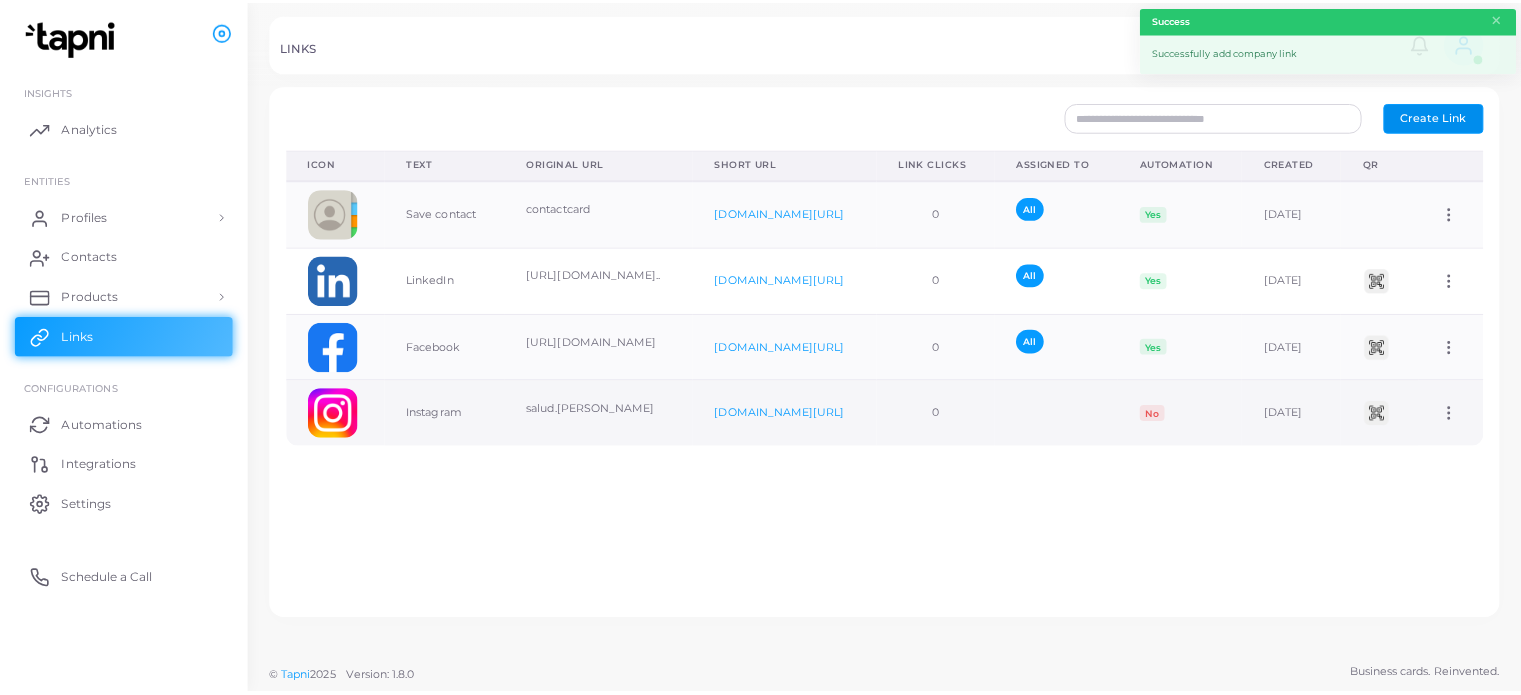 scroll, scrollTop: 0, scrollLeft: 32, axis: horizontal 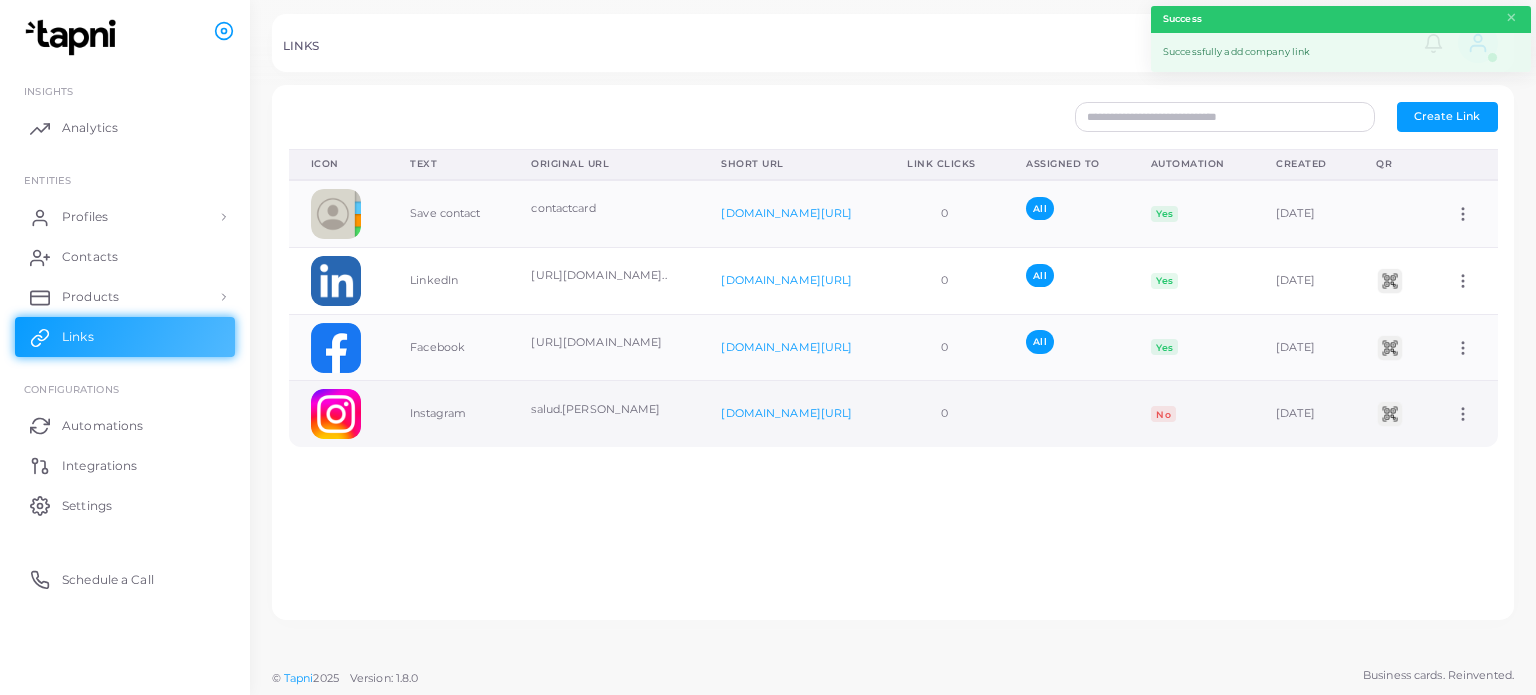 click 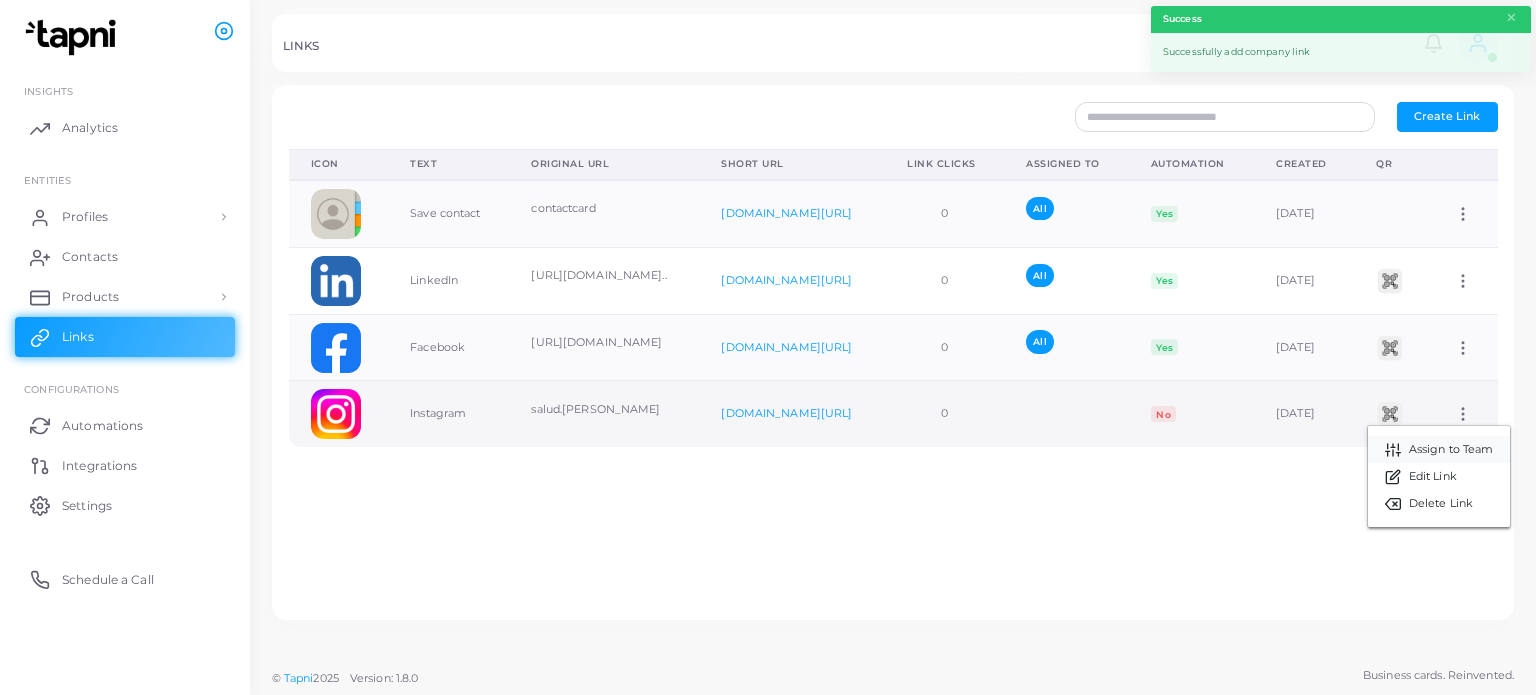 click on "Assign to Team" at bounding box center [1451, 450] 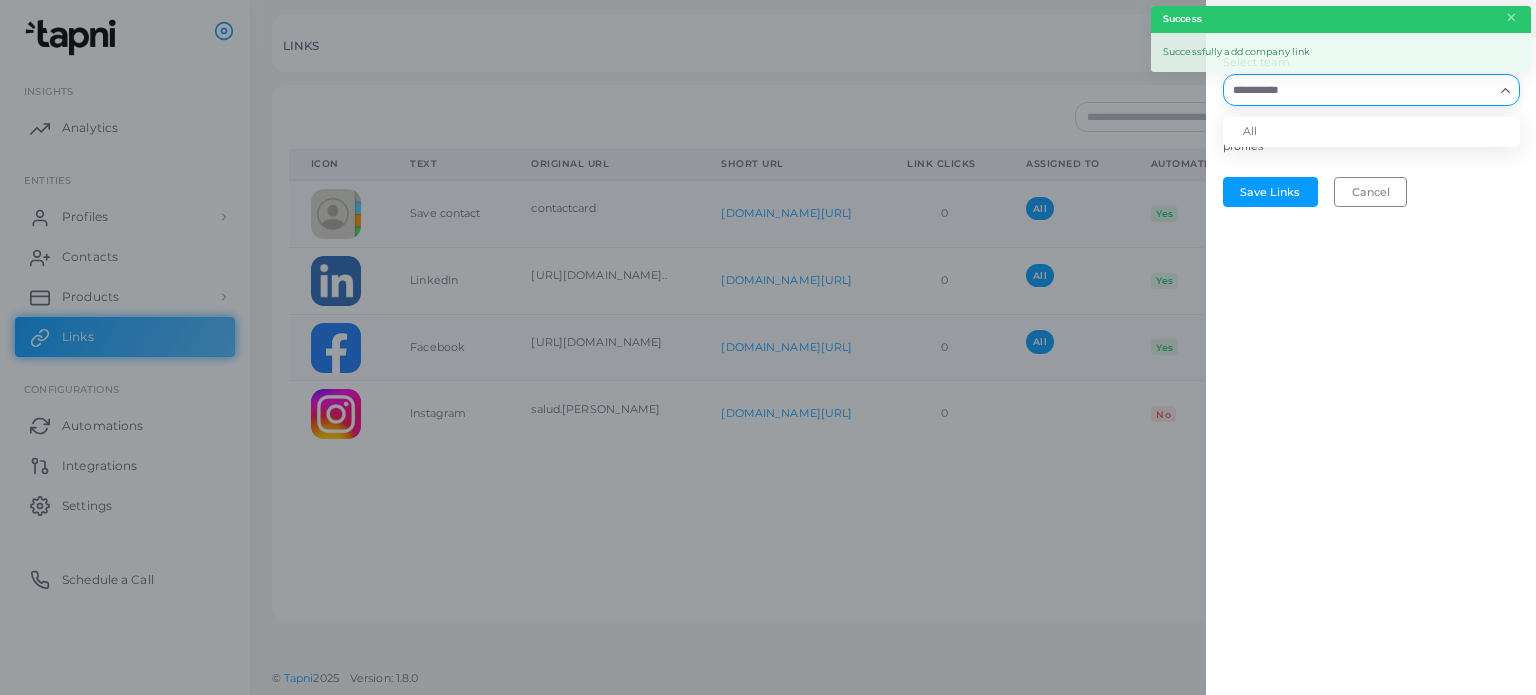 click on "Select team" at bounding box center [1359, 90] 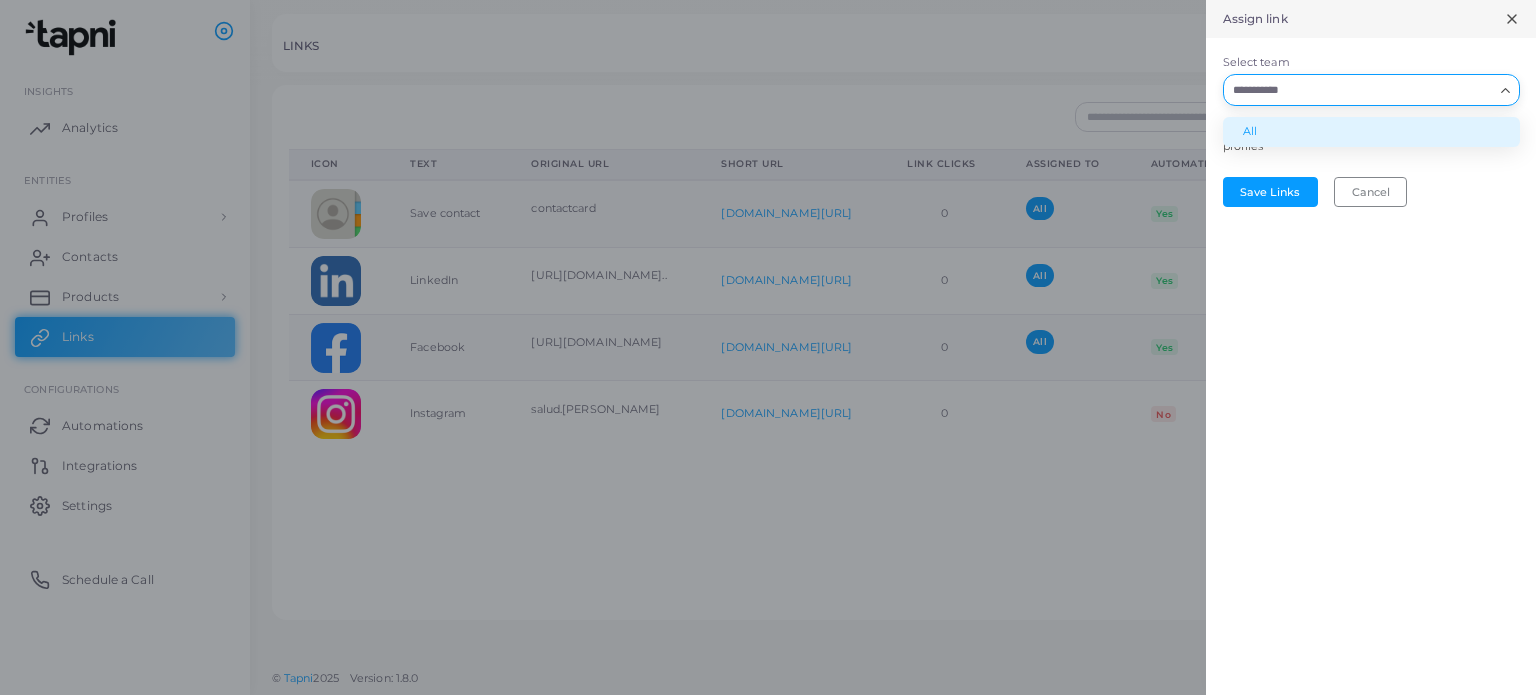 click on "All" at bounding box center [1371, 132] 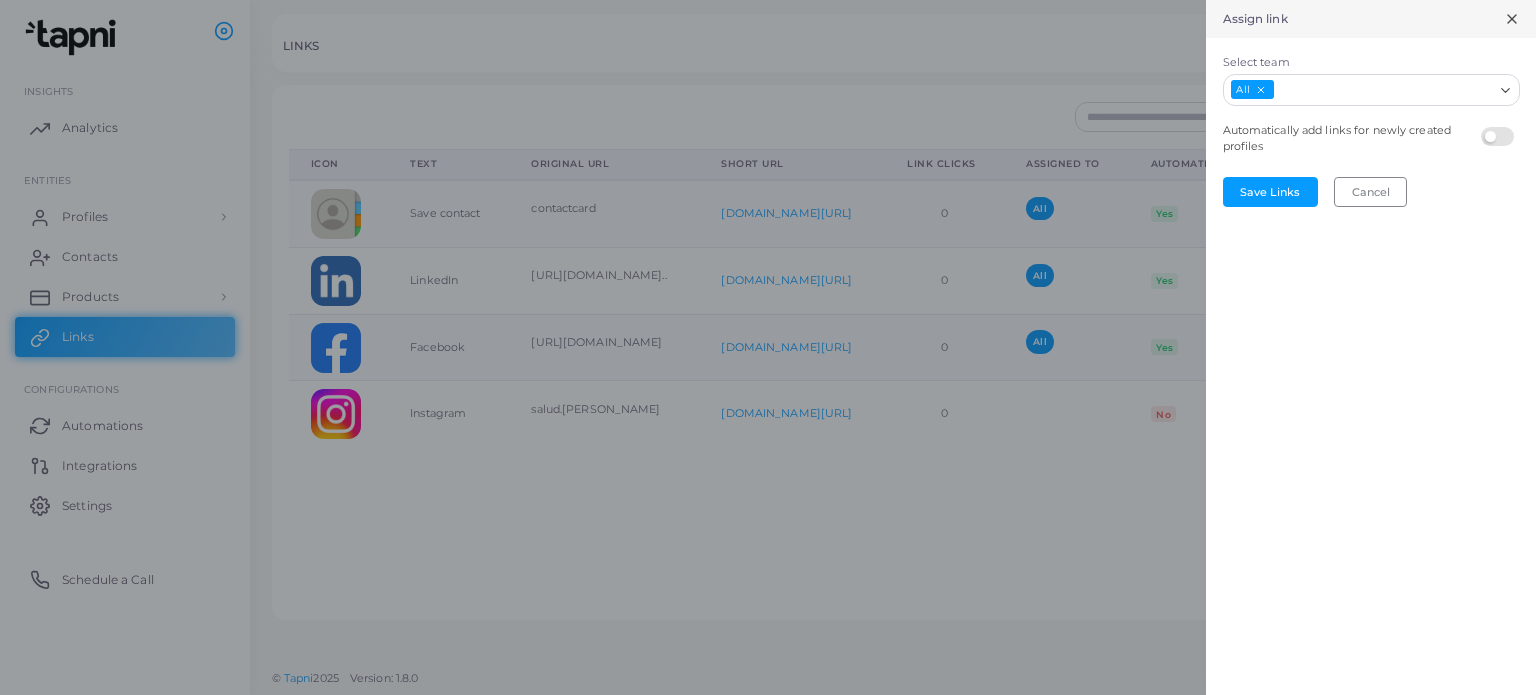 click at bounding box center [1500, 127] 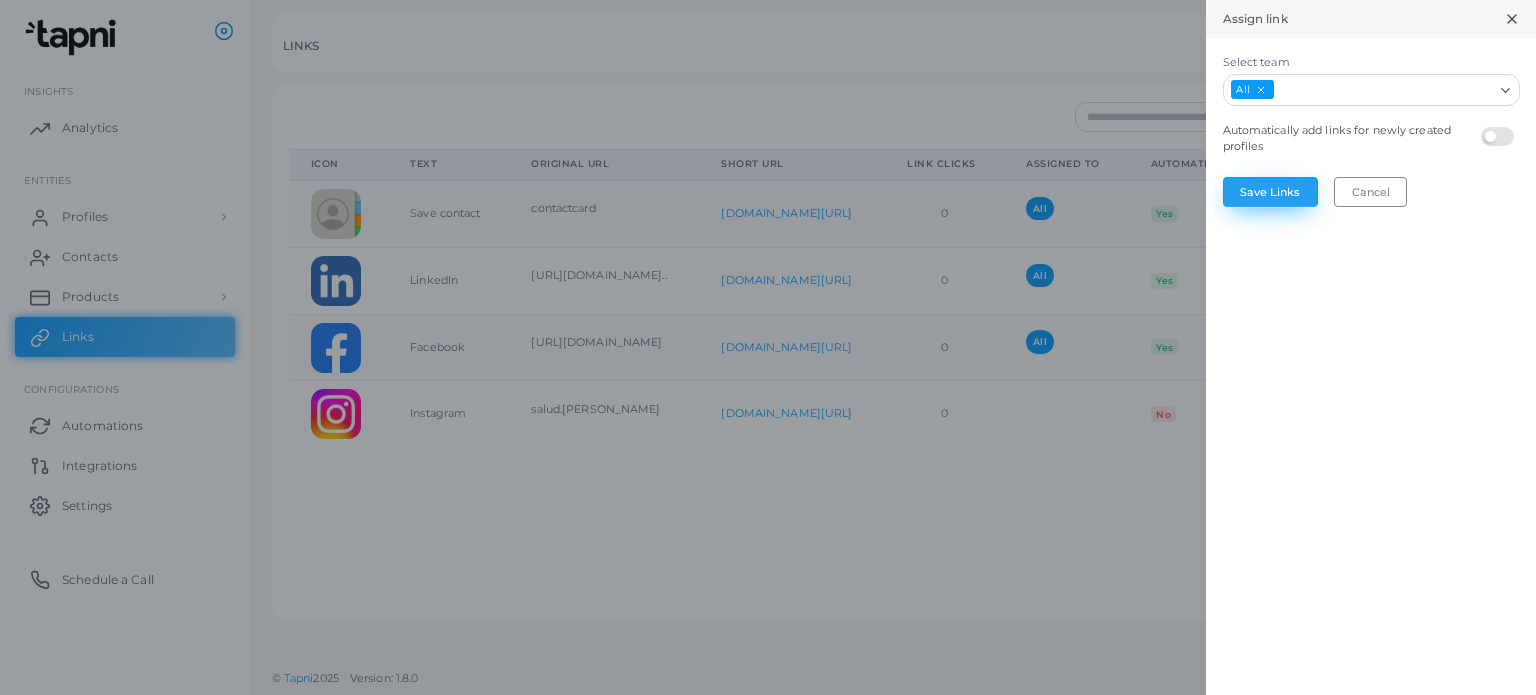 click on "Save Links" at bounding box center (1270, 192) 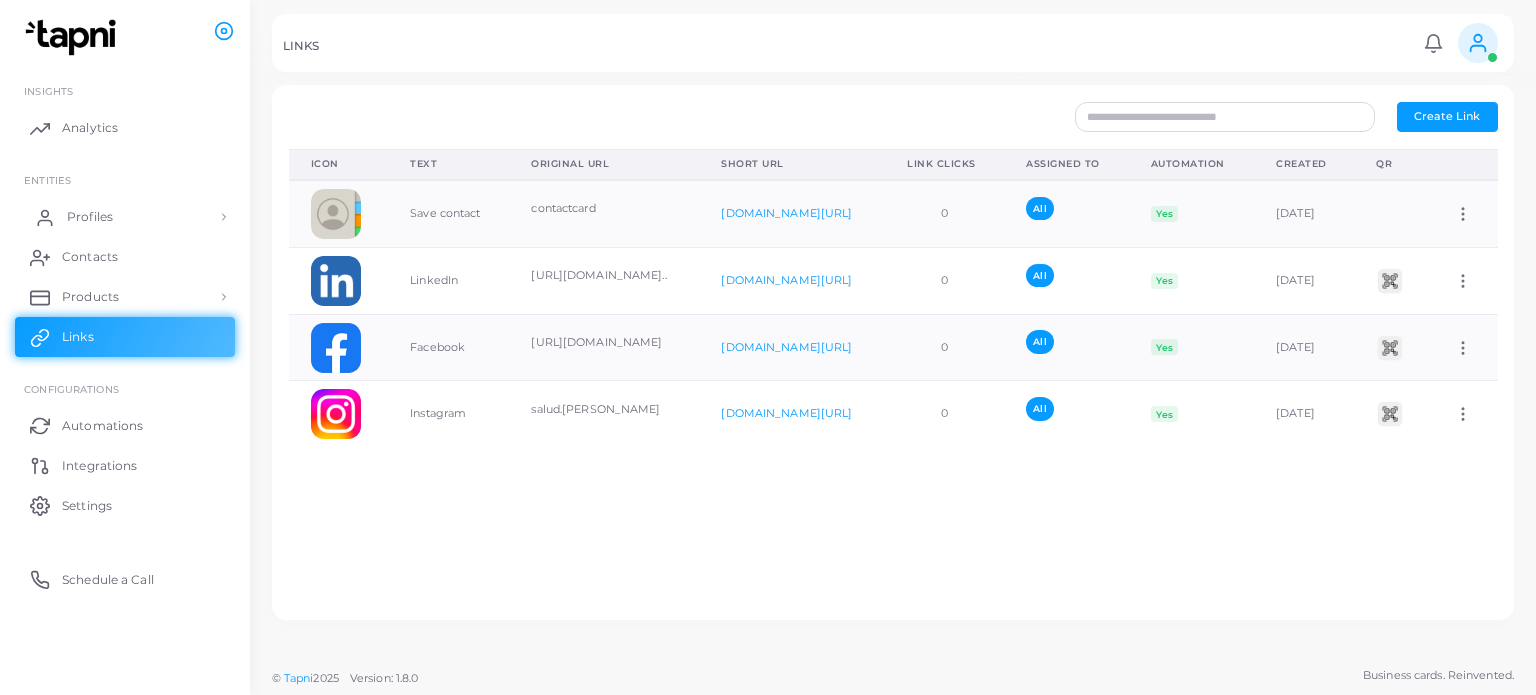 click on "Profiles" at bounding box center [125, 217] 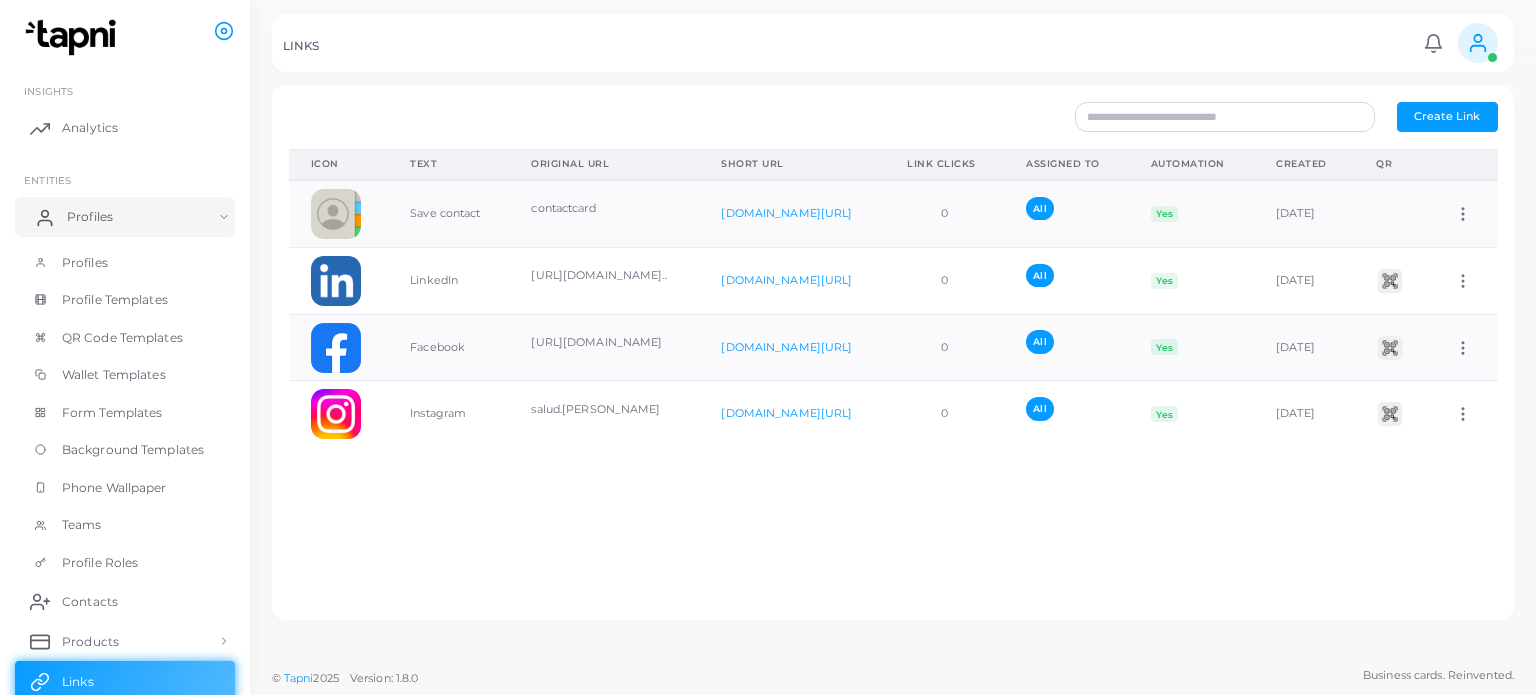 click on "Profiles" at bounding box center (125, 217) 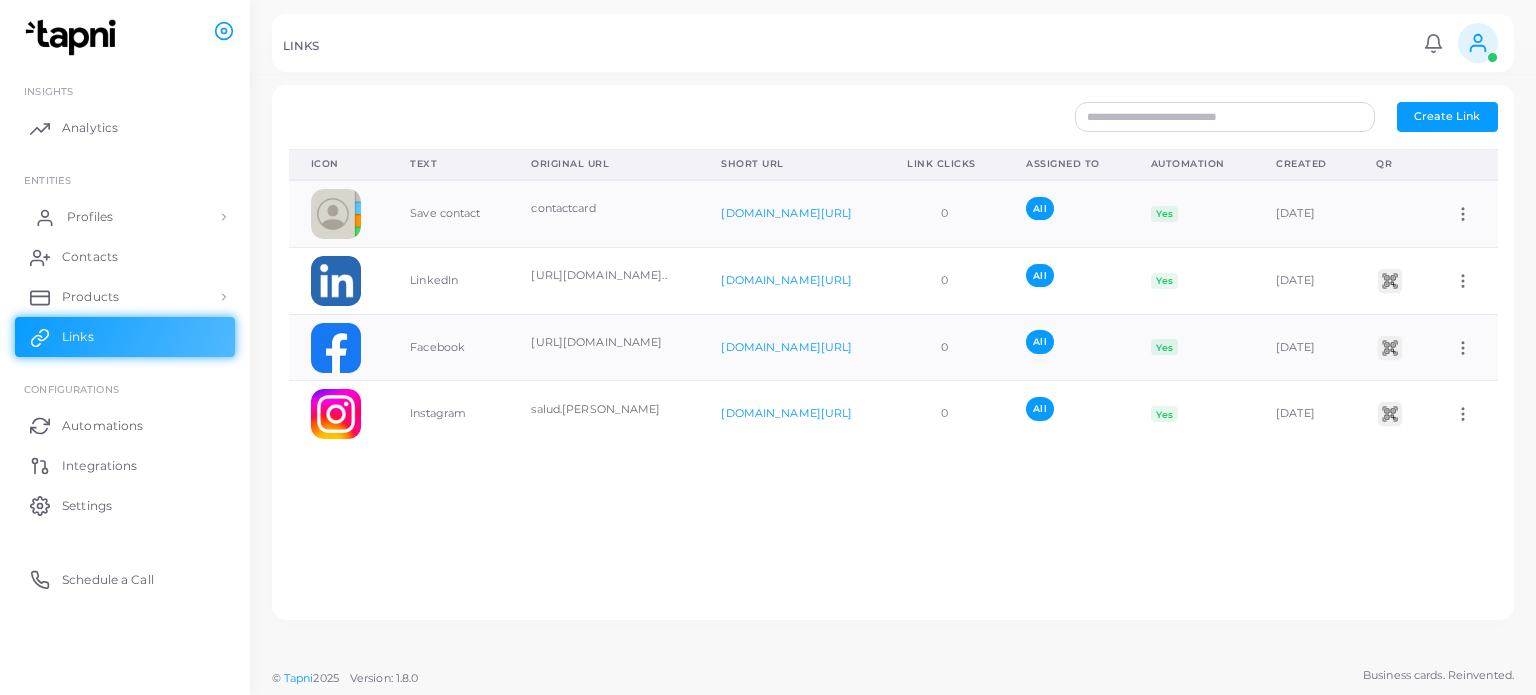 click on "Profiles" at bounding box center [125, 217] 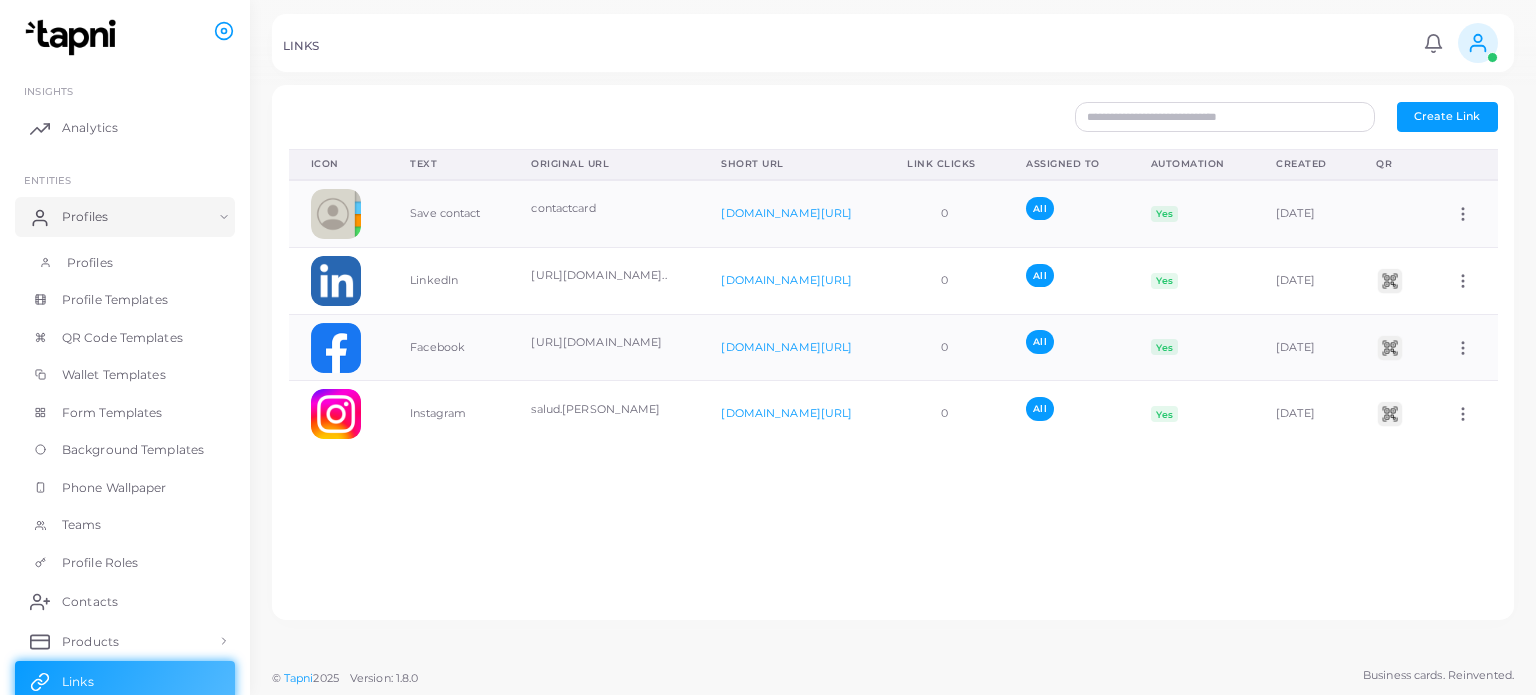 click on "Profiles" at bounding box center [125, 263] 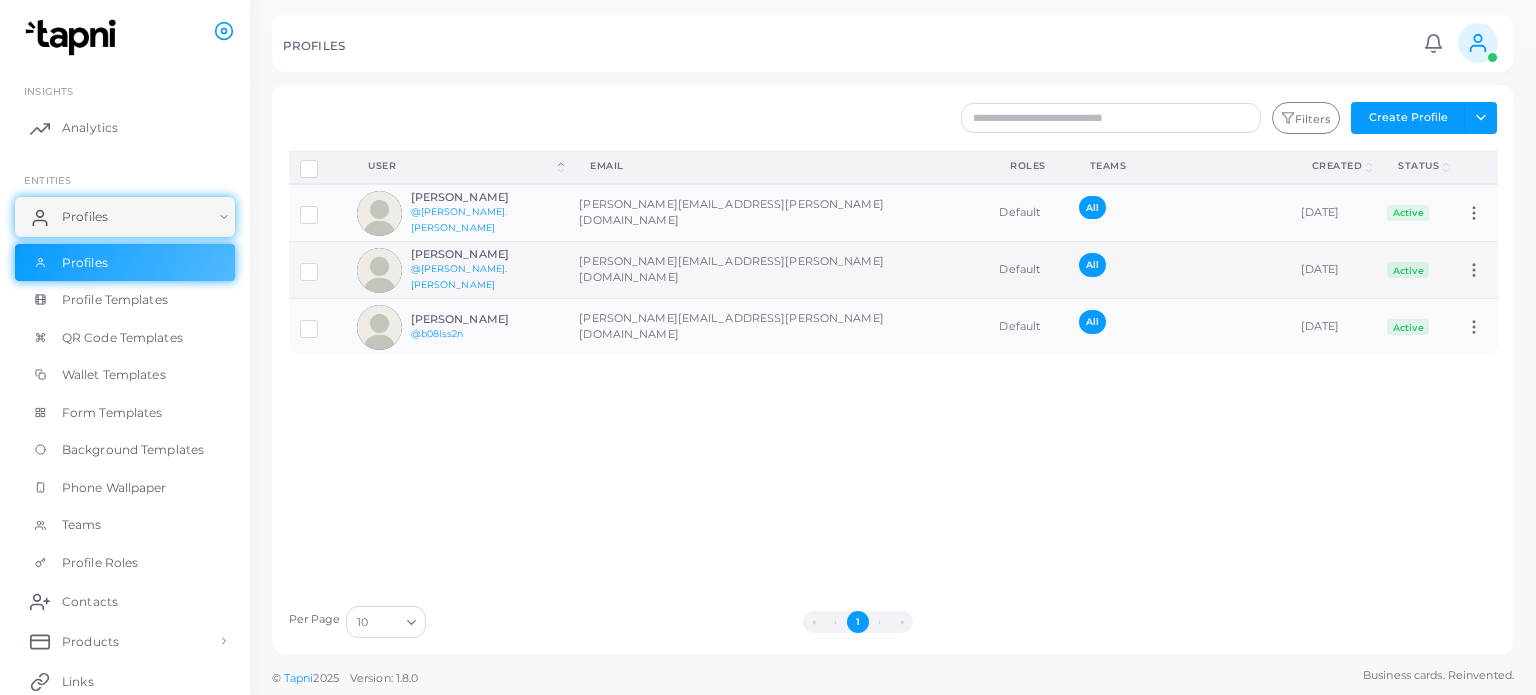 click on "[PERSON_NAME][EMAIL_ADDRESS][PERSON_NAME][DOMAIN_NAME]" at bounding box center (778, 270) 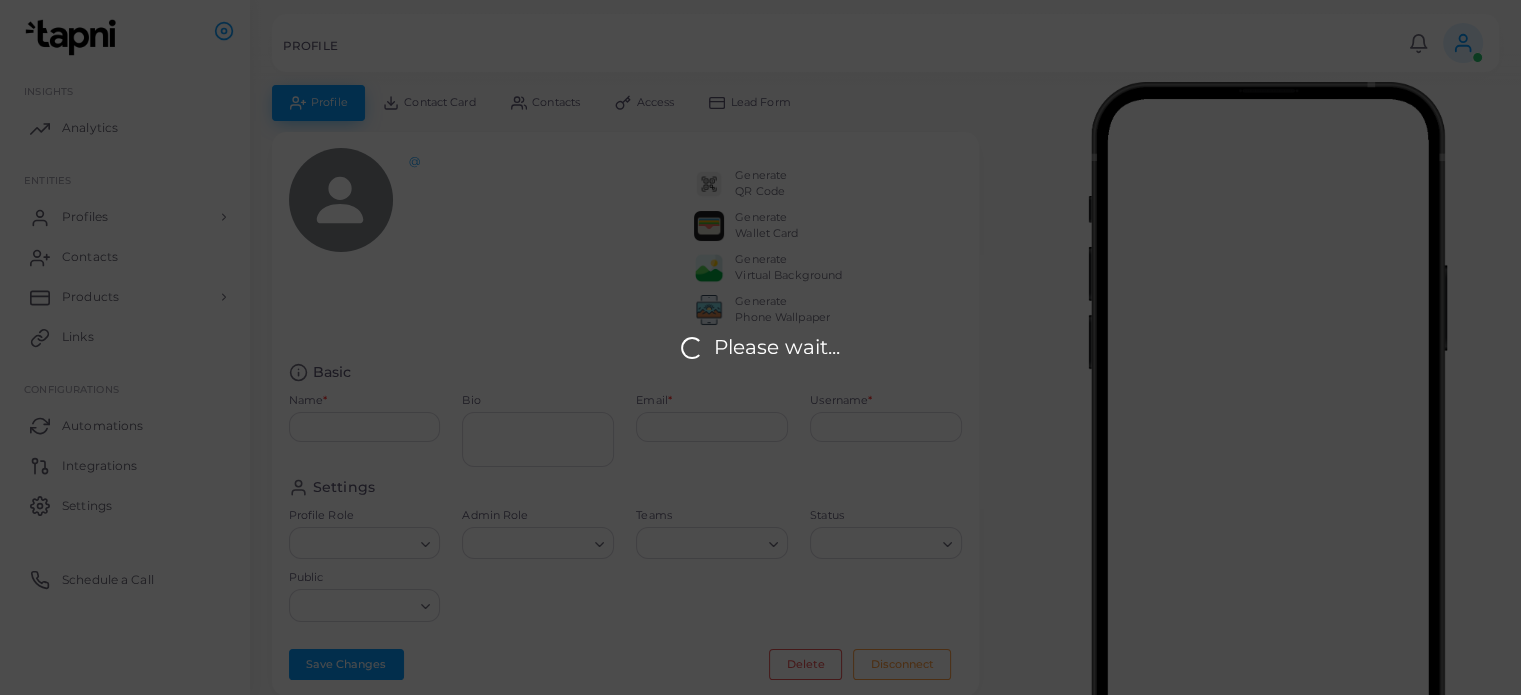 type on "**********" 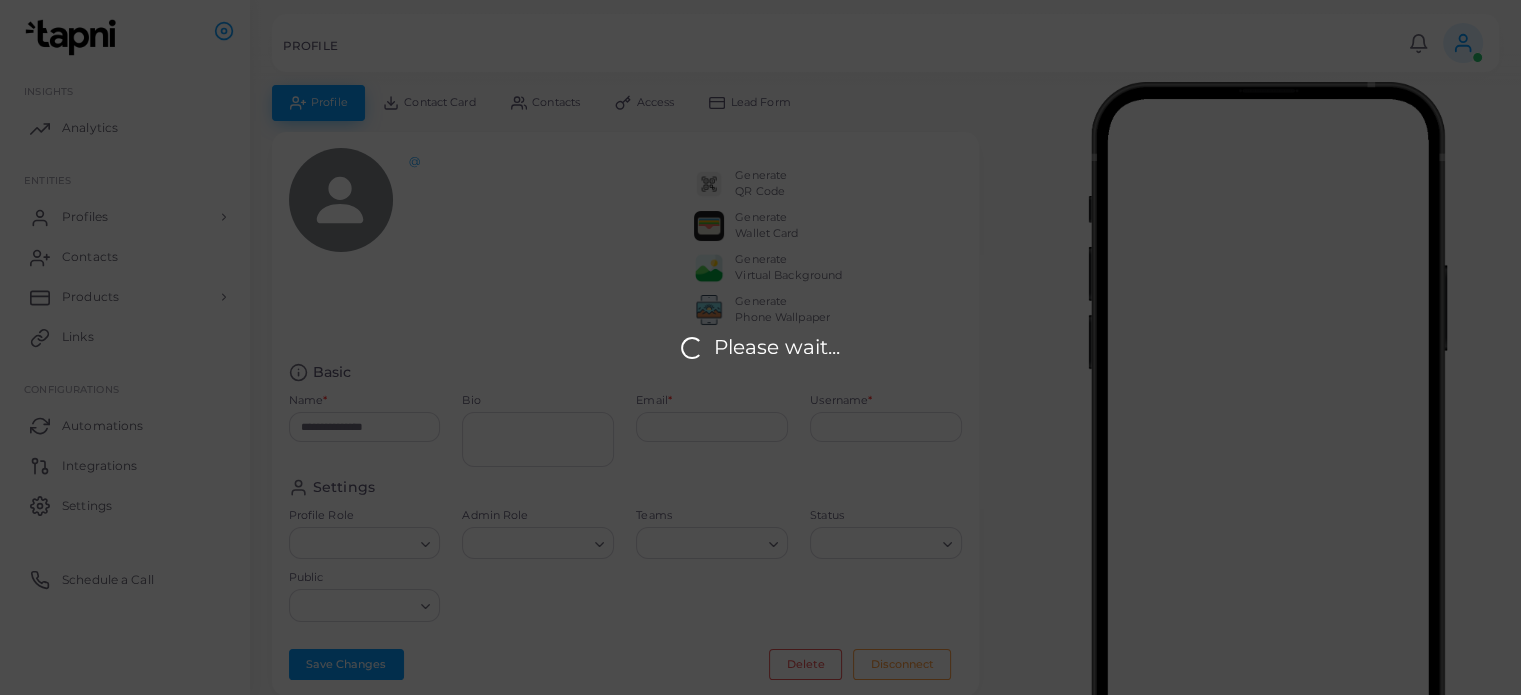 type on "**********" 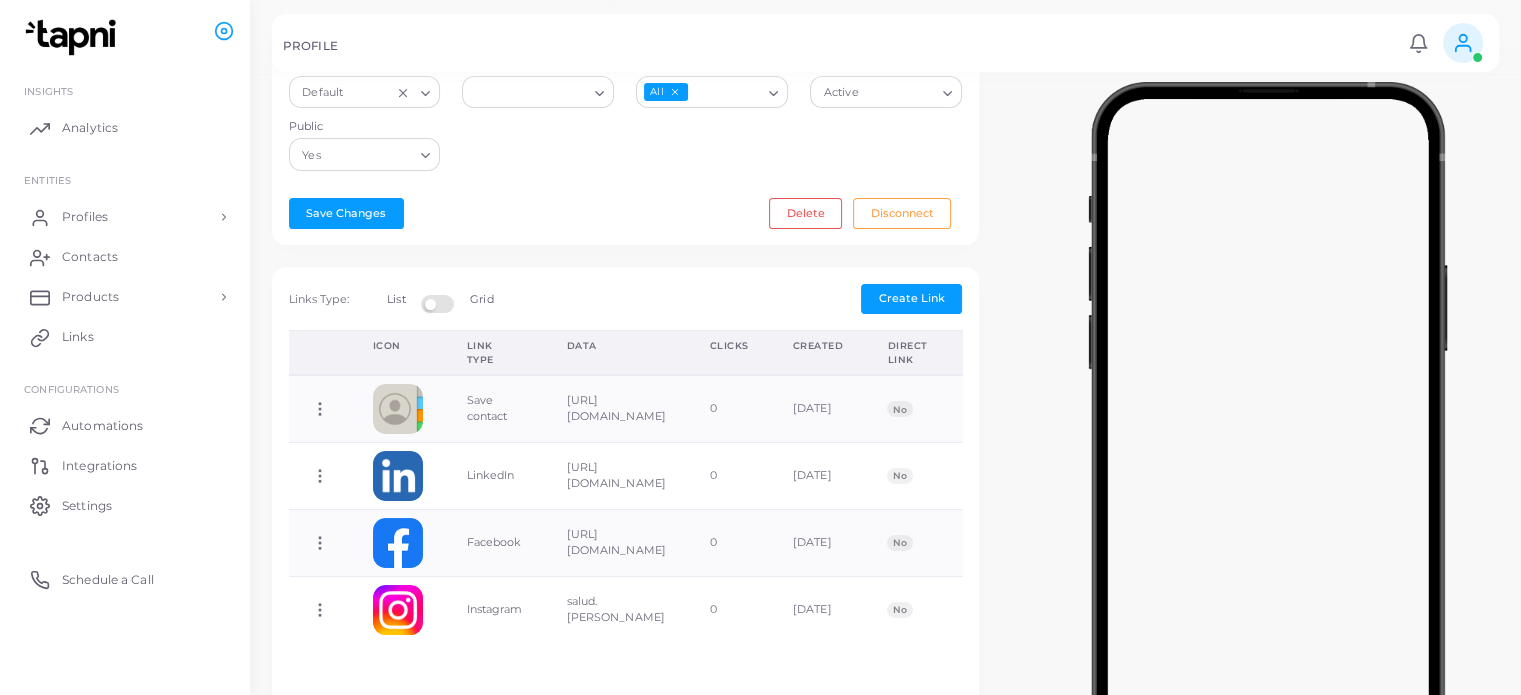 scroll, scrollTop: 452, scrollLeft: 0, axis: vertical 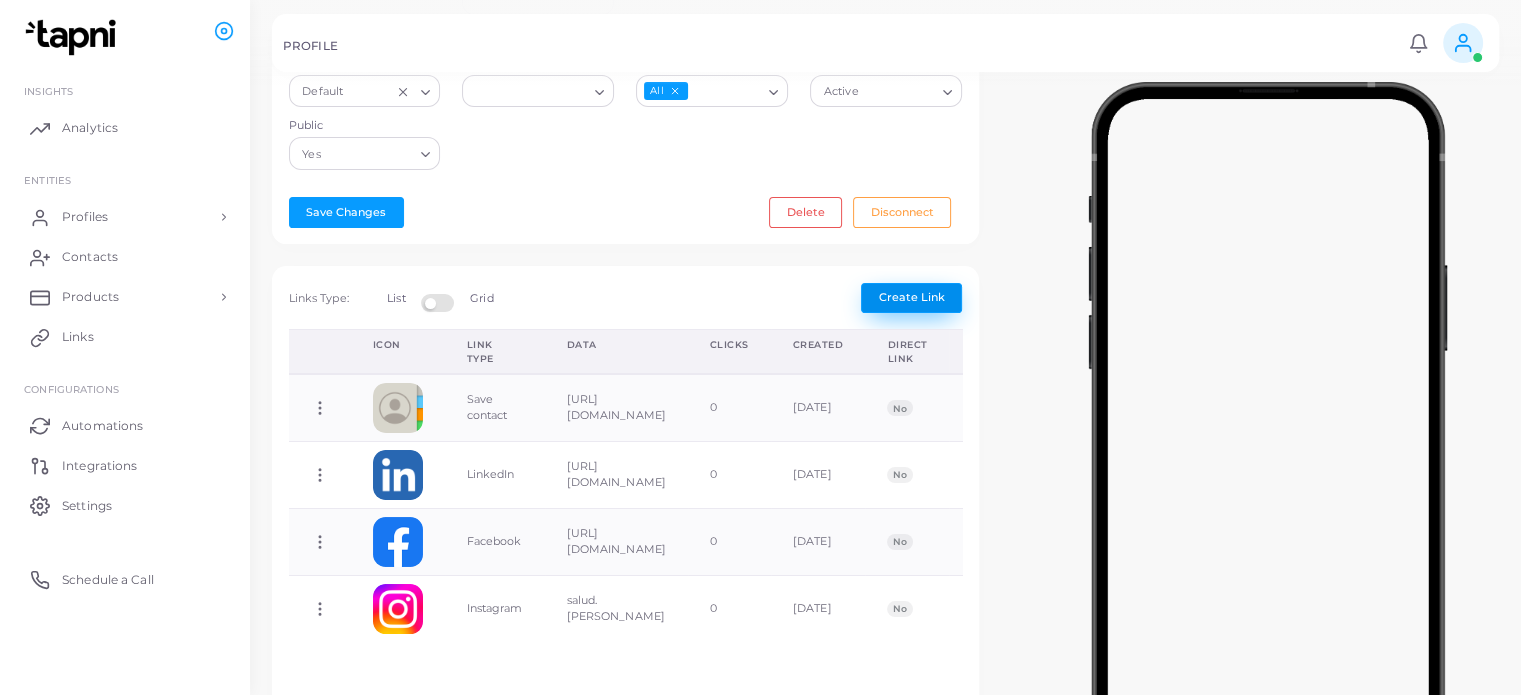 click on "Create Link" at bounding box center [912, 297] 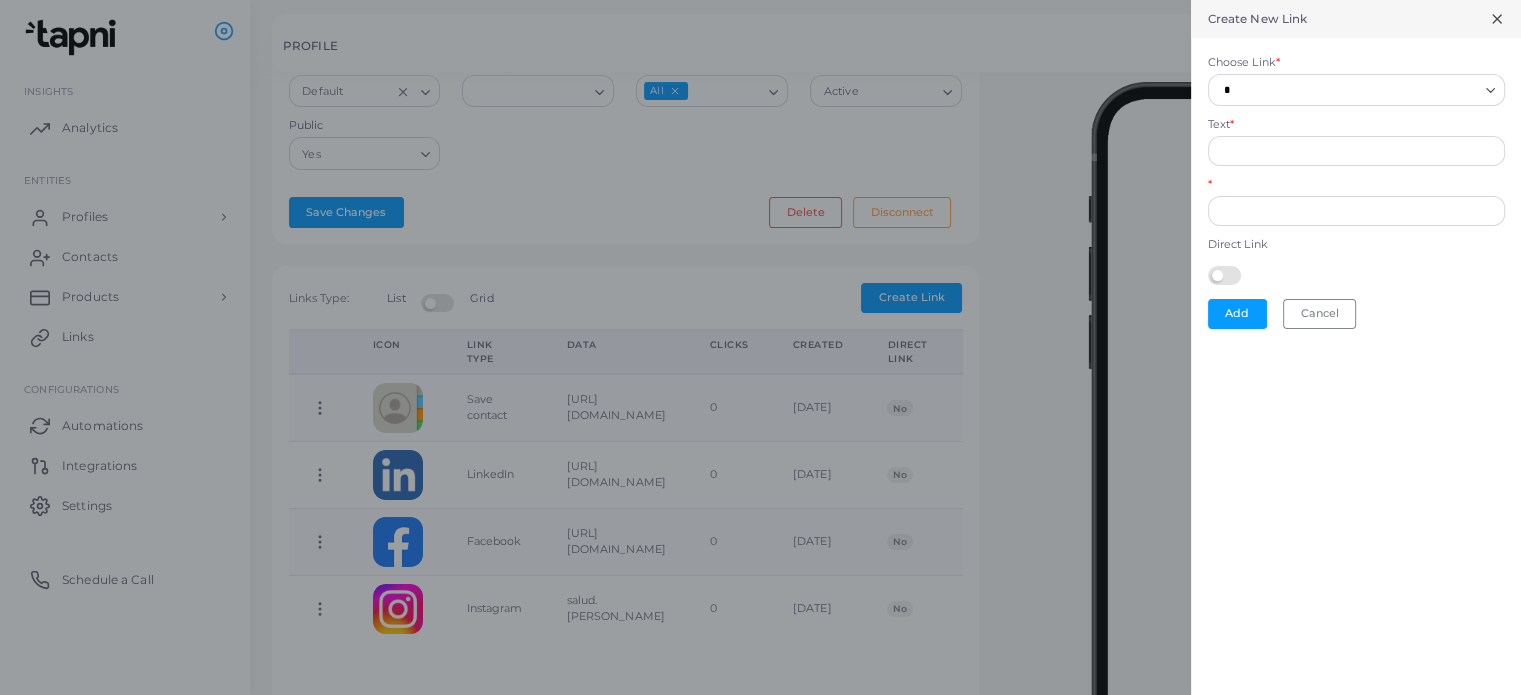 click on "*" at bounding box center [1347, 90] 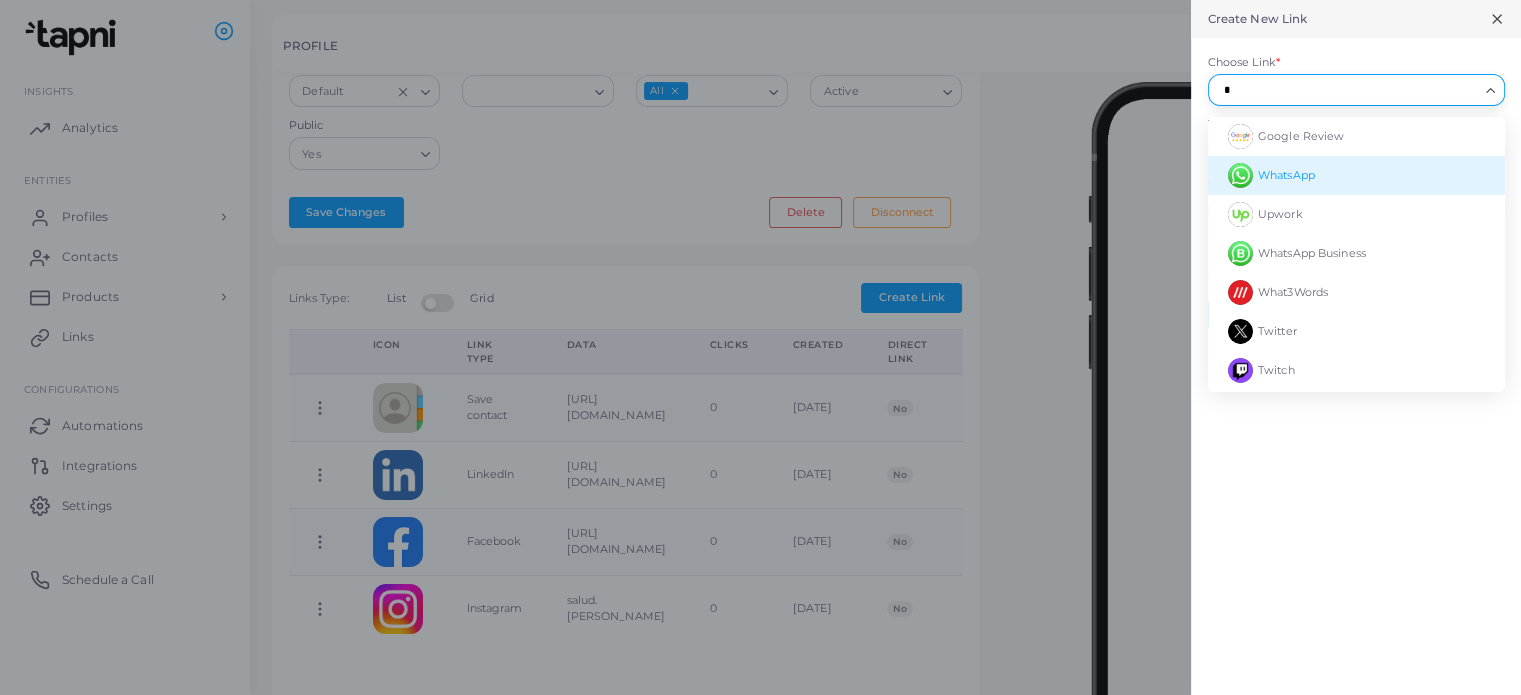 click on "WhatsApp" at bounding box center [1286, 175] 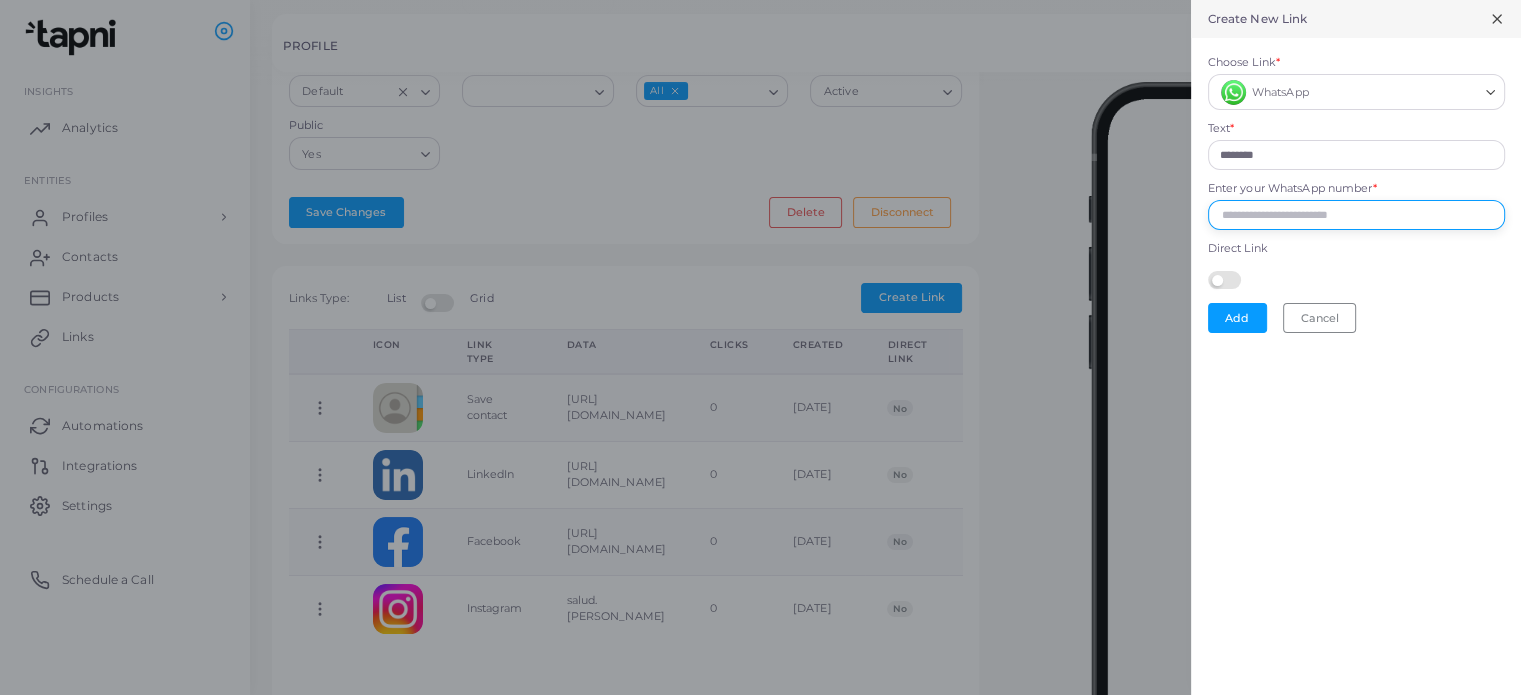 click on "Enter your WhatsApp number  *" at bounding box center [1356, 215] 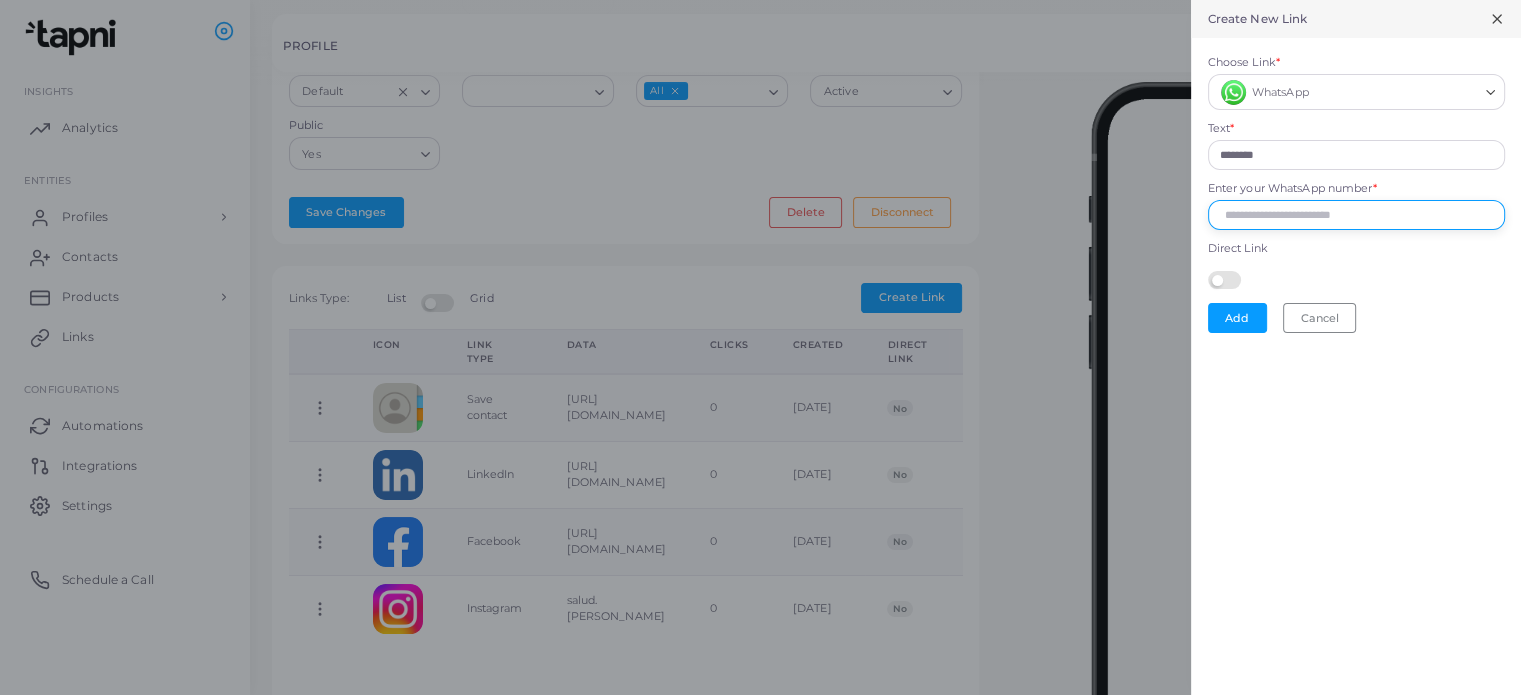 paste on "**********" 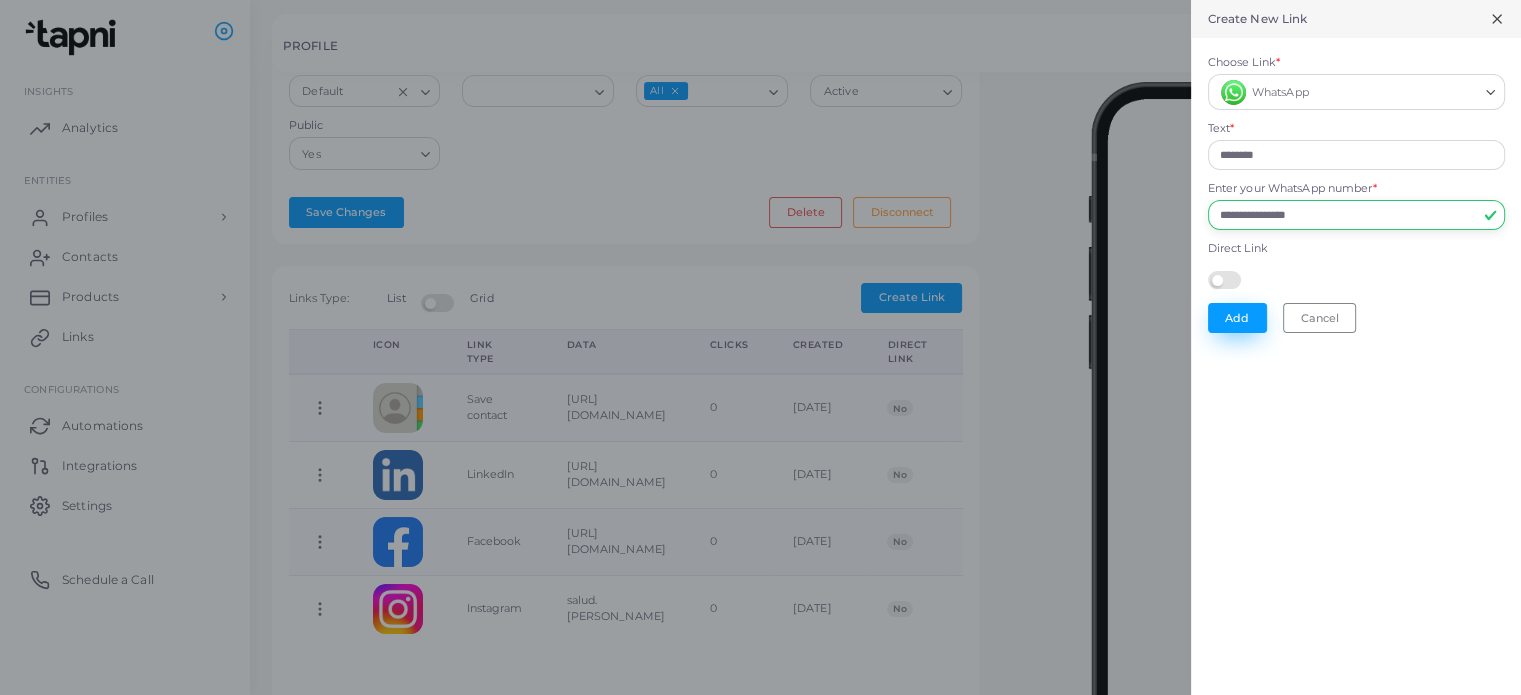 type on "**********" 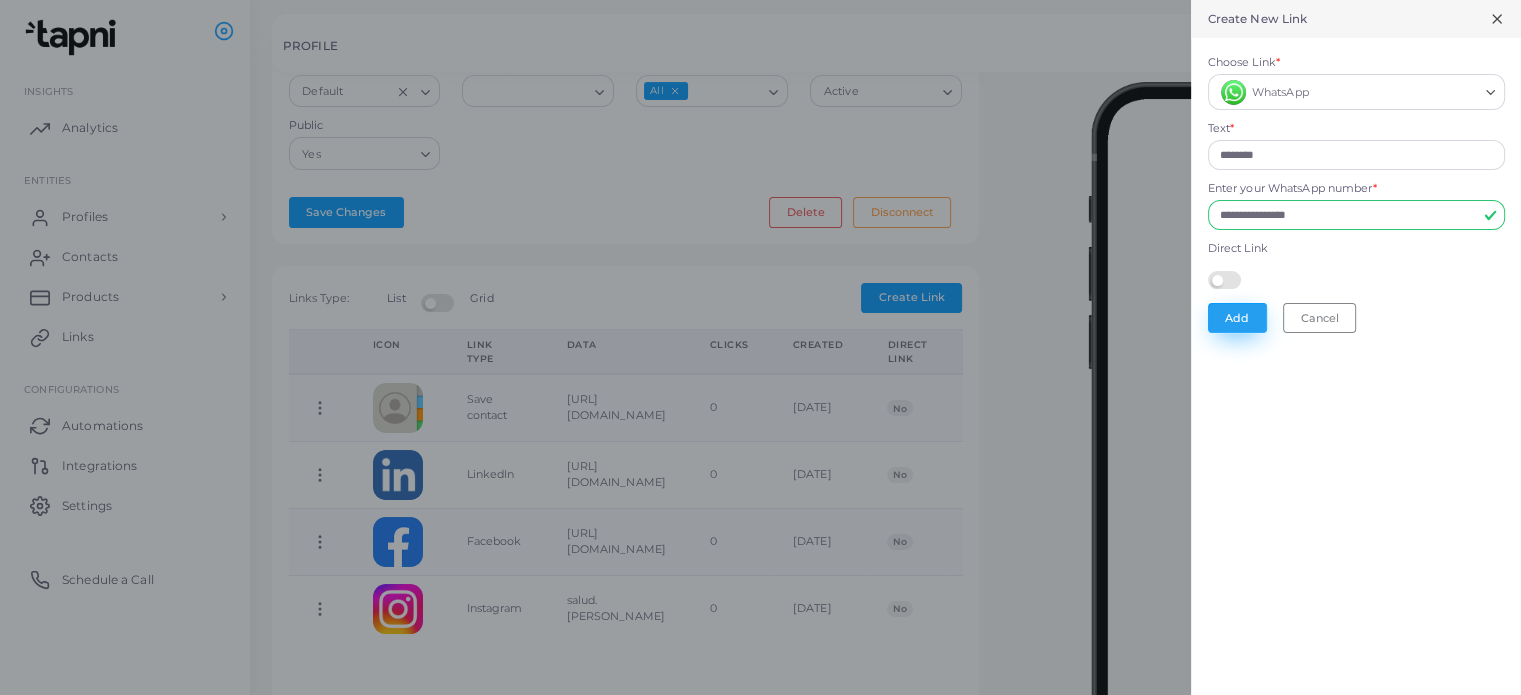 click on "Add" at bounding box center [1237, 318] 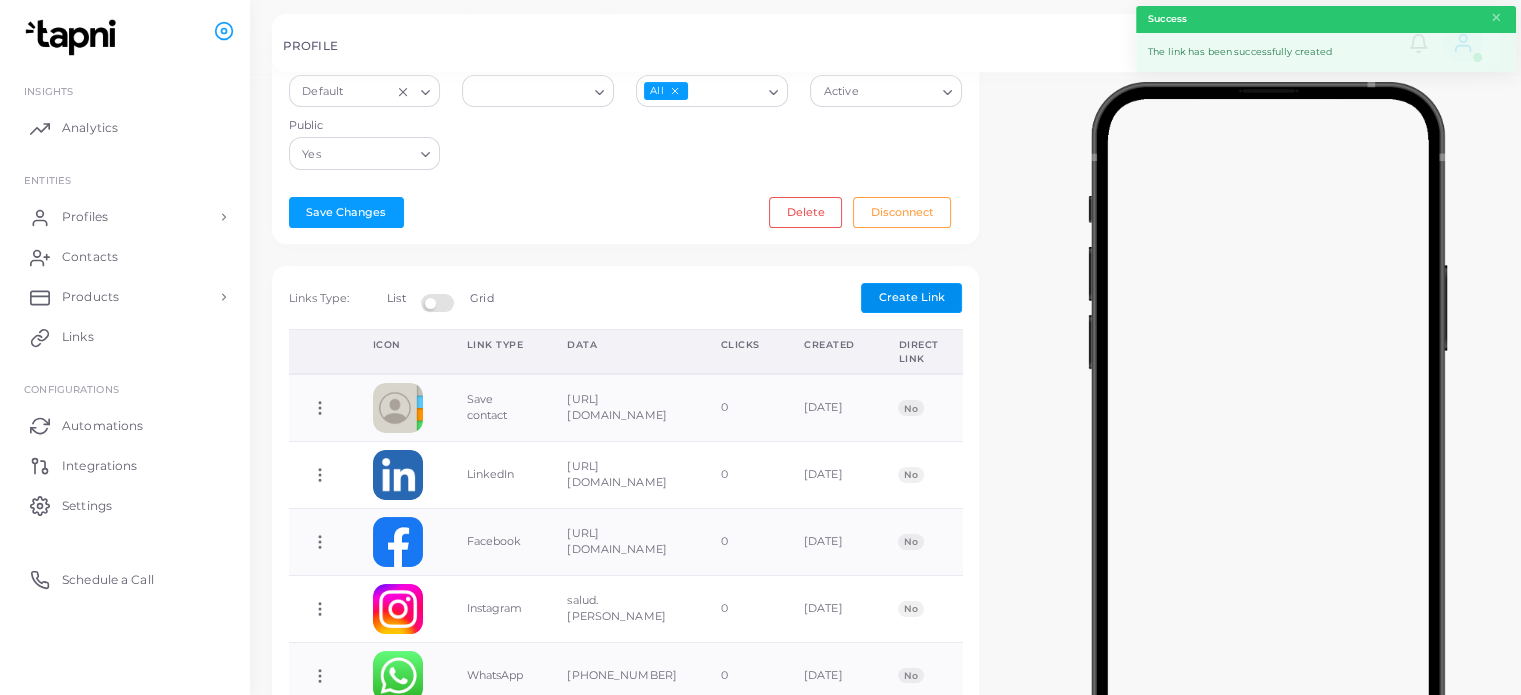 type 